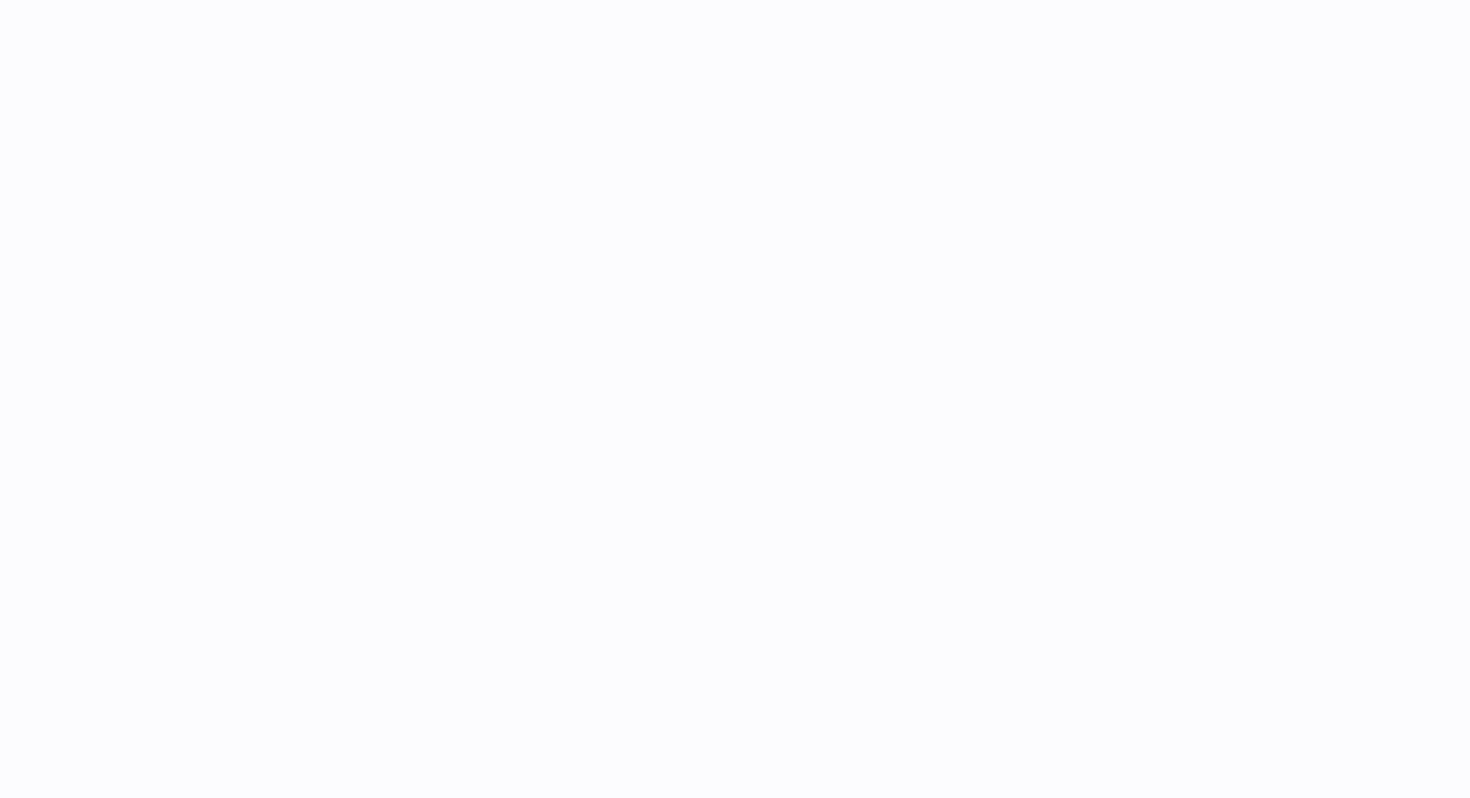 scroll, scrollTop: 0, scrollLeft: 0, axis: both 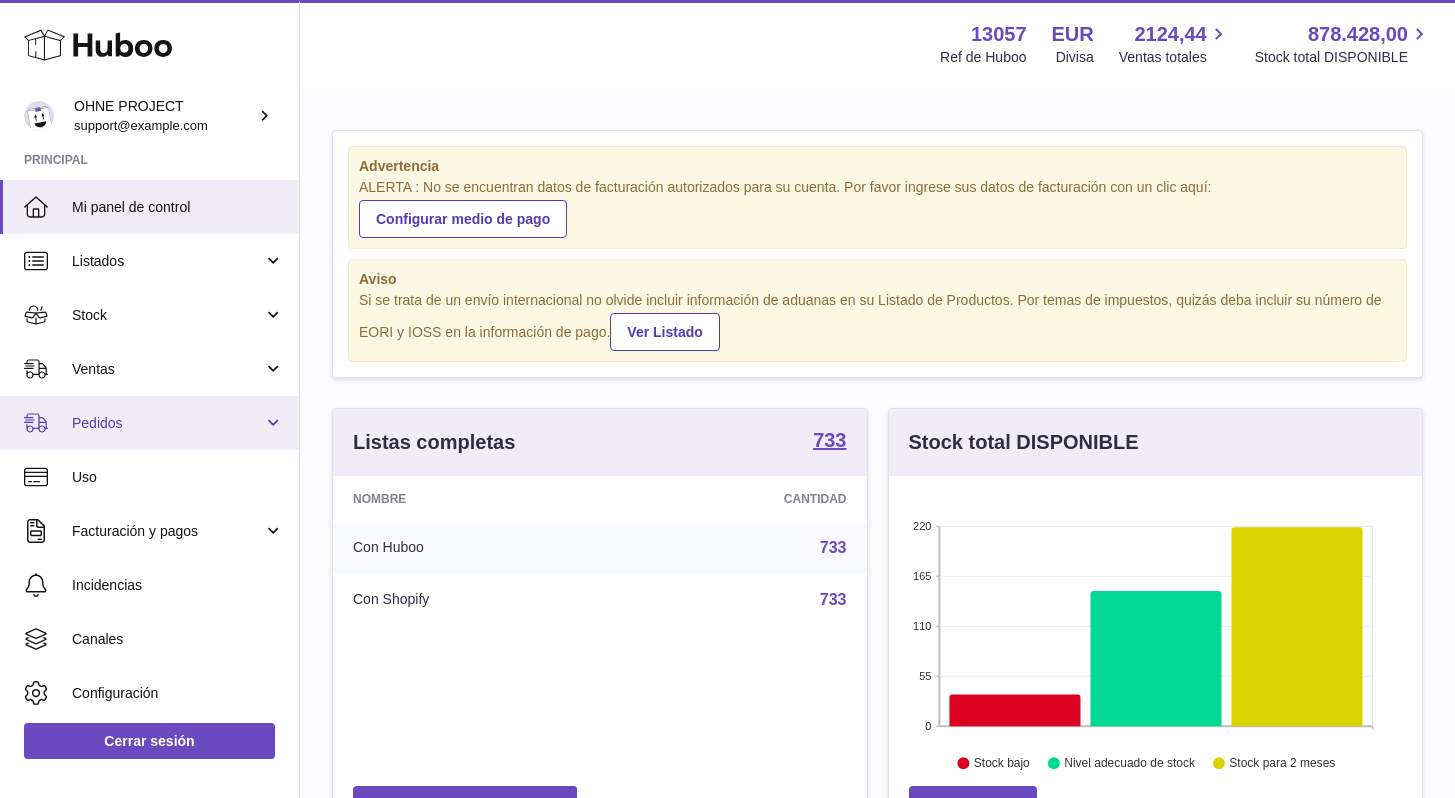 click on "Pedidos" at bounding box center (167, 423) 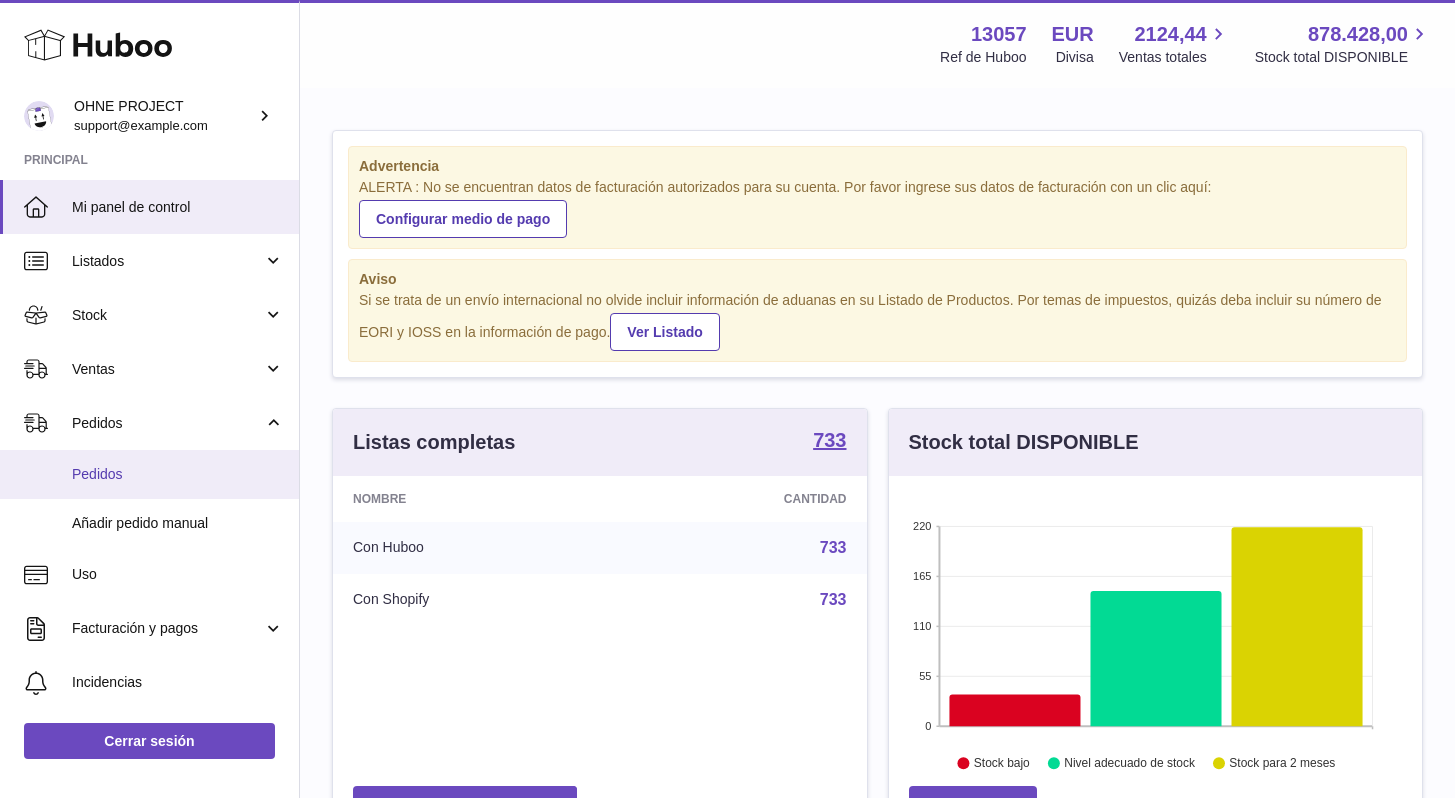 click on "Pedidos" at bounding box center (178, 474) 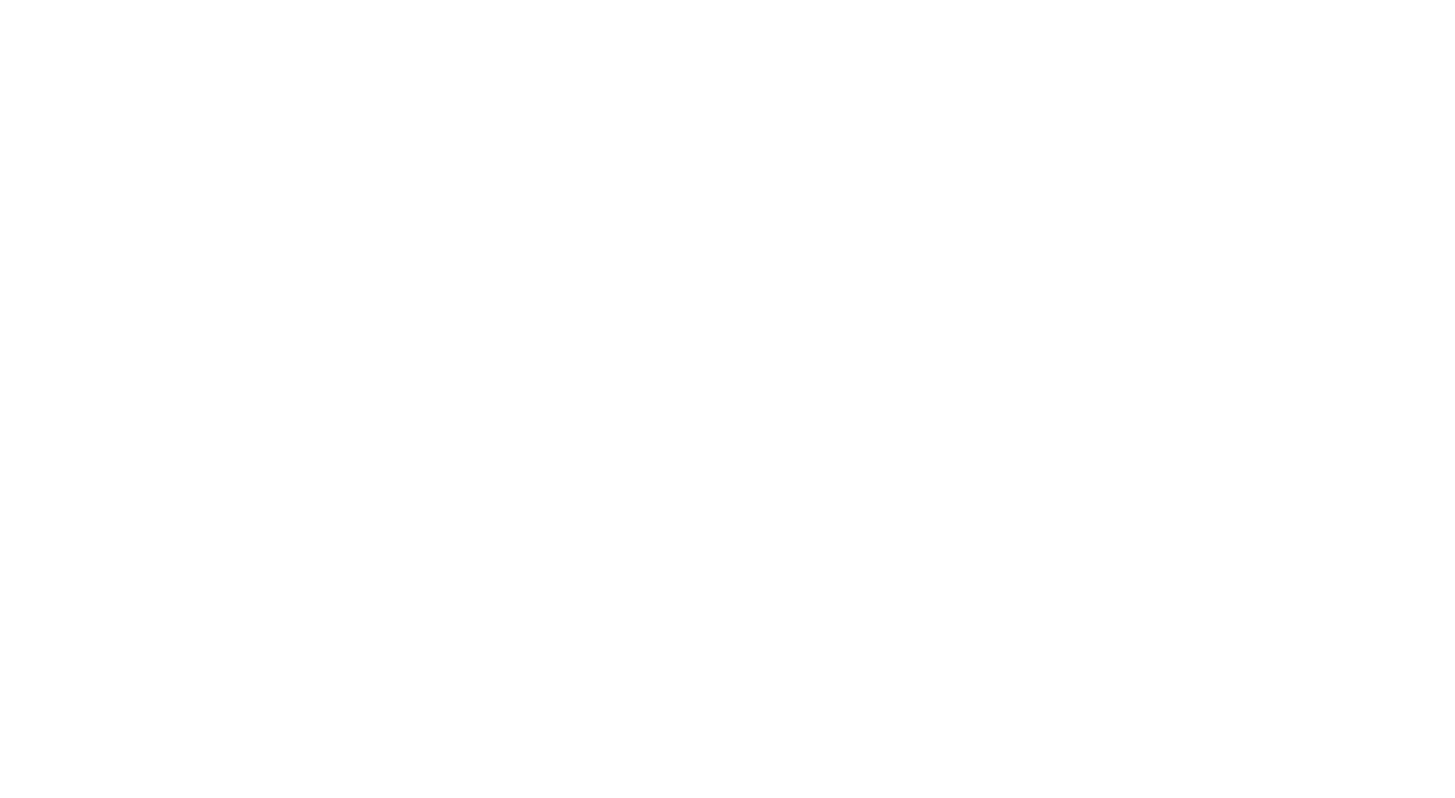 scroll, scrollTop: 0, scrollLeft: 0, axis: both 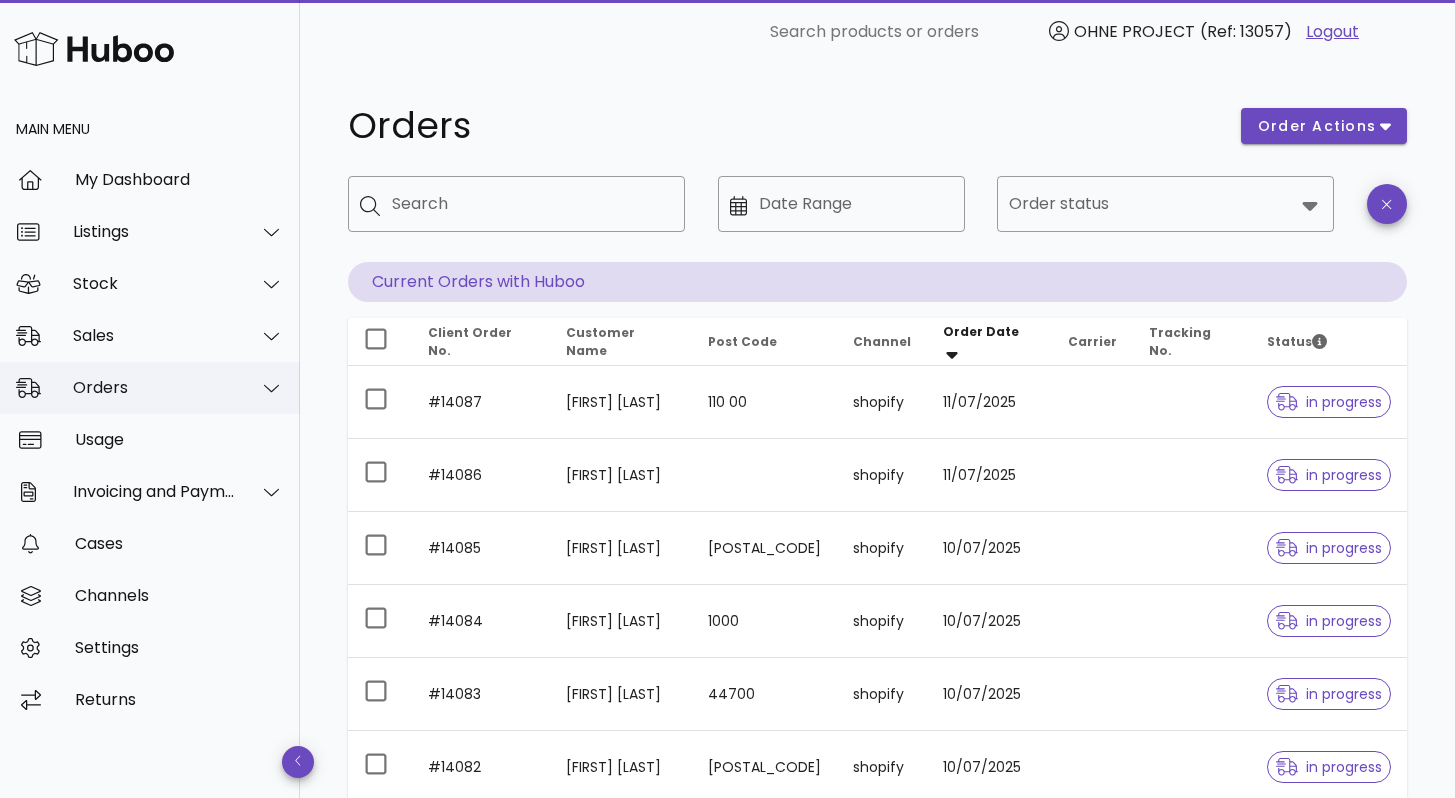 click on "Orders" at bounding box center [154, 387] 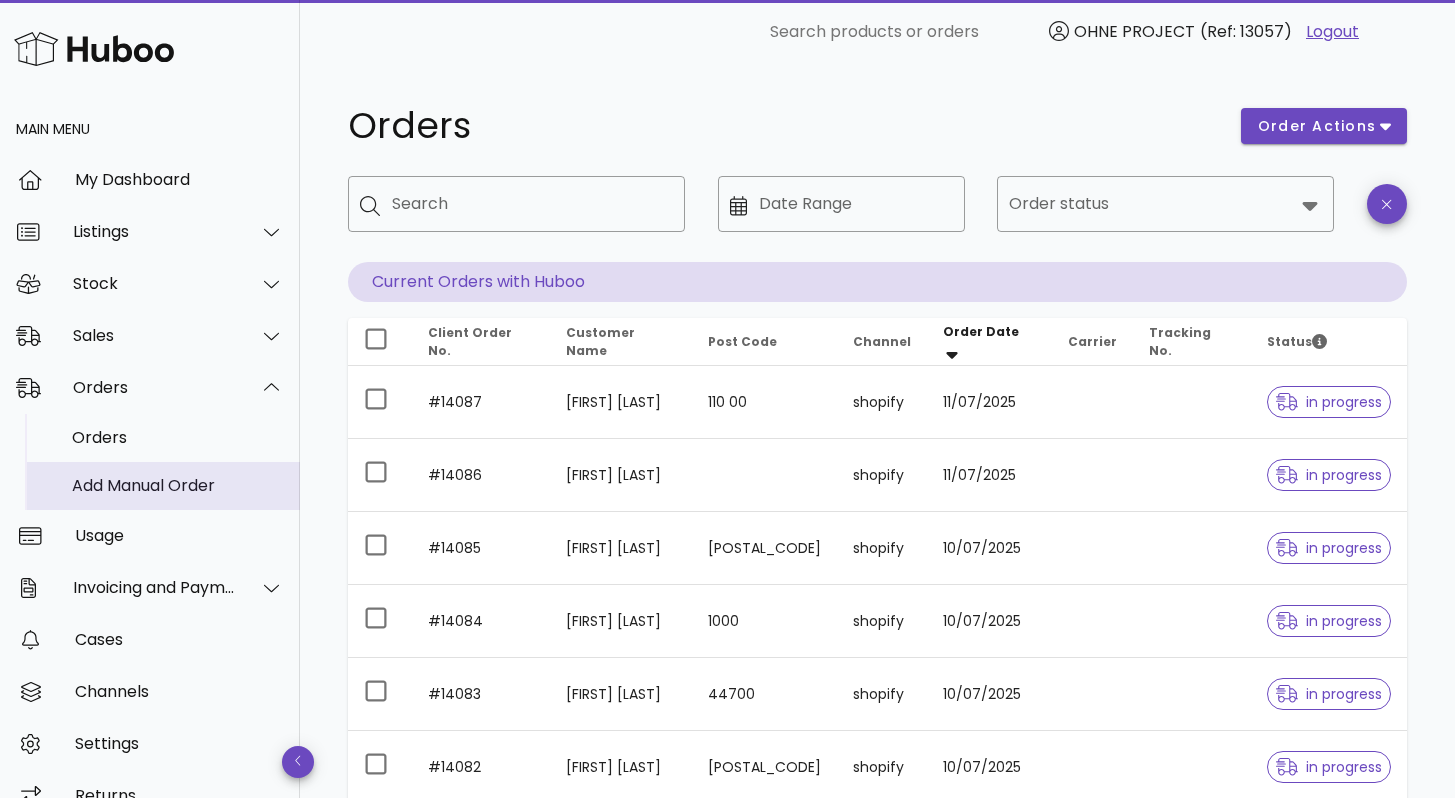 click on "Add Manual Order" at bounding box center [178, 485] 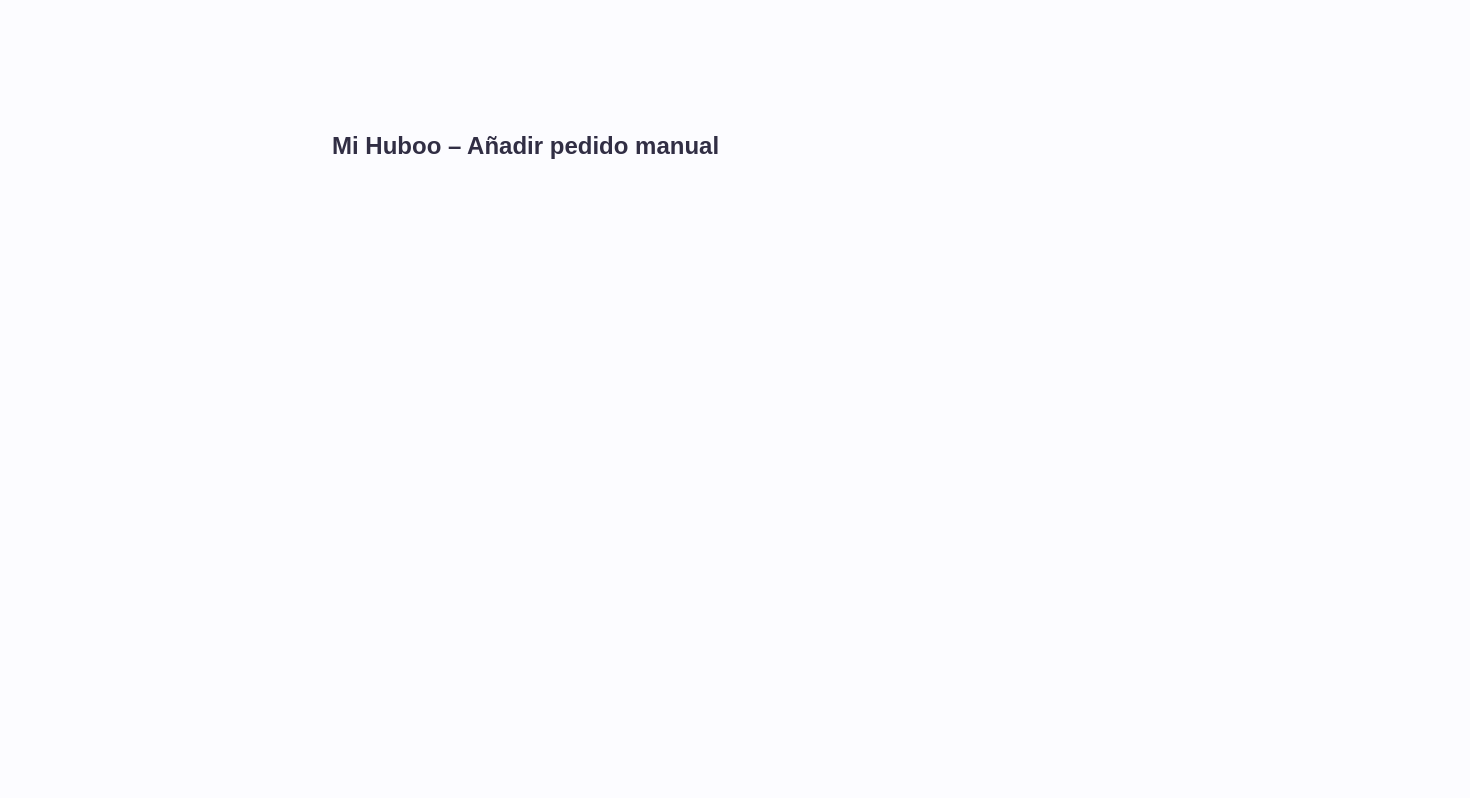 scroll, scrollTop: 0, scrollLeft: 0, axis: both 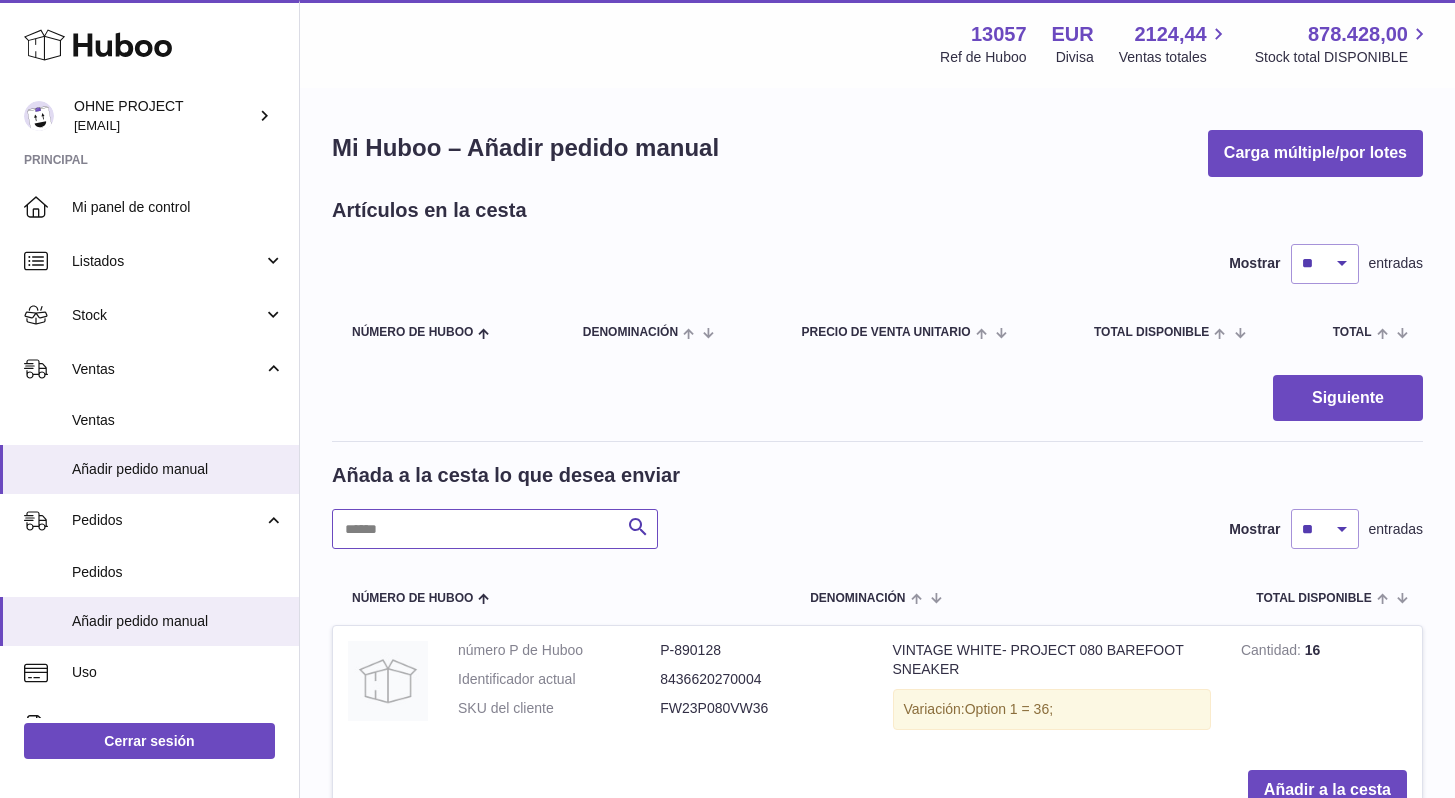 click at bounding box center (495, 529) 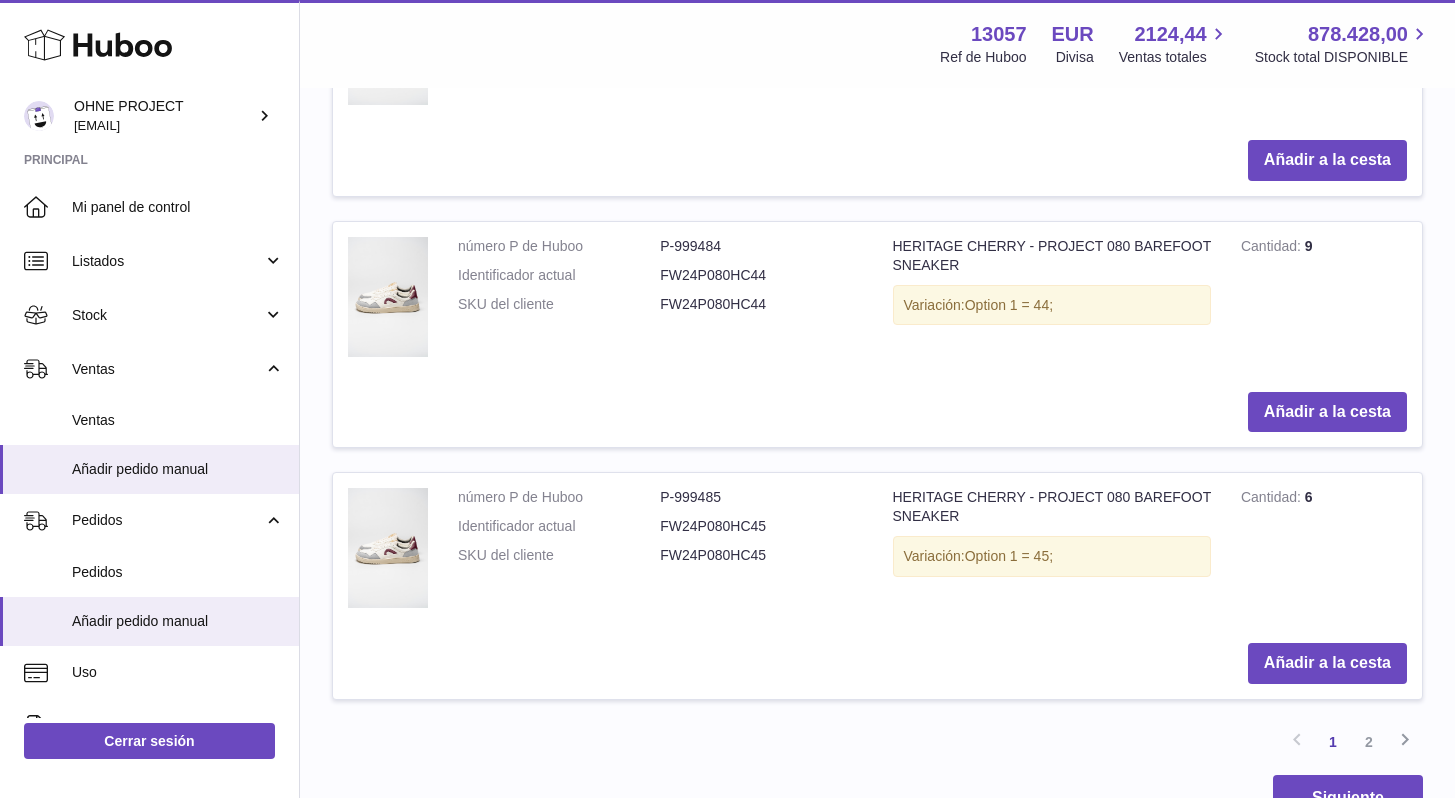 scroll, scrollTop: 2600, scrollLeft: 0, axis: vertical 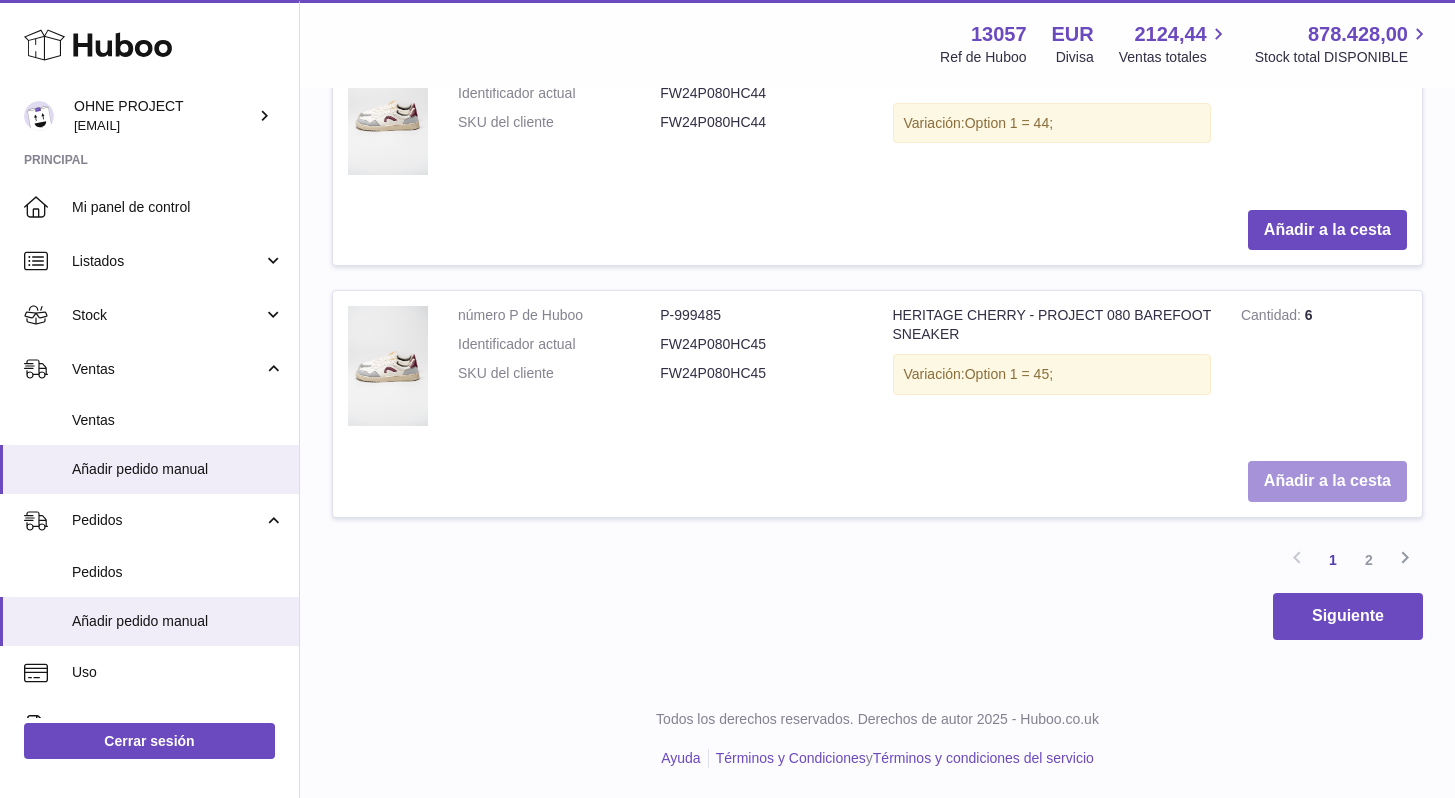 type on "******" 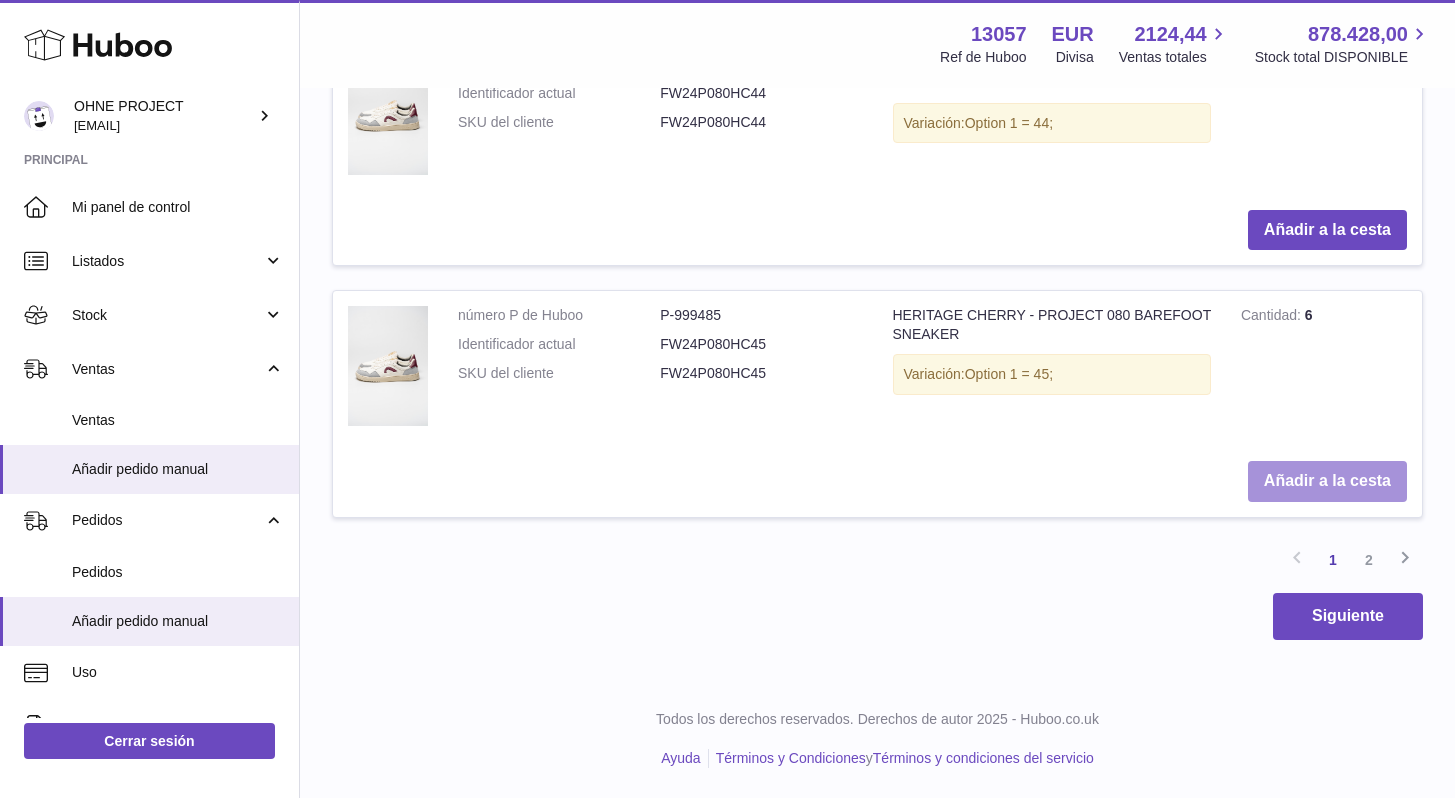 click on "Añadir a la cesta" at bounding box center (1327, 481) 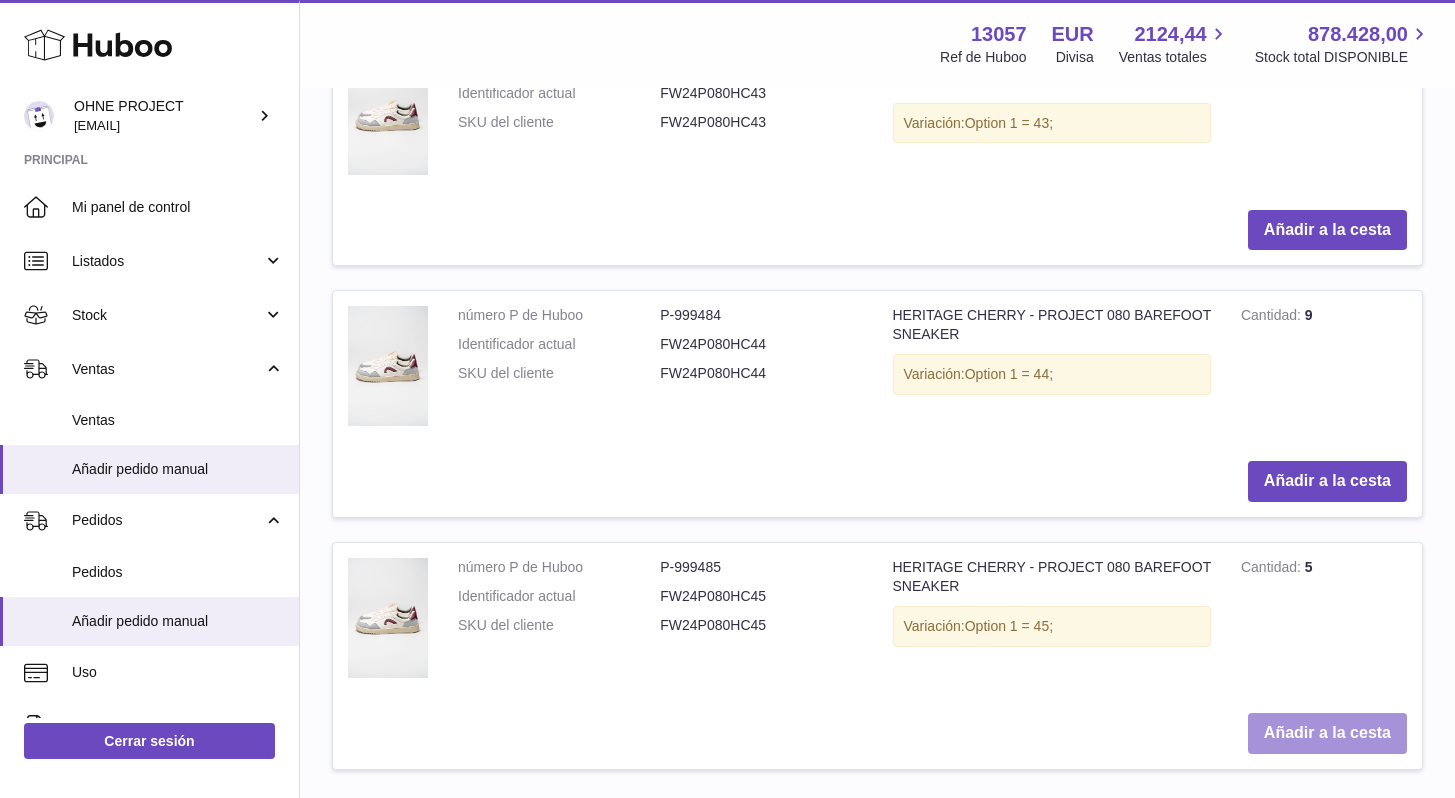 scroll, scrollTop: 2851, scrollLeft: 0, axis: vertical 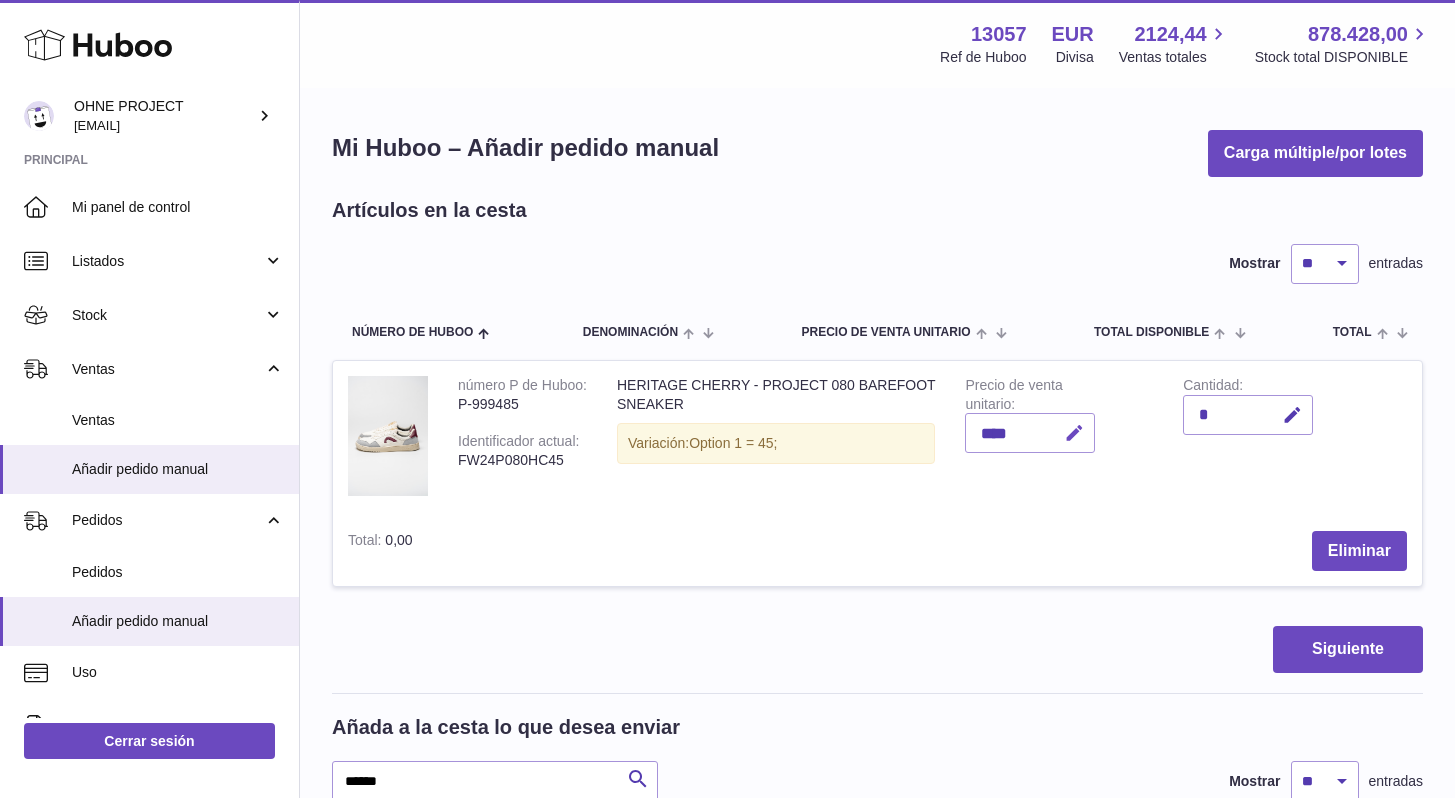 click at bounding box center [1074, 433] 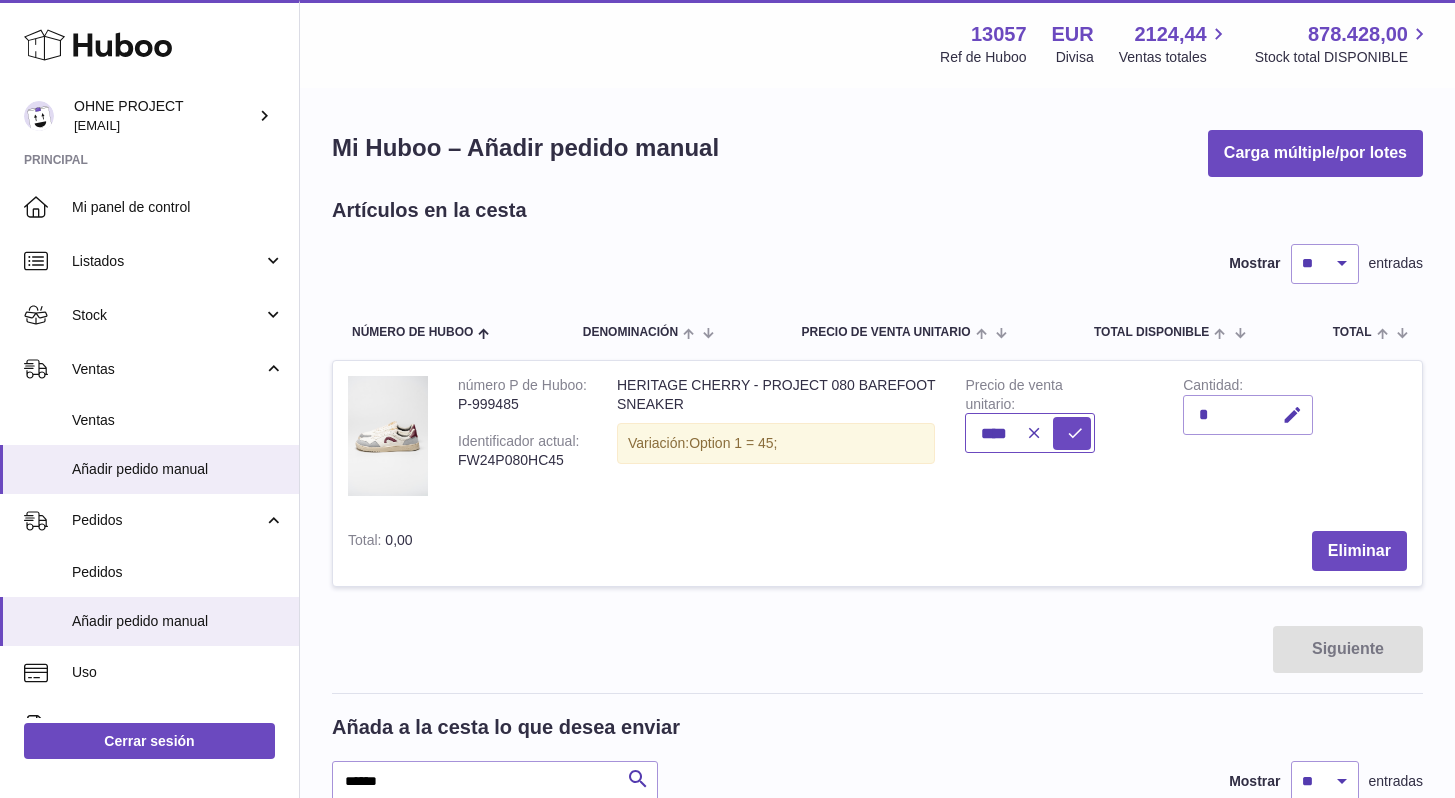 click on "****" at bounding box center (1030, 433) 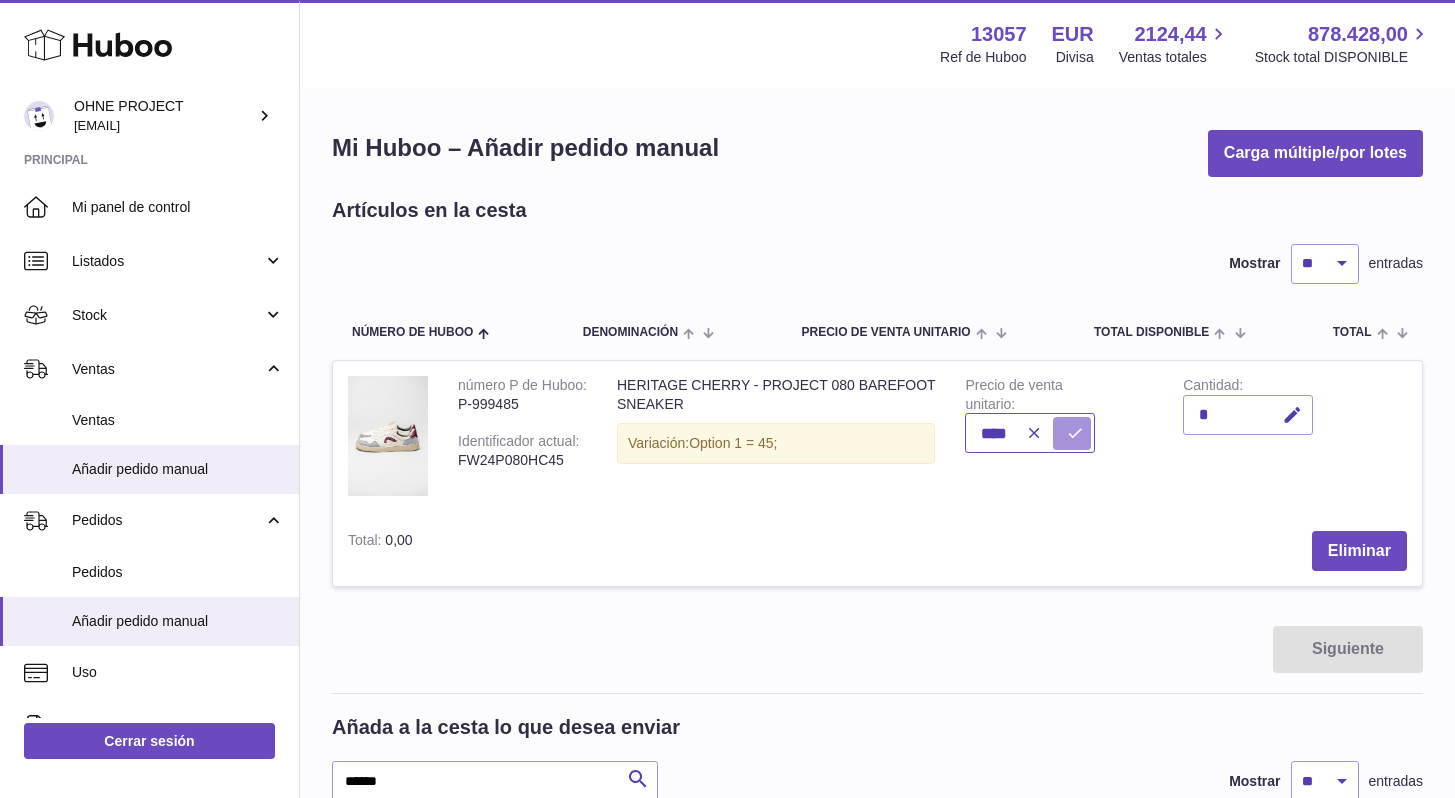 type on "****" 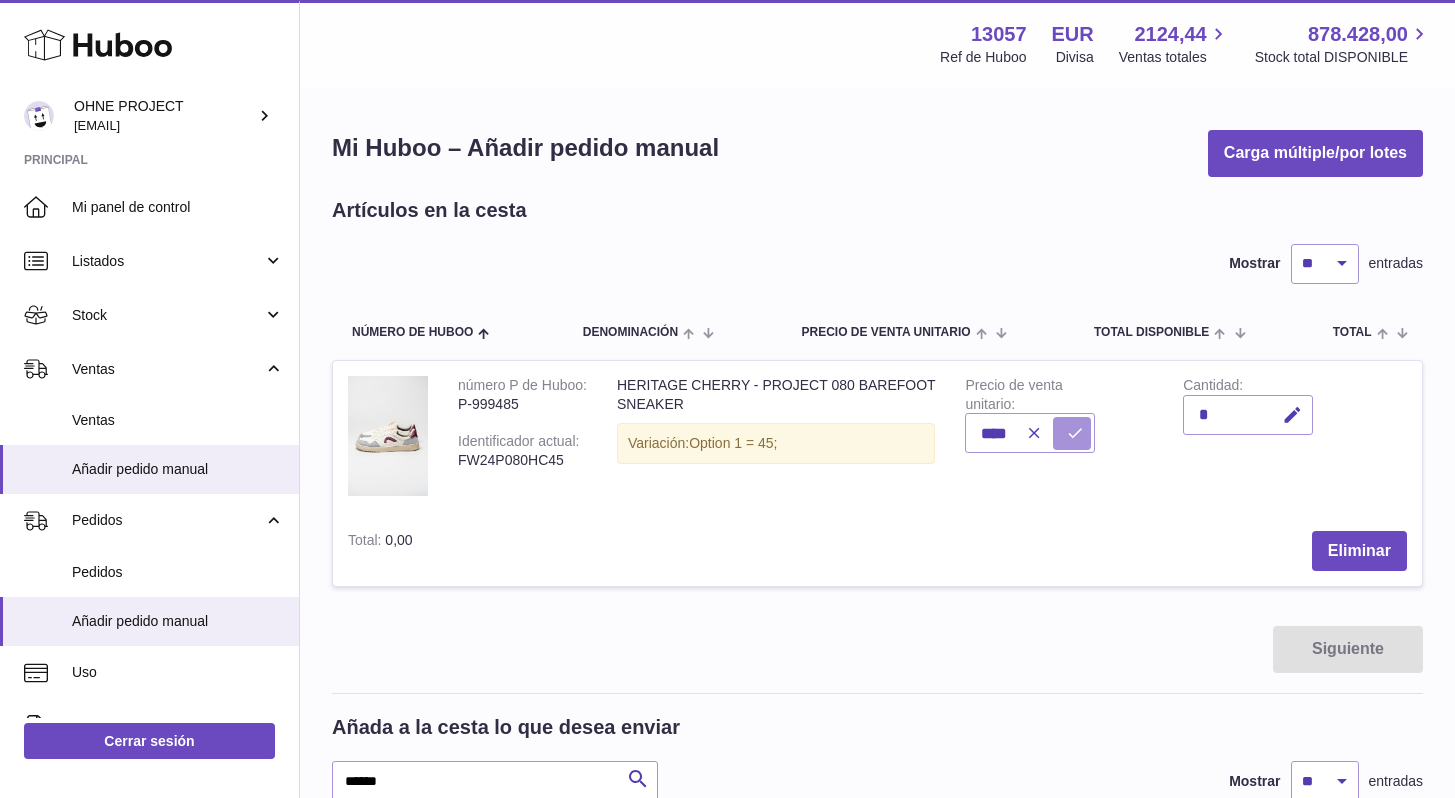 click at bounding box center [1075, 433] 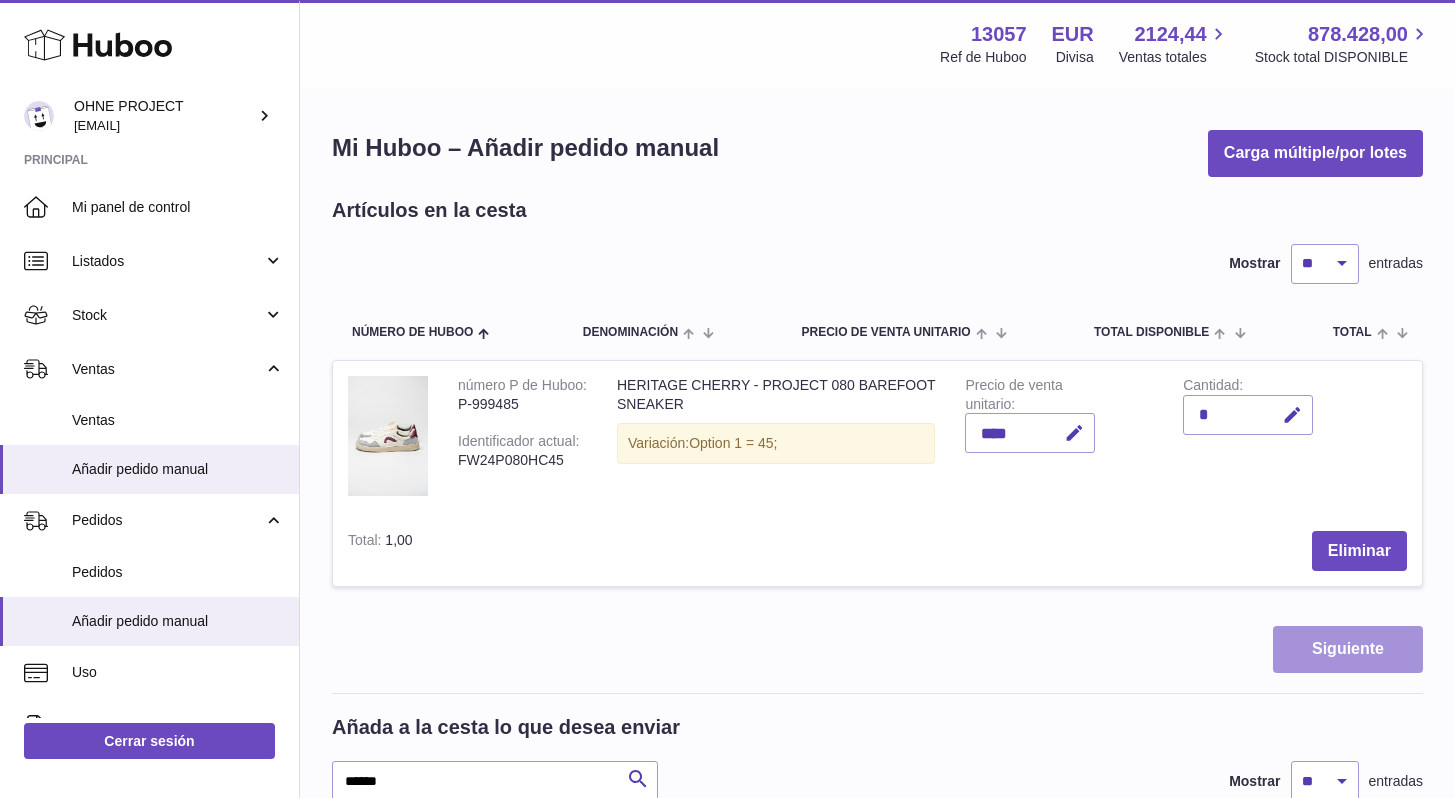 click on "Siguiente" at bounding box center [1348, 649] 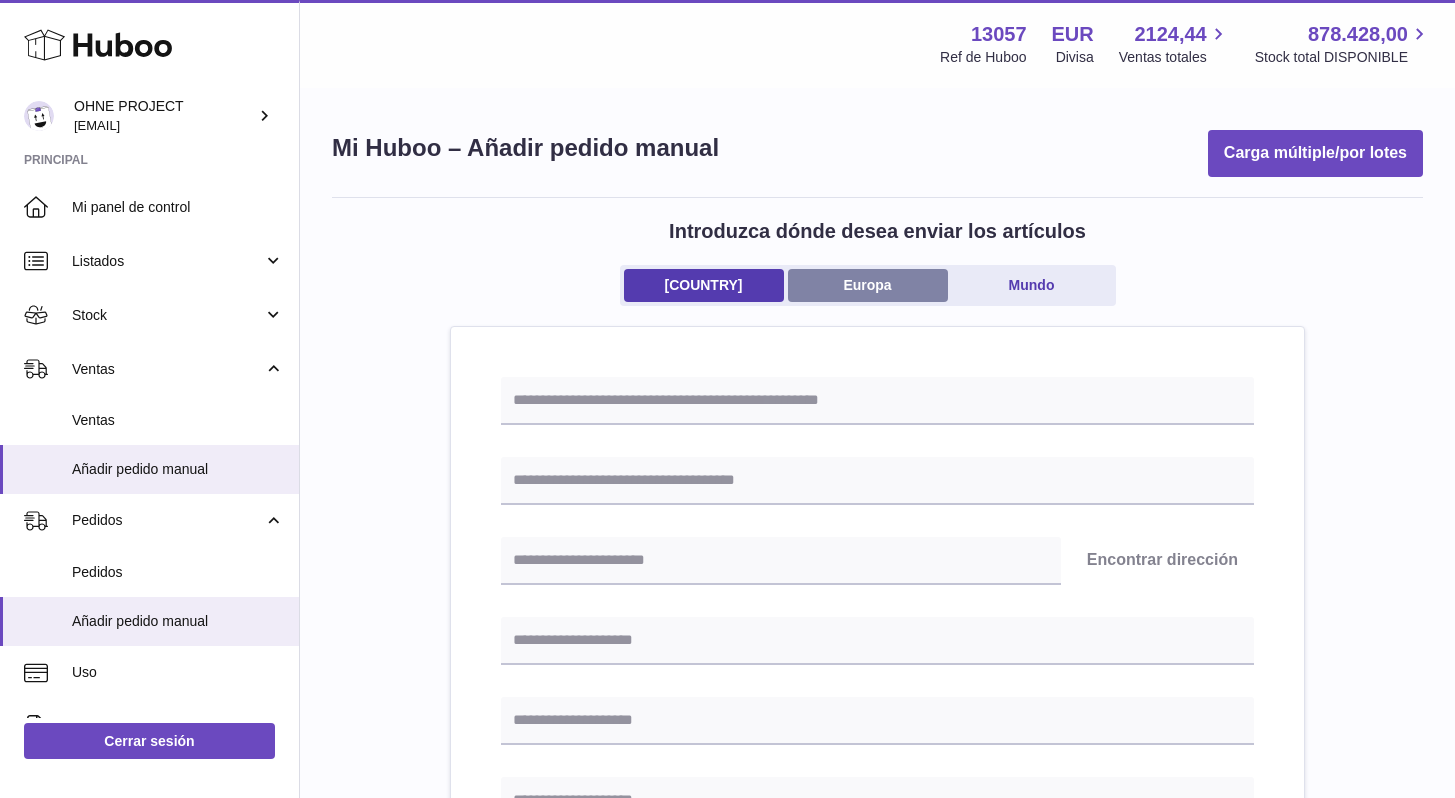 click on "Europa" at bounding box center (868, 285) 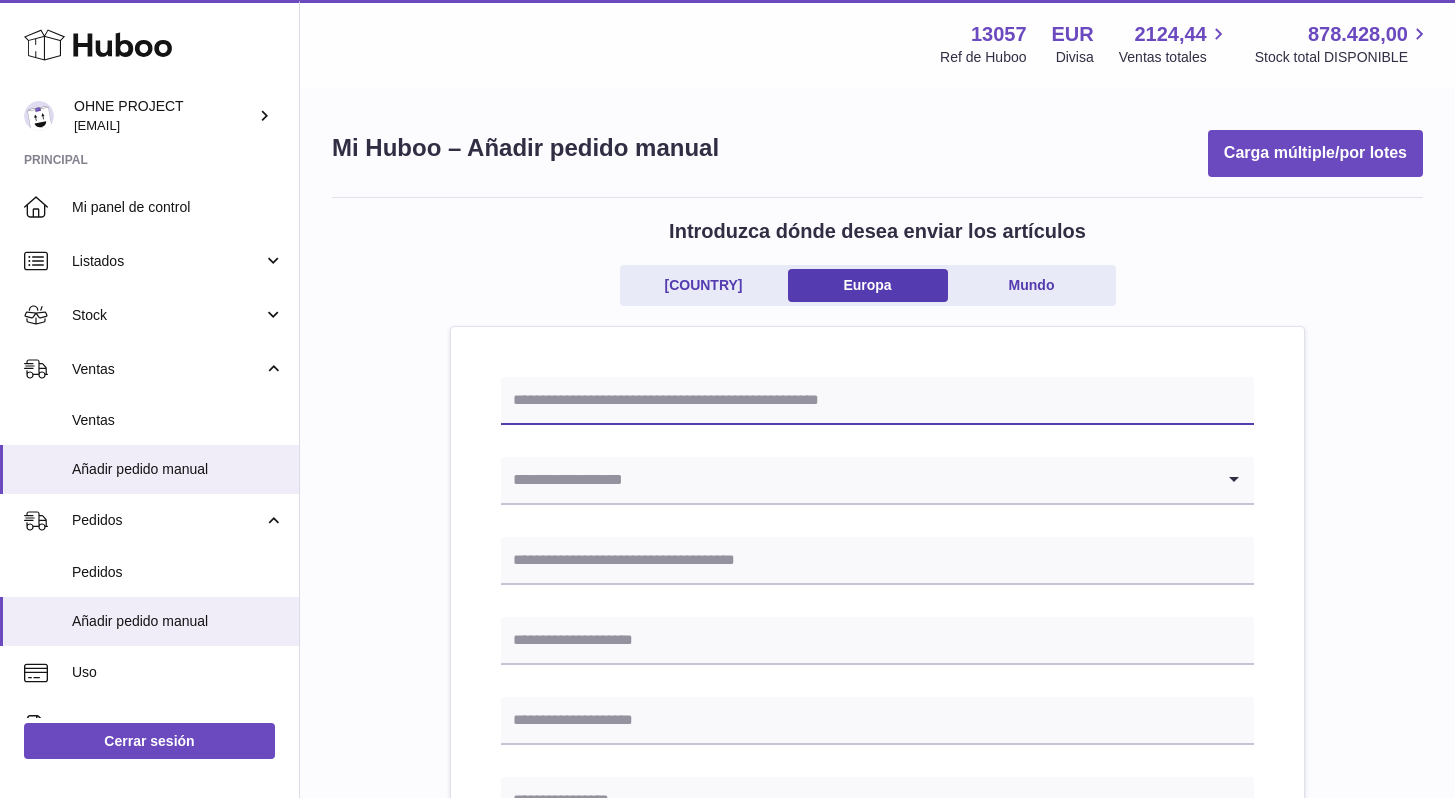 click at bounding box center [877, 401] 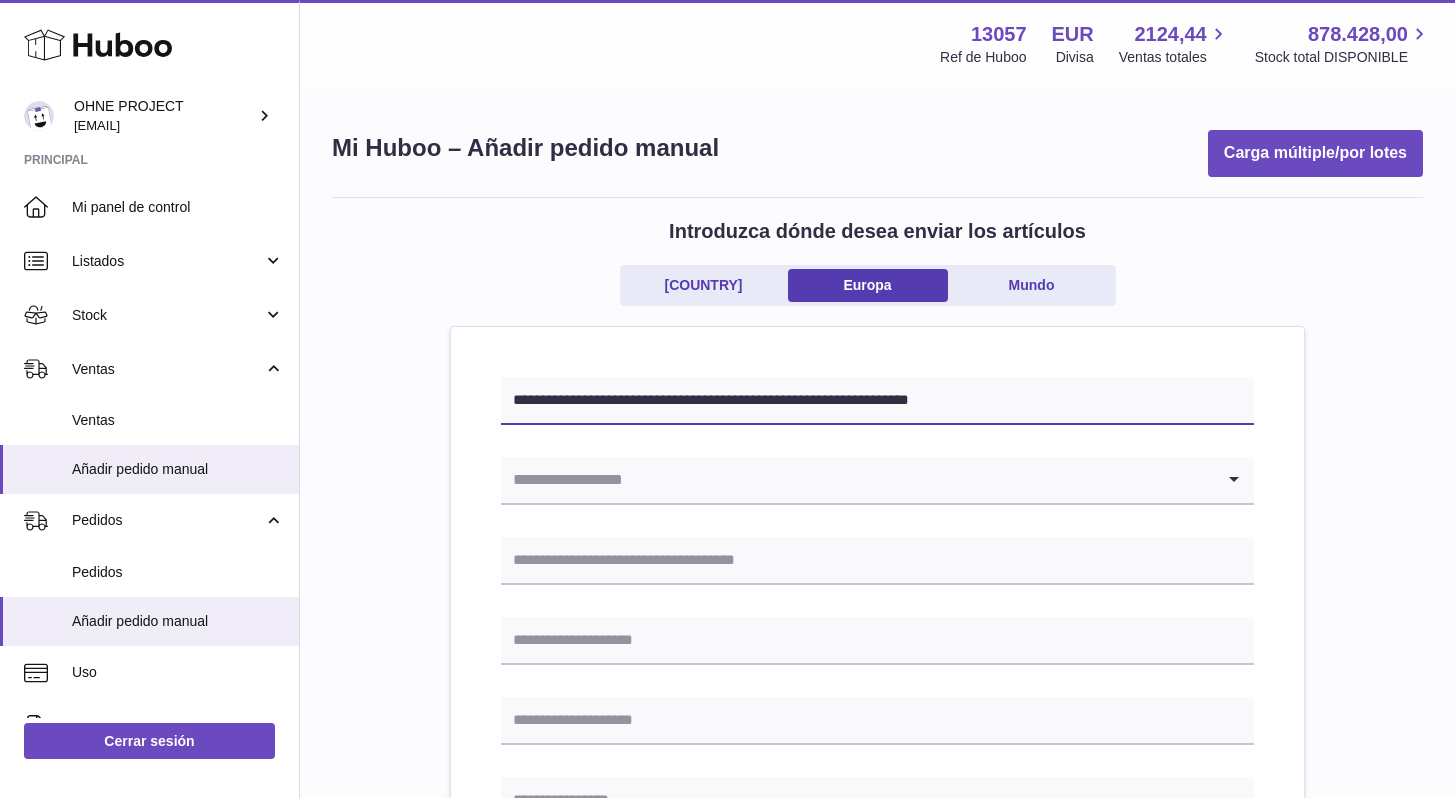 drag, startPoint x: 627, startPoint y: 401, endPoint x: 752, endPoint y: 507, distance: 163.89326 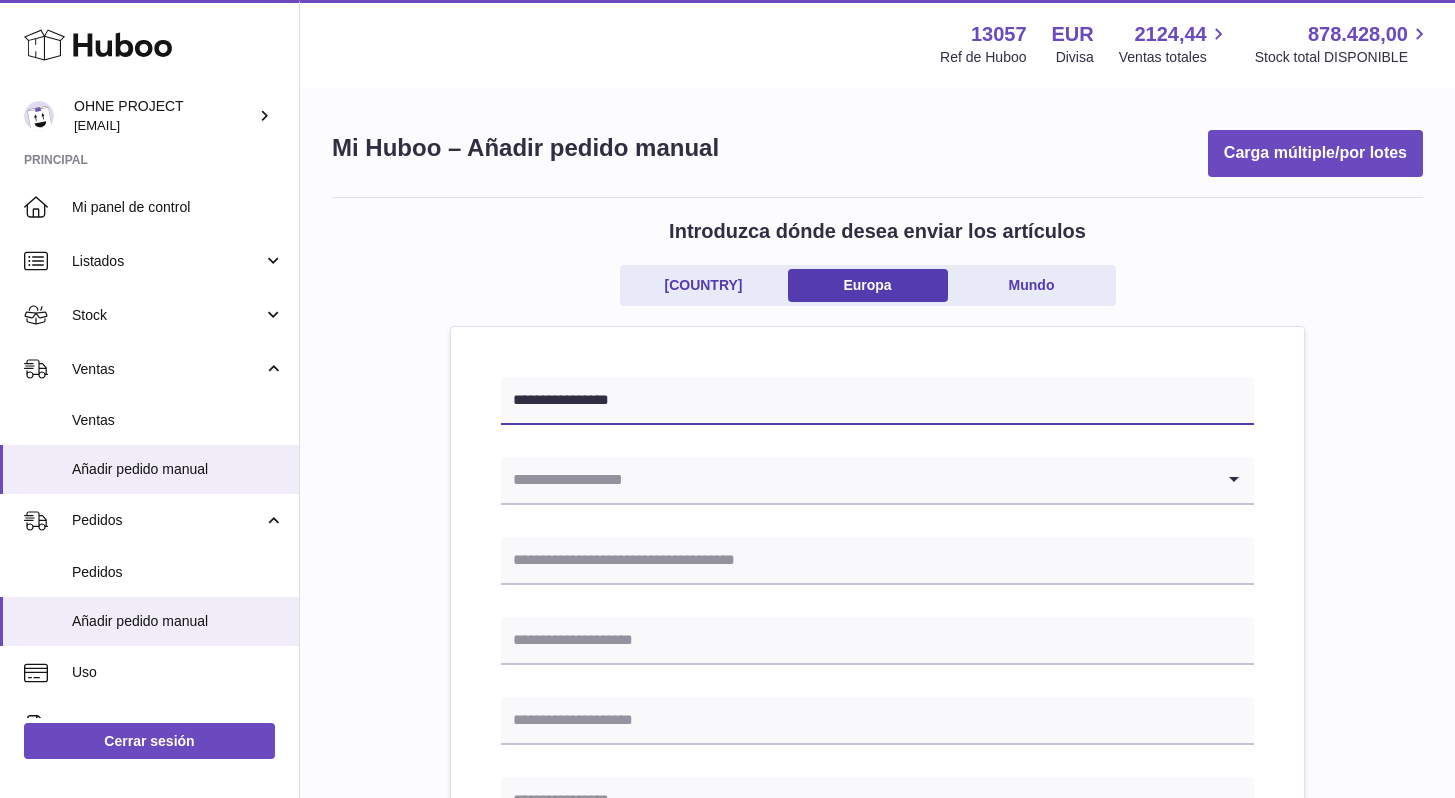 type on "**********" 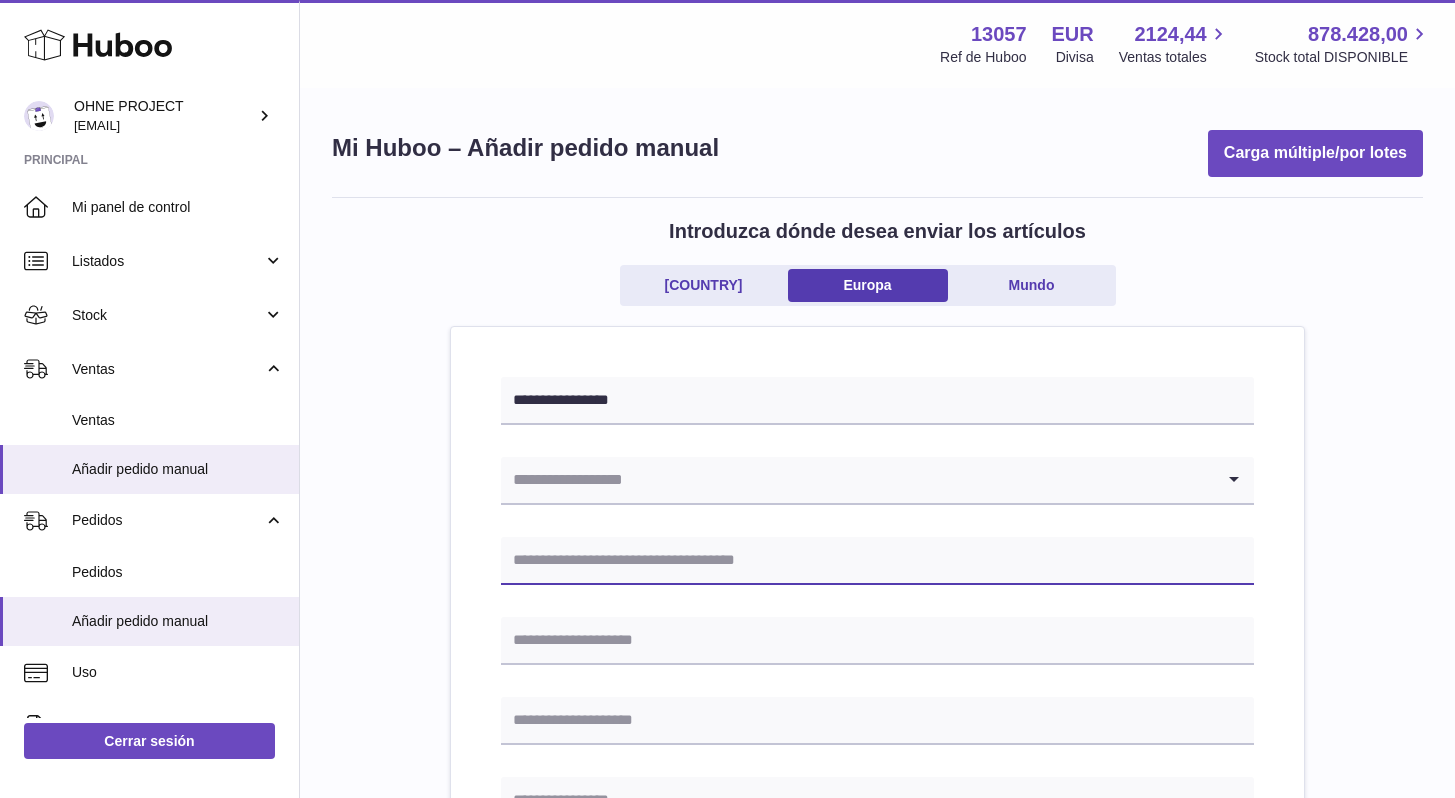 click at bounding box center [877, 561] 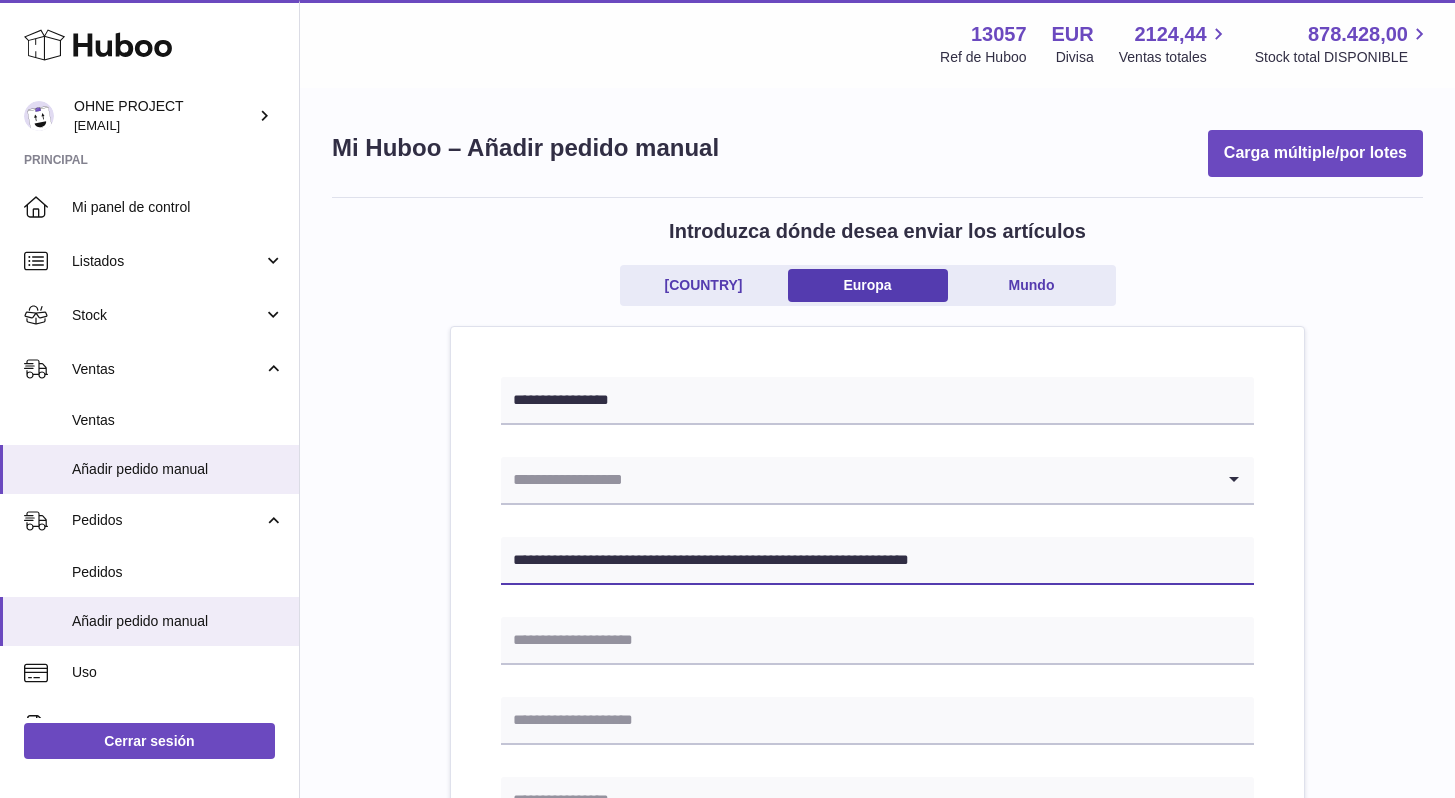 type on "**********" 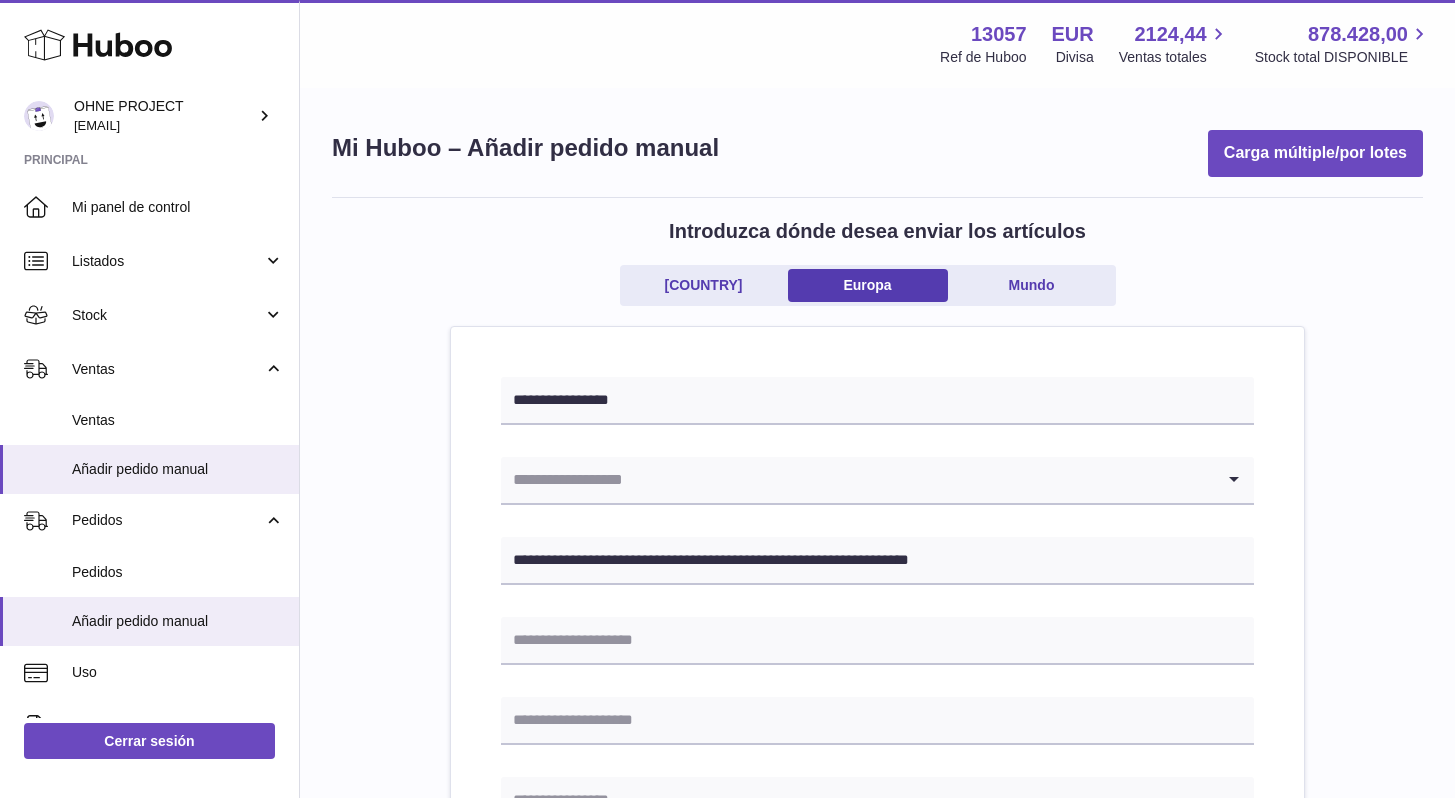 click at bounding box center [857, 480] 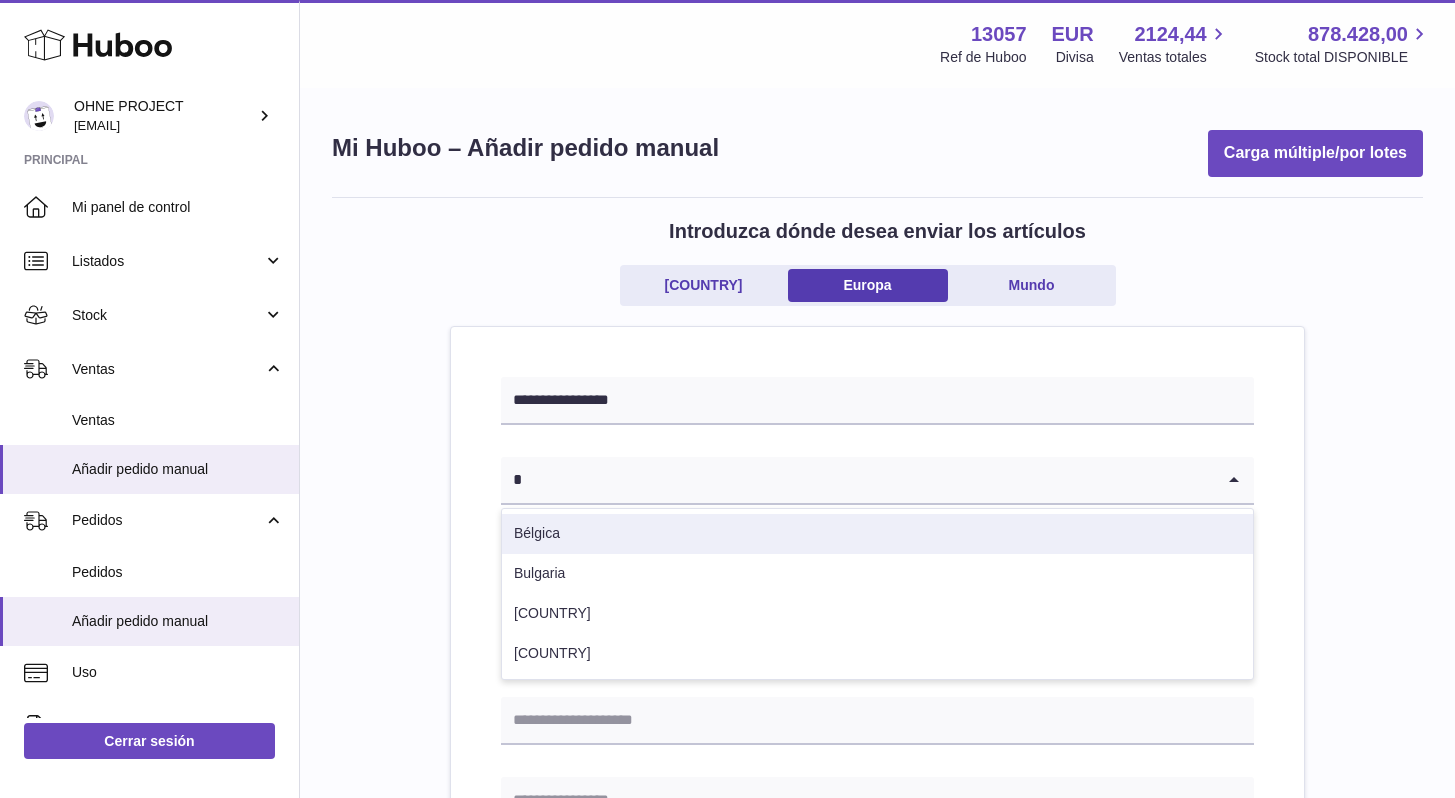 click on "Bélgica" at bounding box center (877, 534) 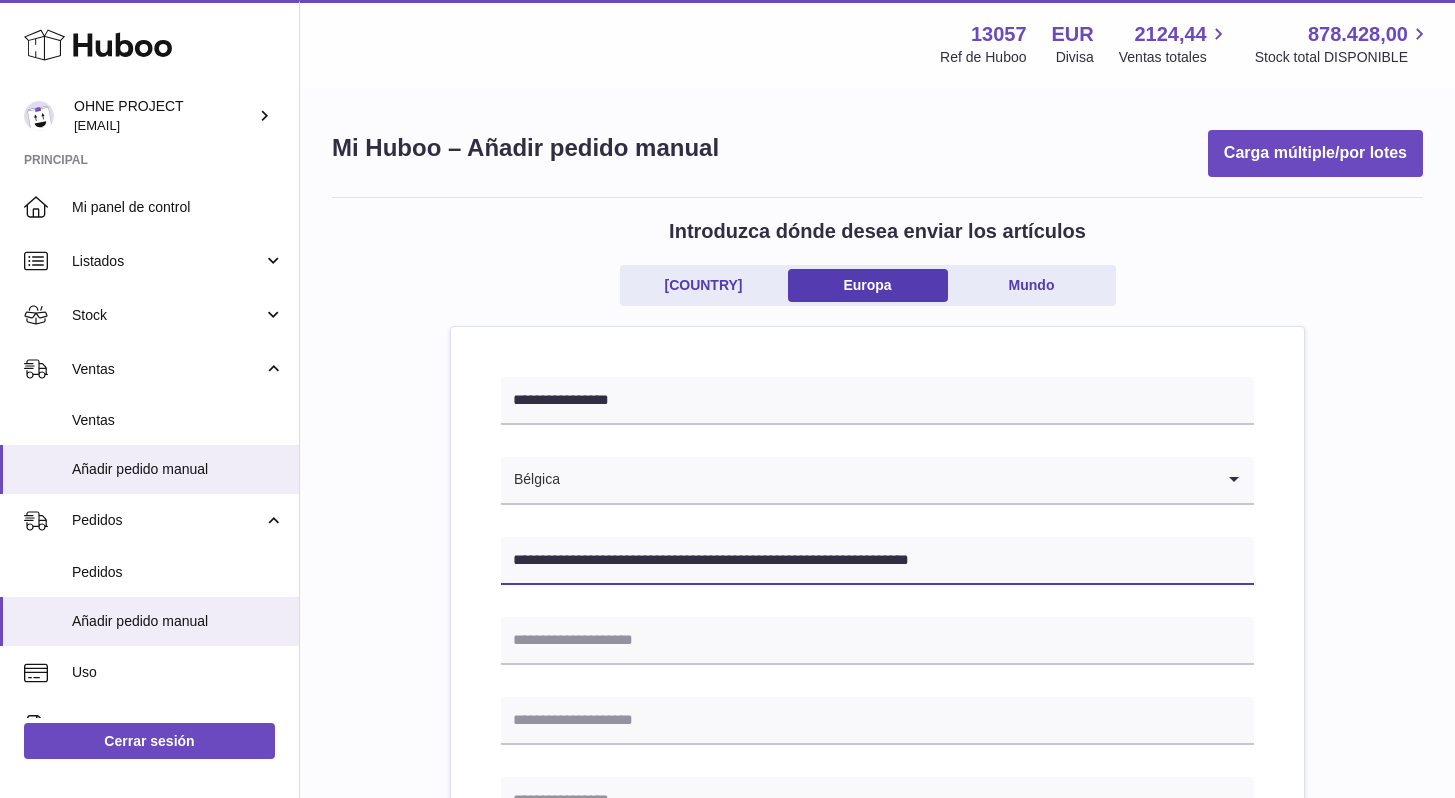 drag, startPoint x: 628, startPoint y: 561, endPoint x: 721, endPoint y: 619, distance: 109.60383 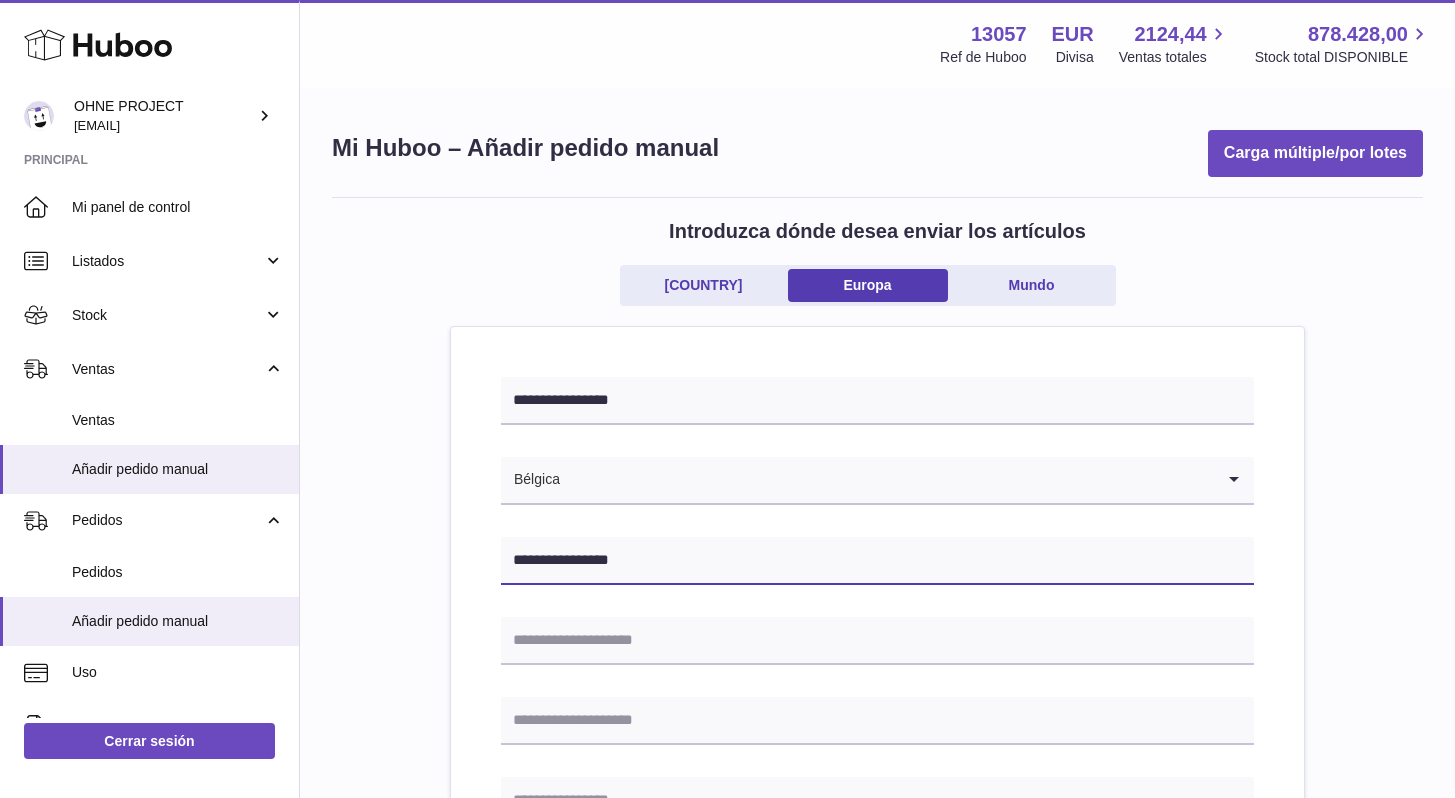 type on "**********" 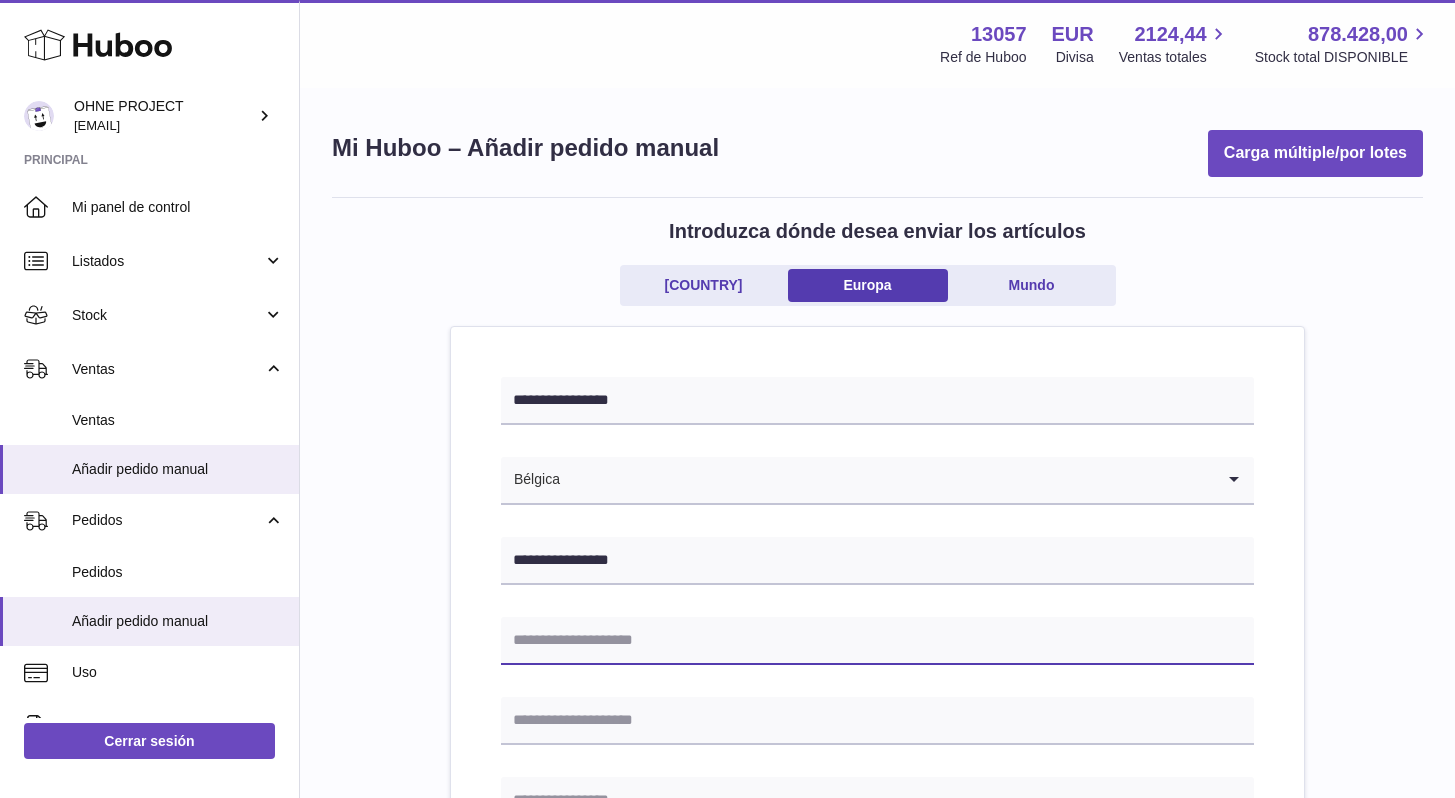 click at bounding box center (877, 641) 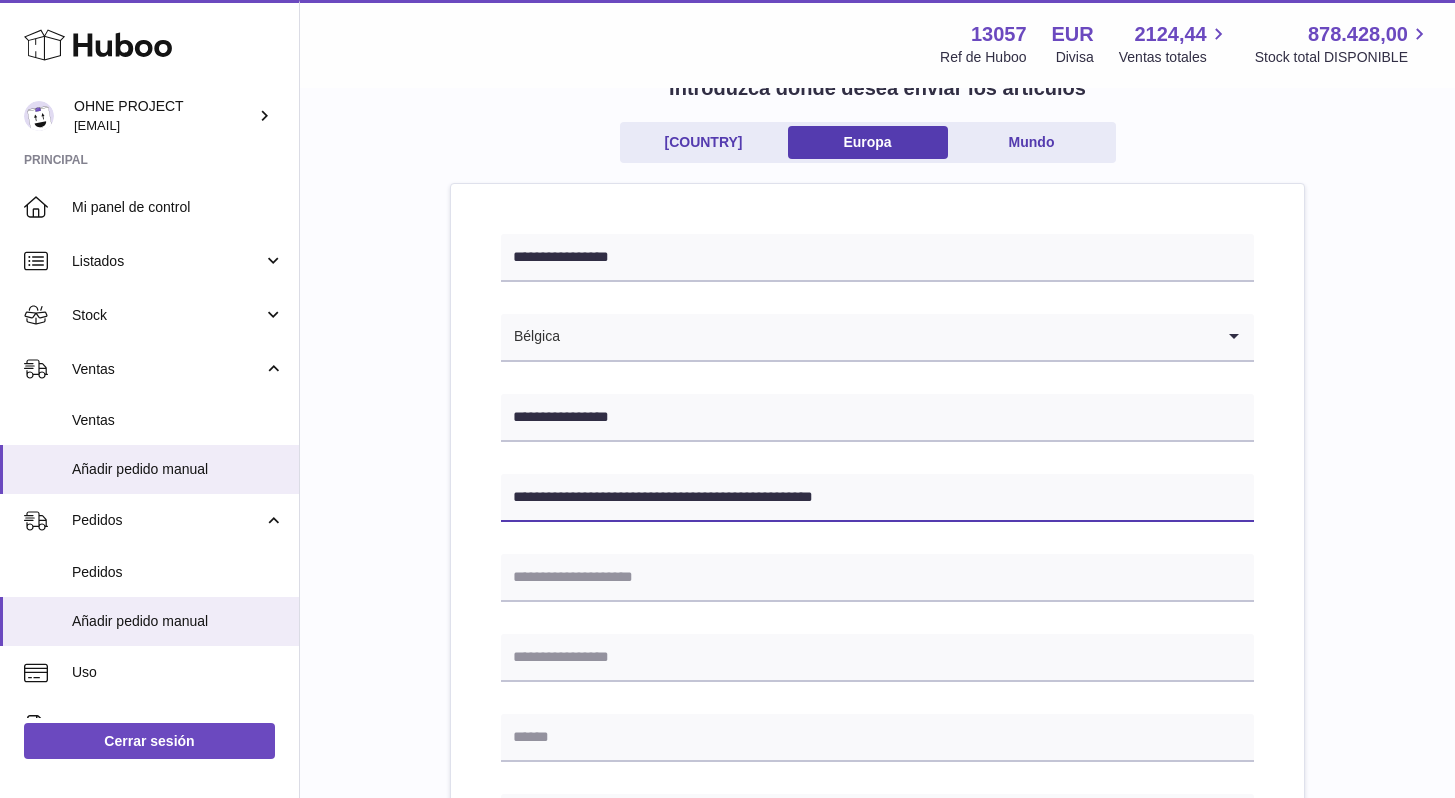 scroll, scrollTop: 280, scrollLeft: 0, axis: vertical 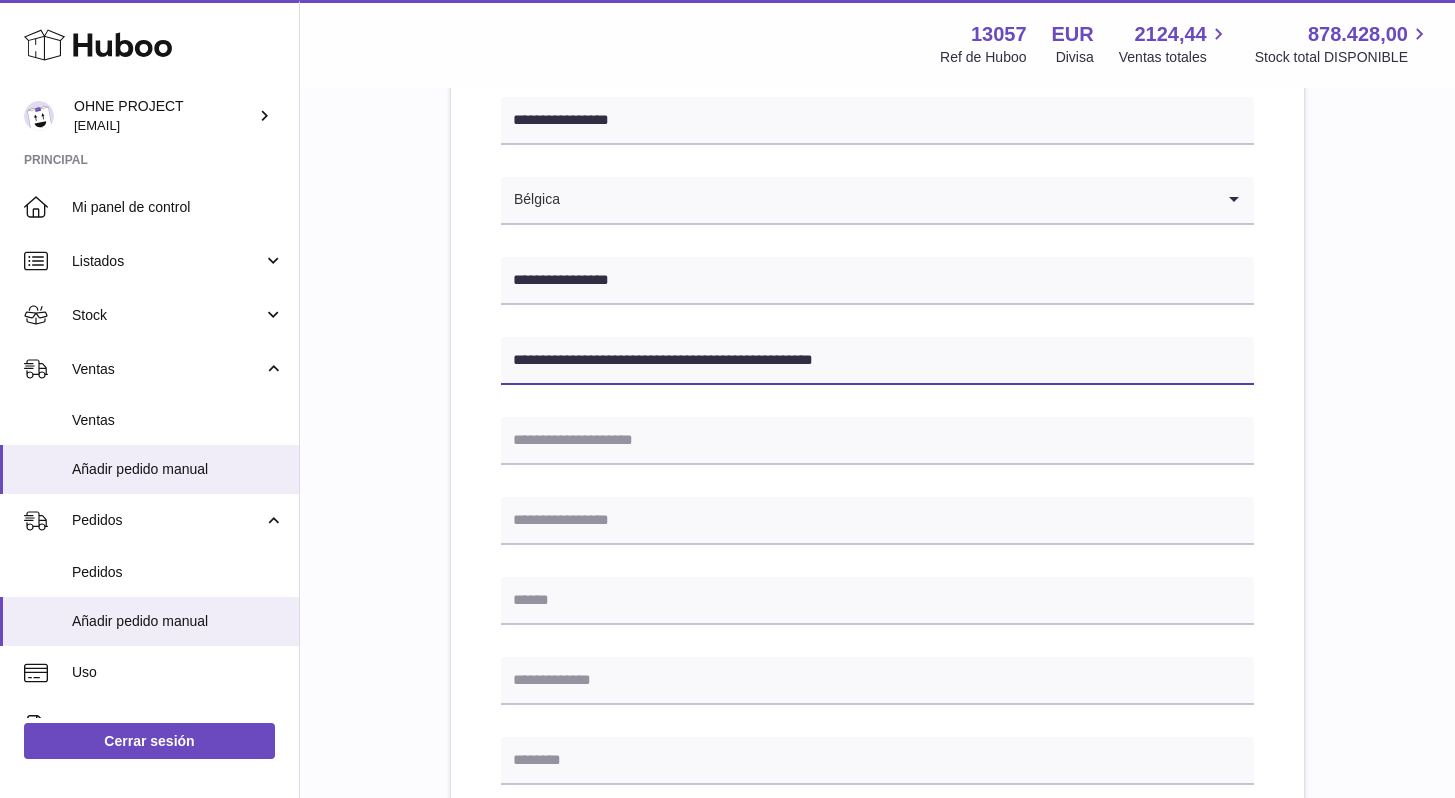 drag, startPoint x: 616, startPoint y: 355, endPoint x: 805, endPoint y: 436, distance: 205.62587 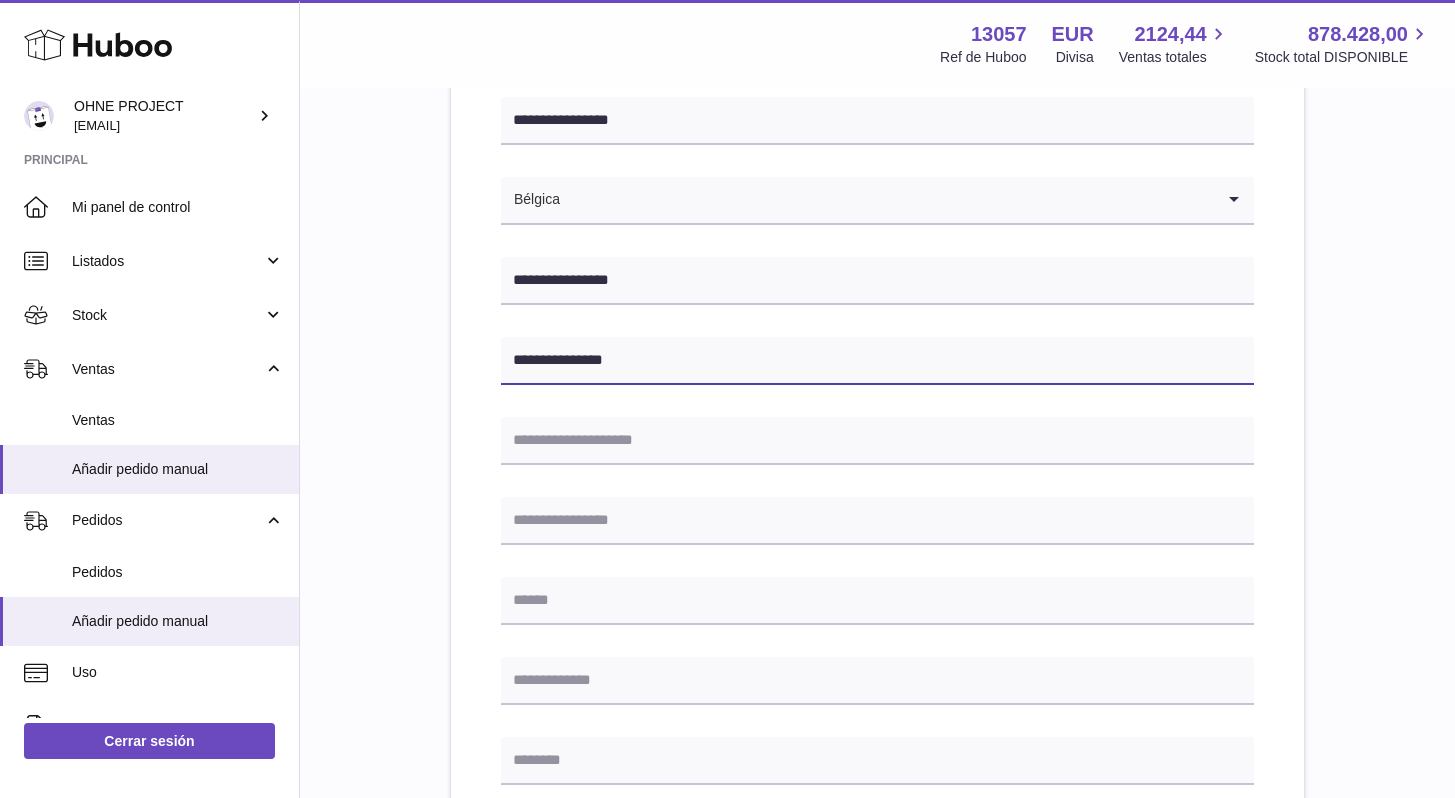 type on "**********" 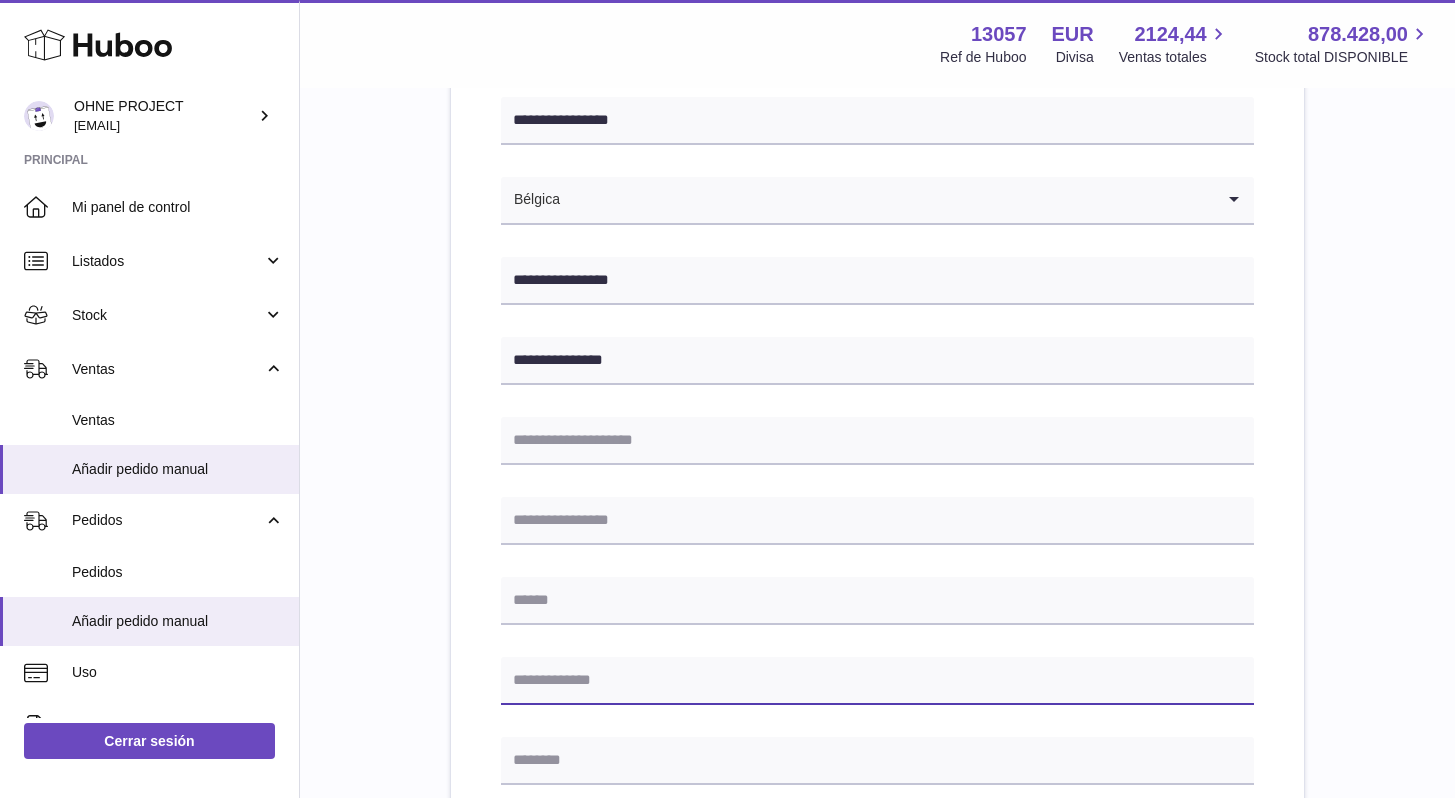 click at bounding box center [877, 681] 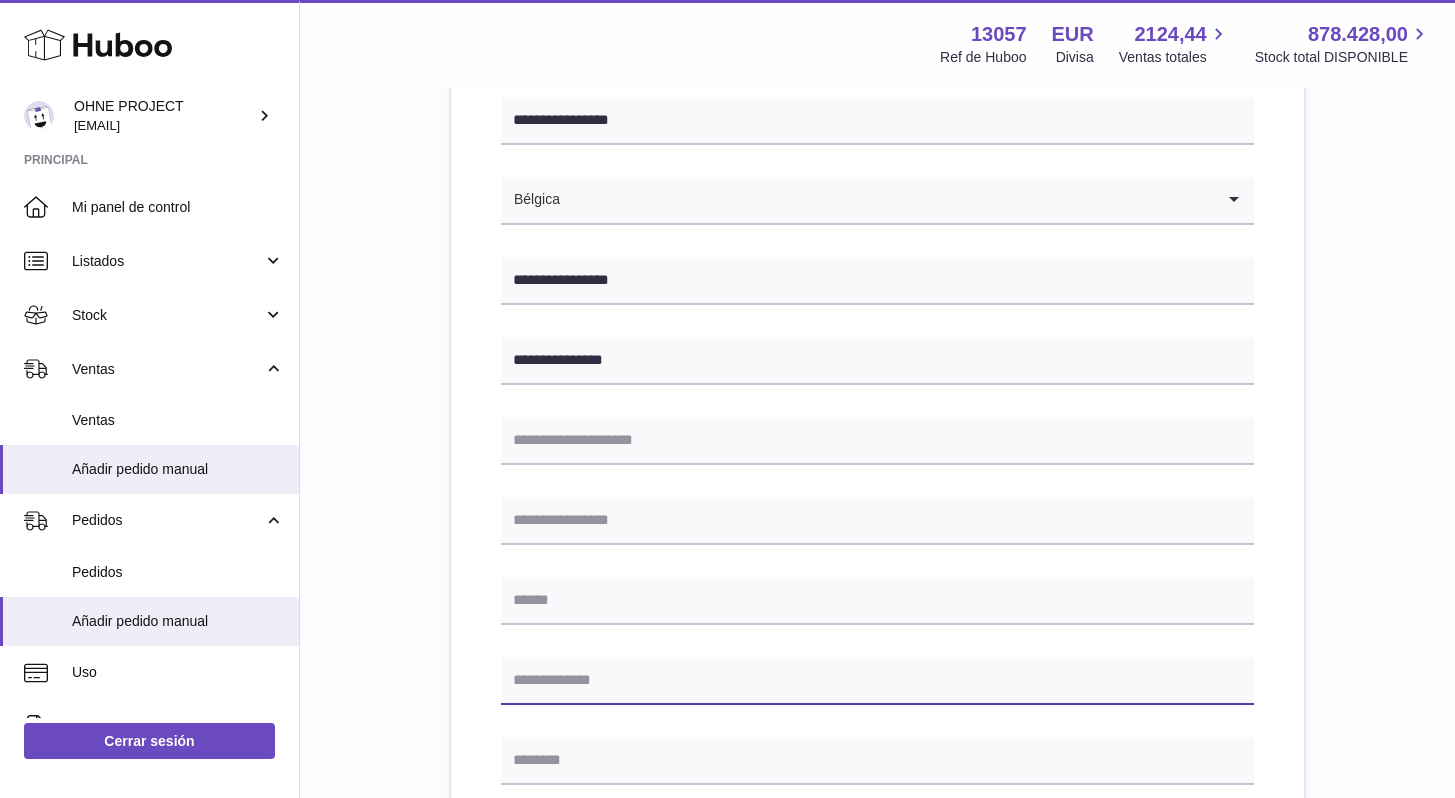 paste on "**********" 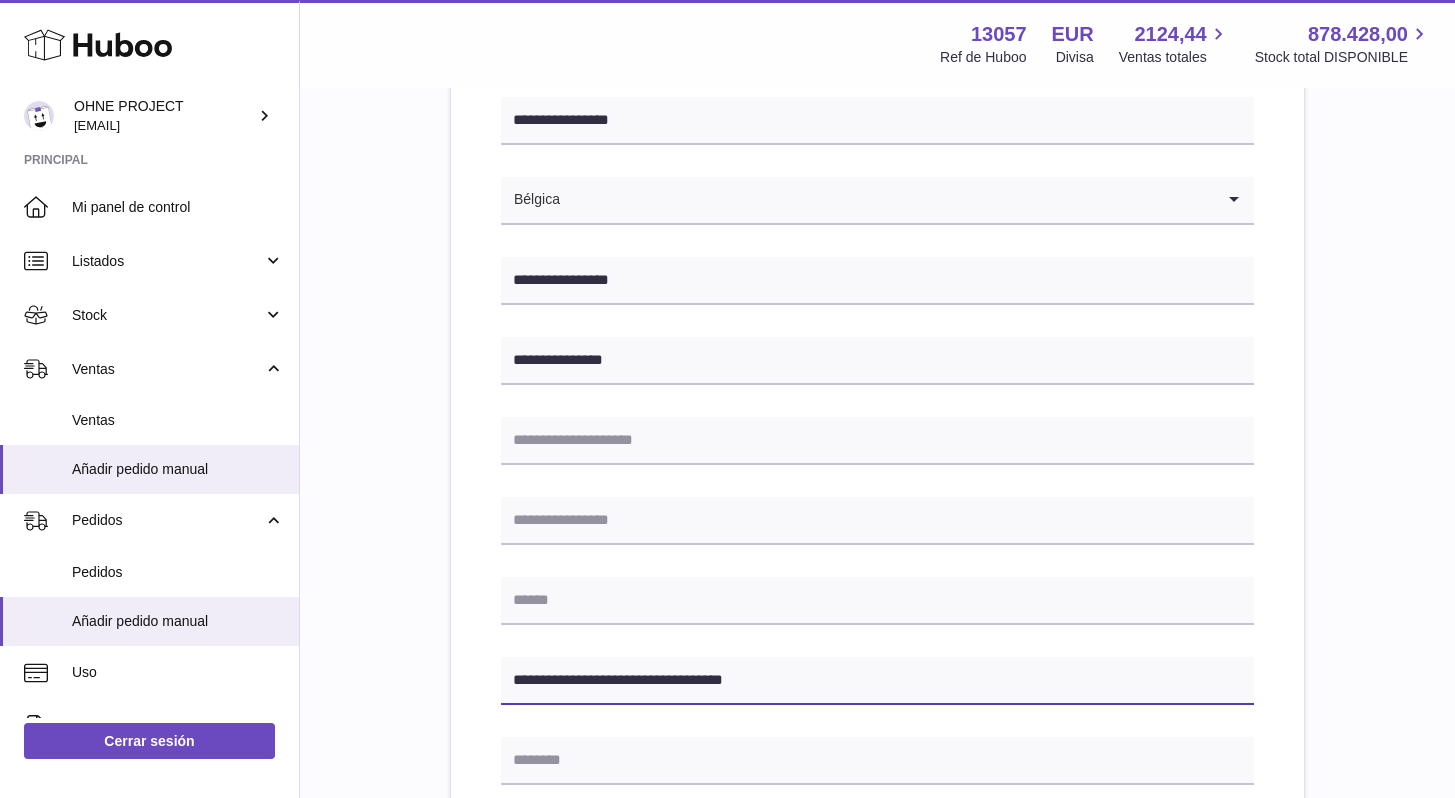 click on "**********" at bounding box center [877, 681] 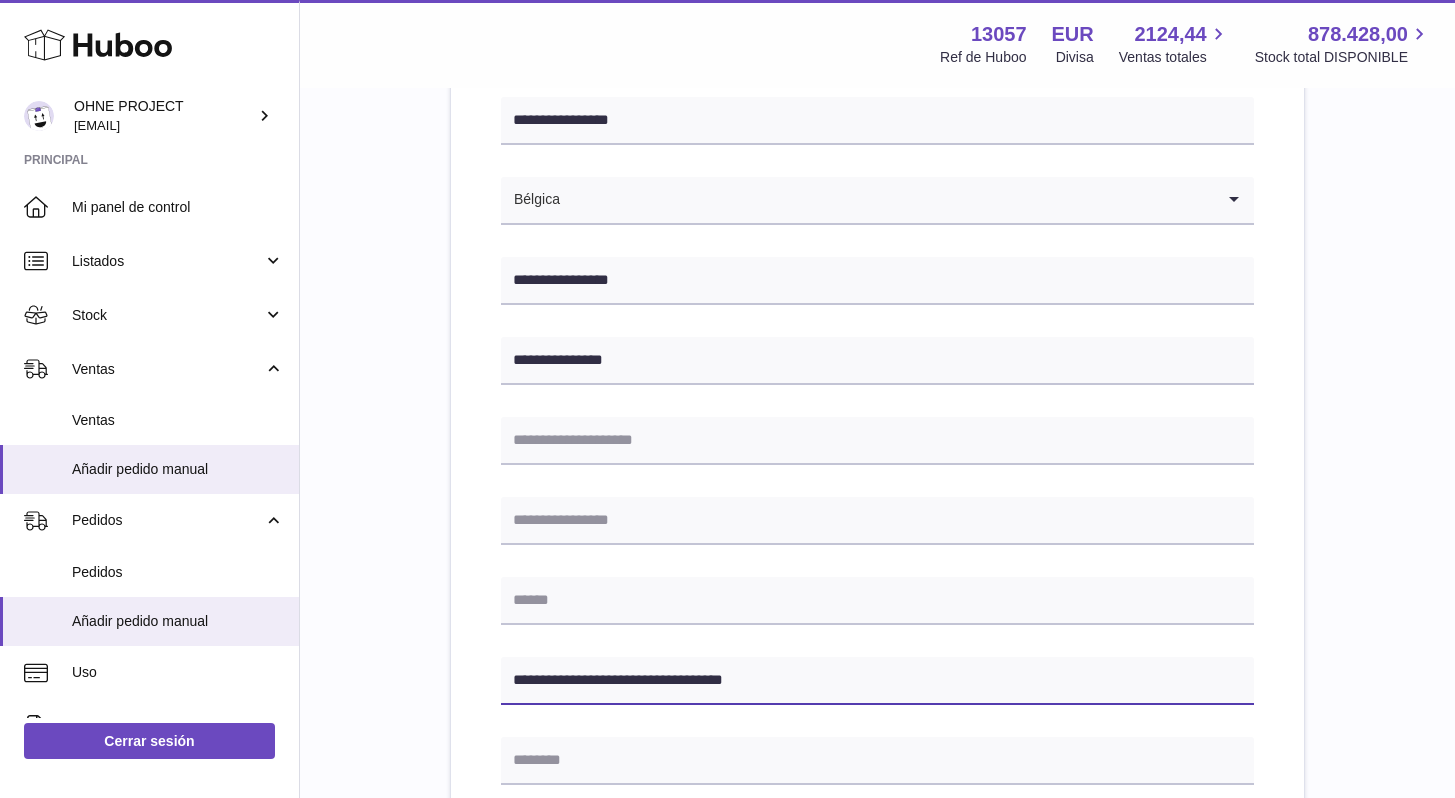 click on "**********" at bounding box center (877, 681) 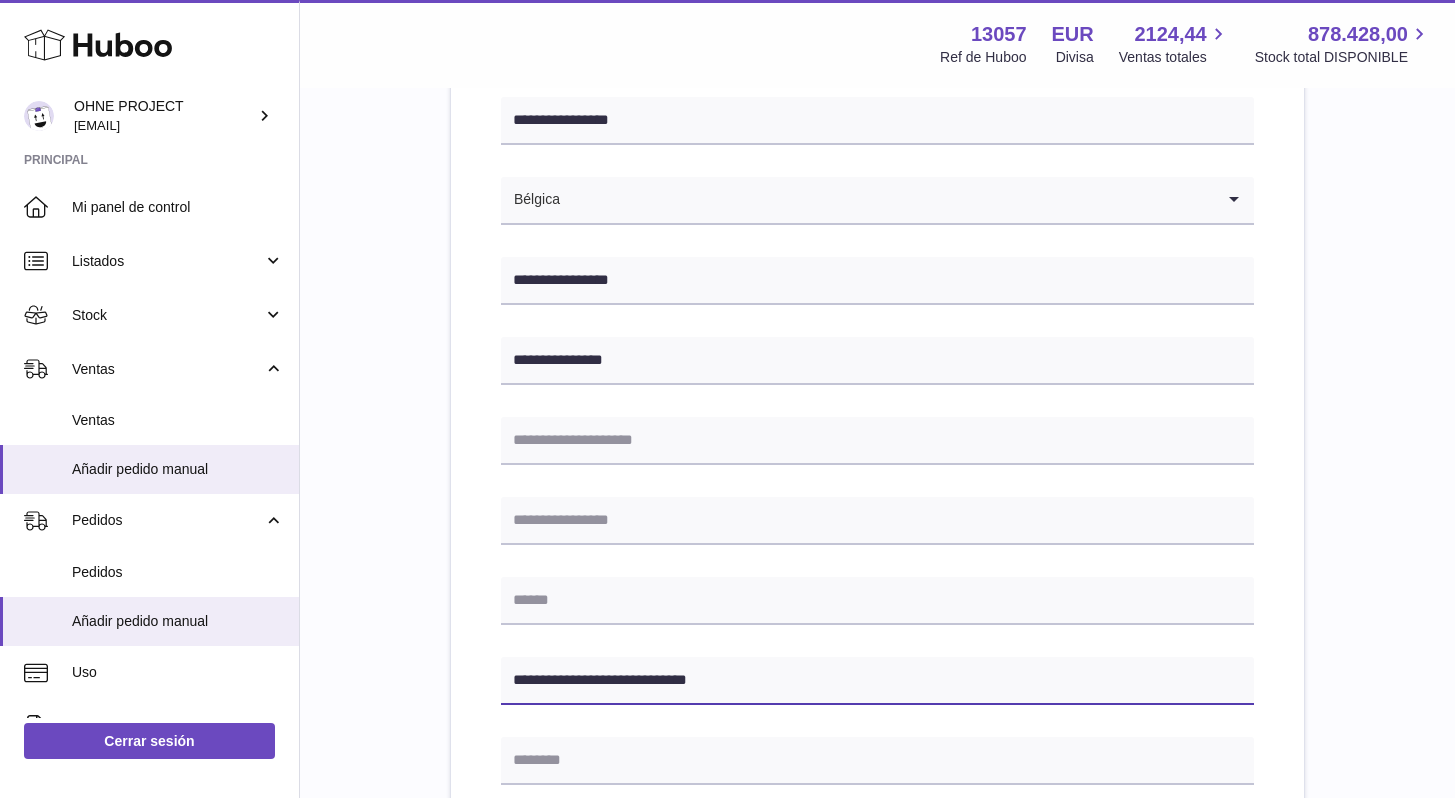 type on "**********" 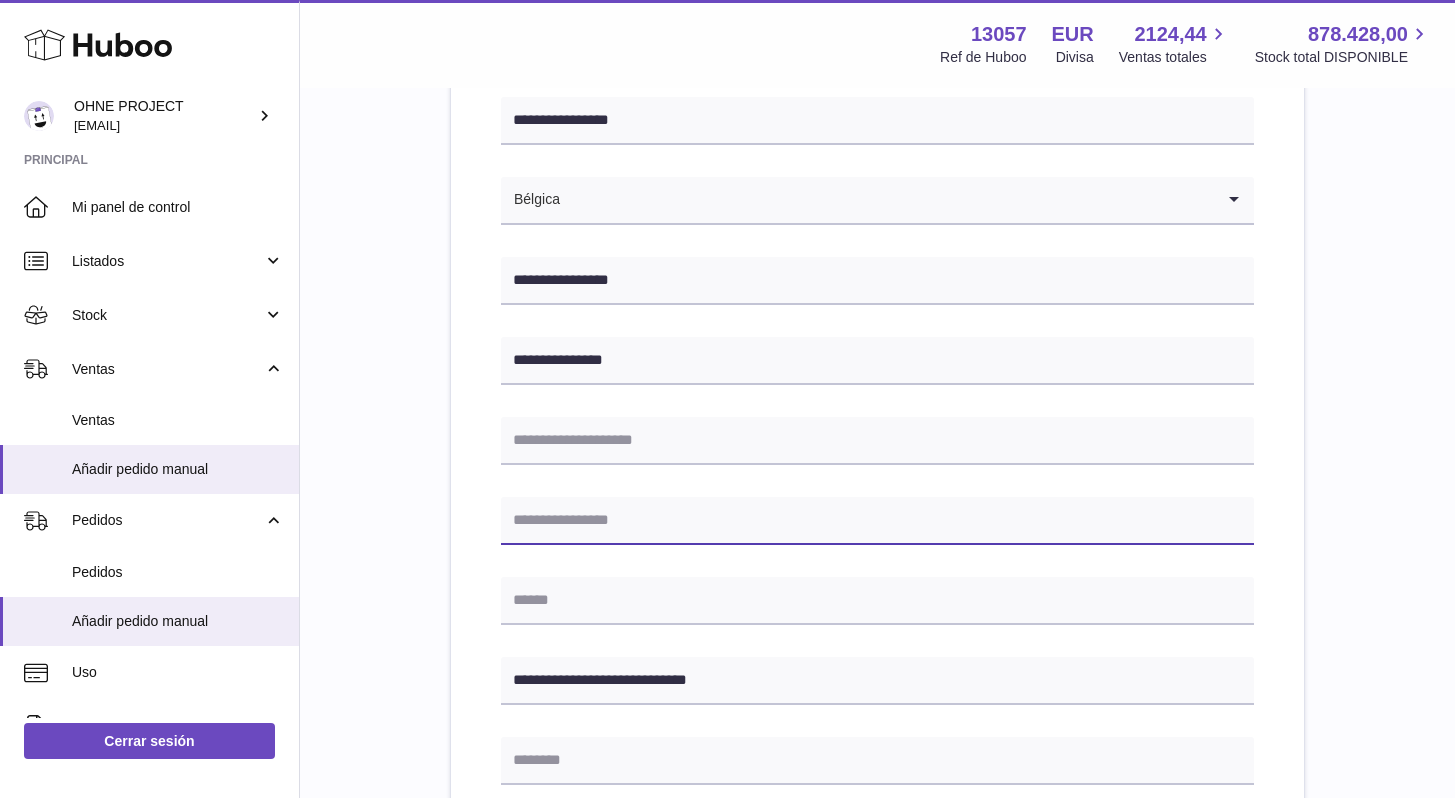 click at bounding box center (877, 521) 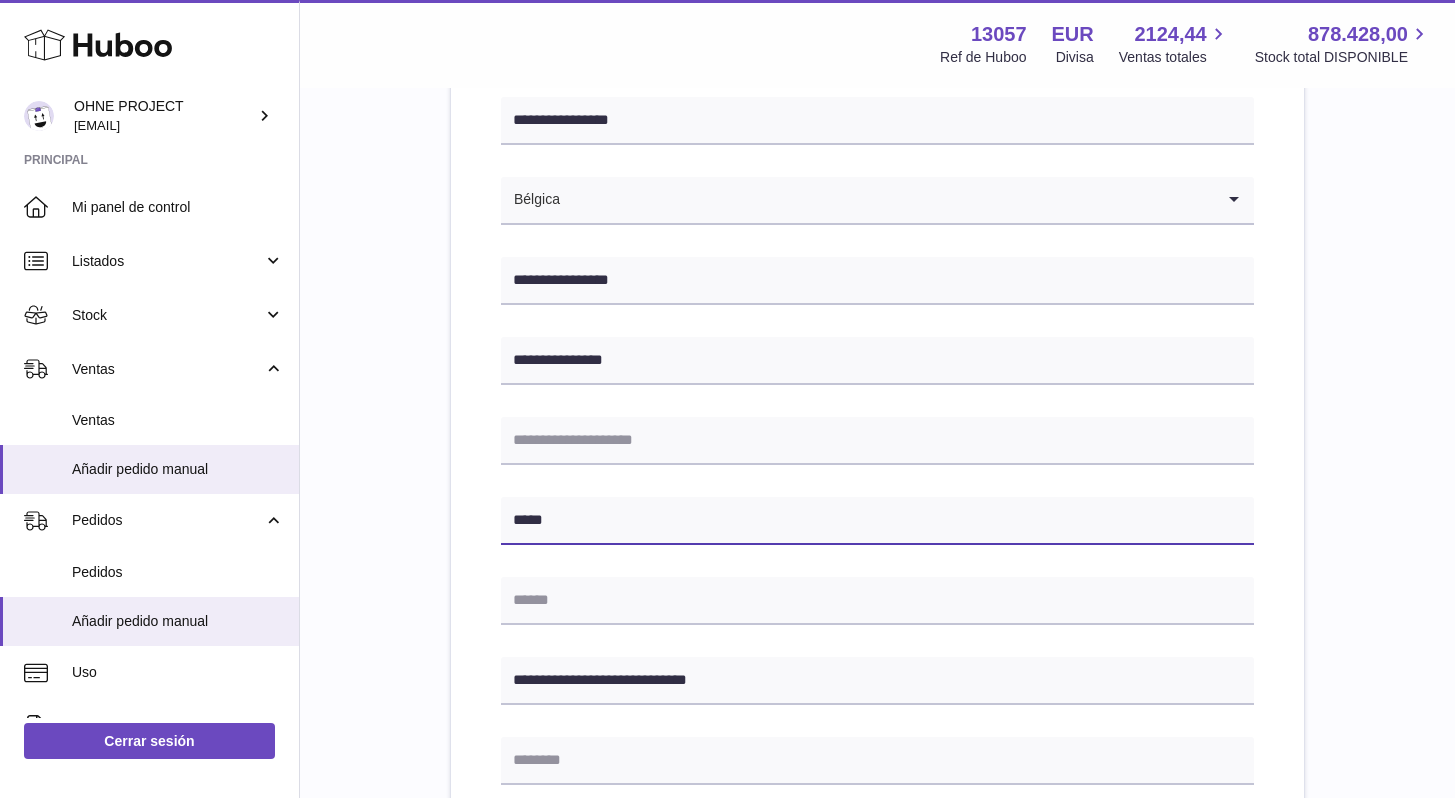 type on "*****" 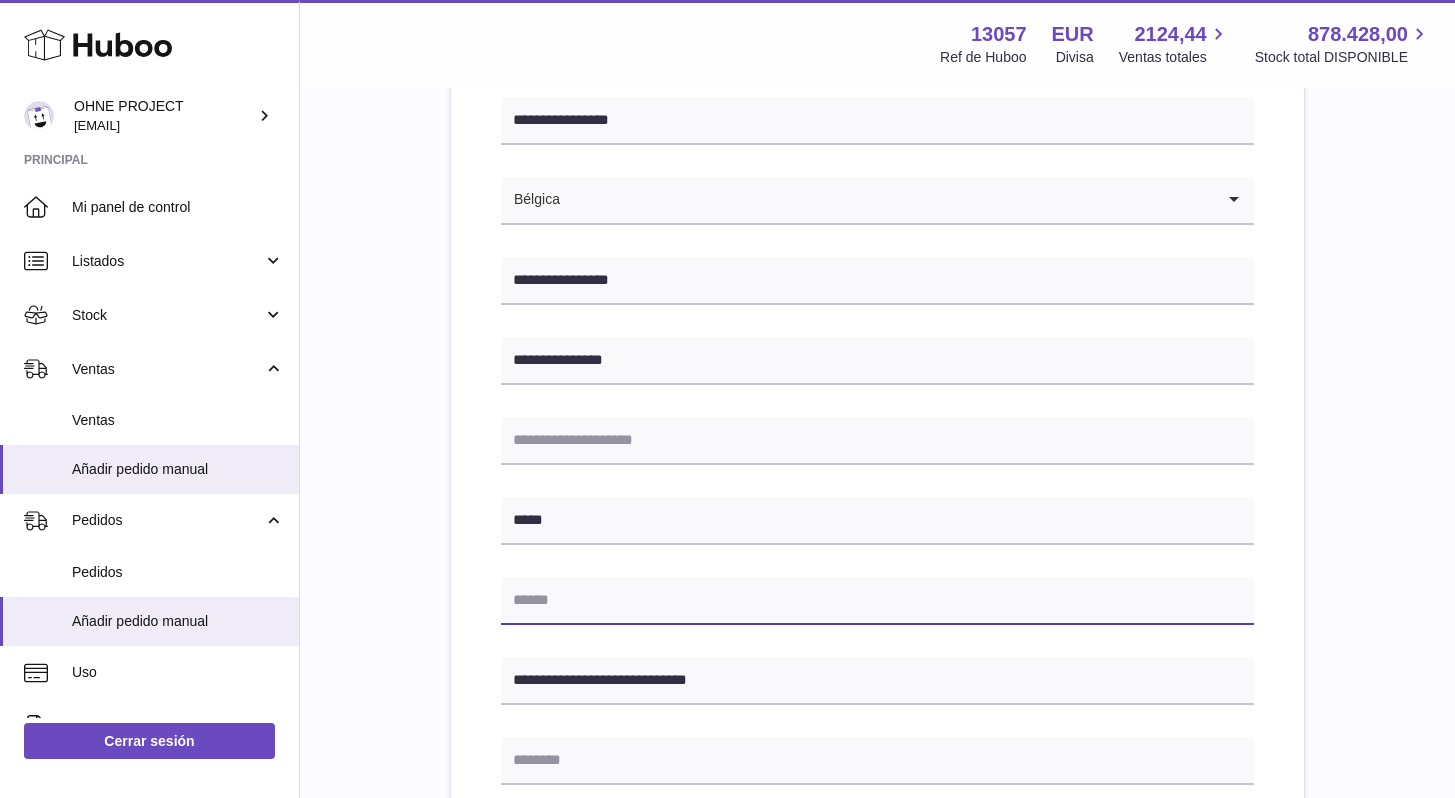 click at bounding box center [877, 601] 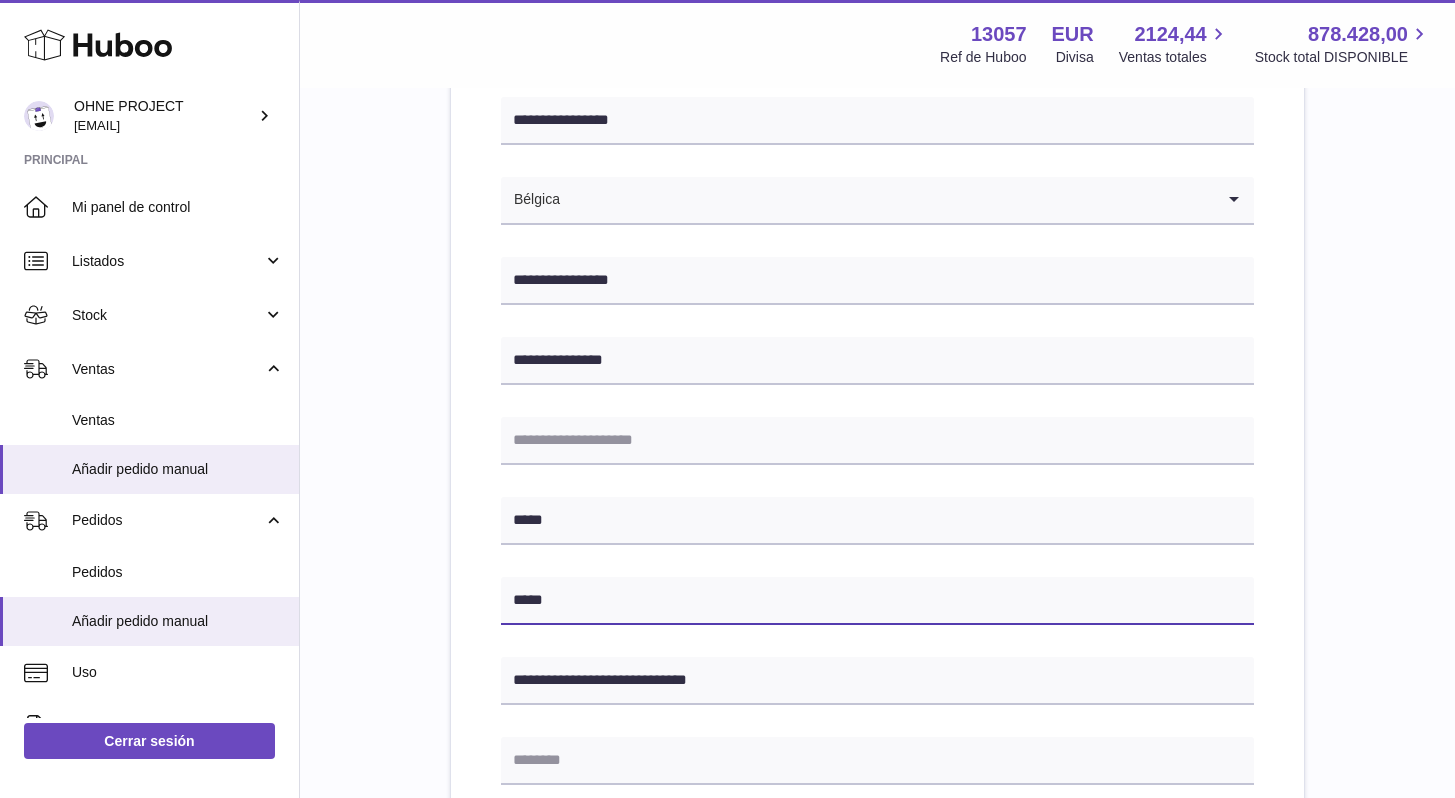 type on "*****" 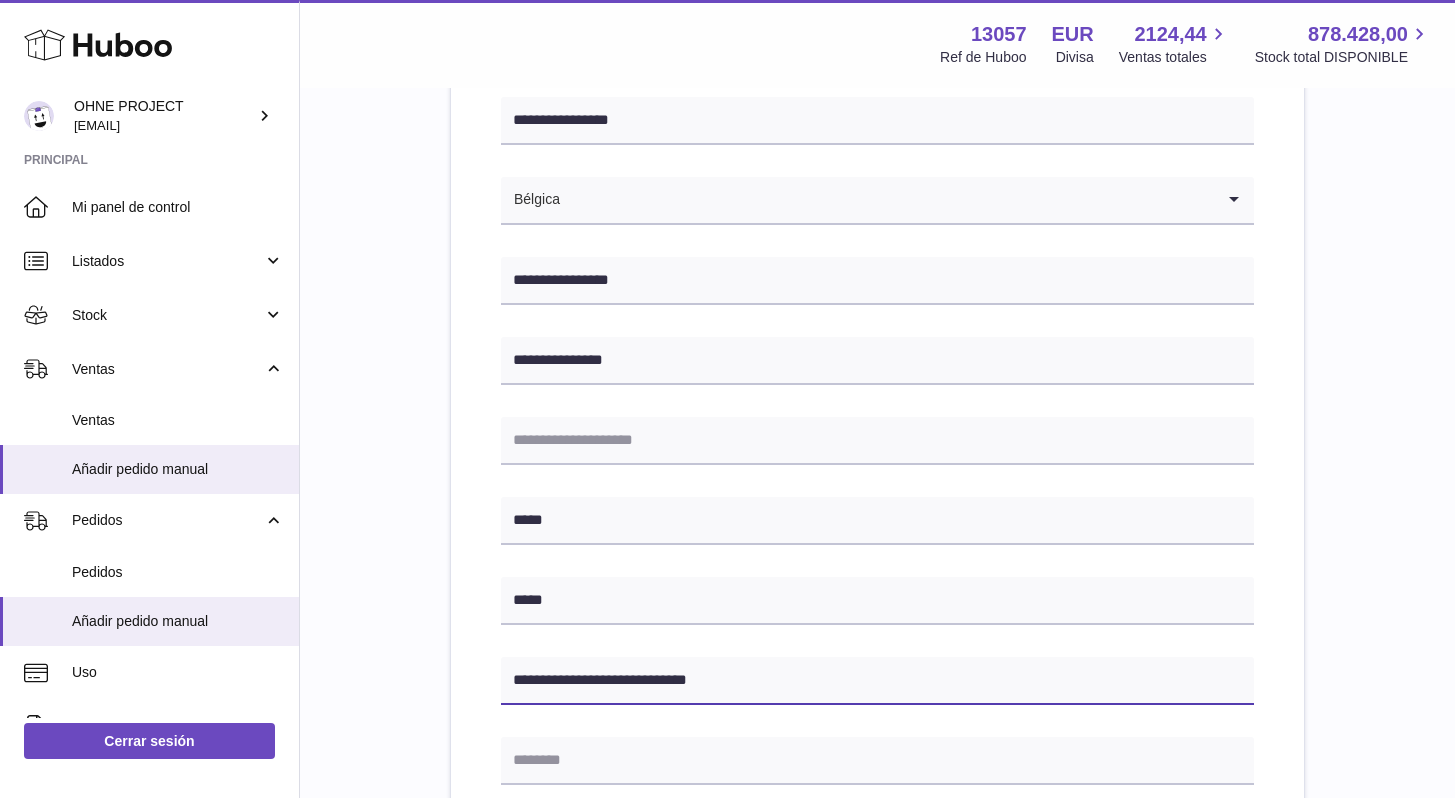 drag, startPoint x: 610, startPoint y: 681, endPoint x: 810, endPoint y: 681, distance: 200 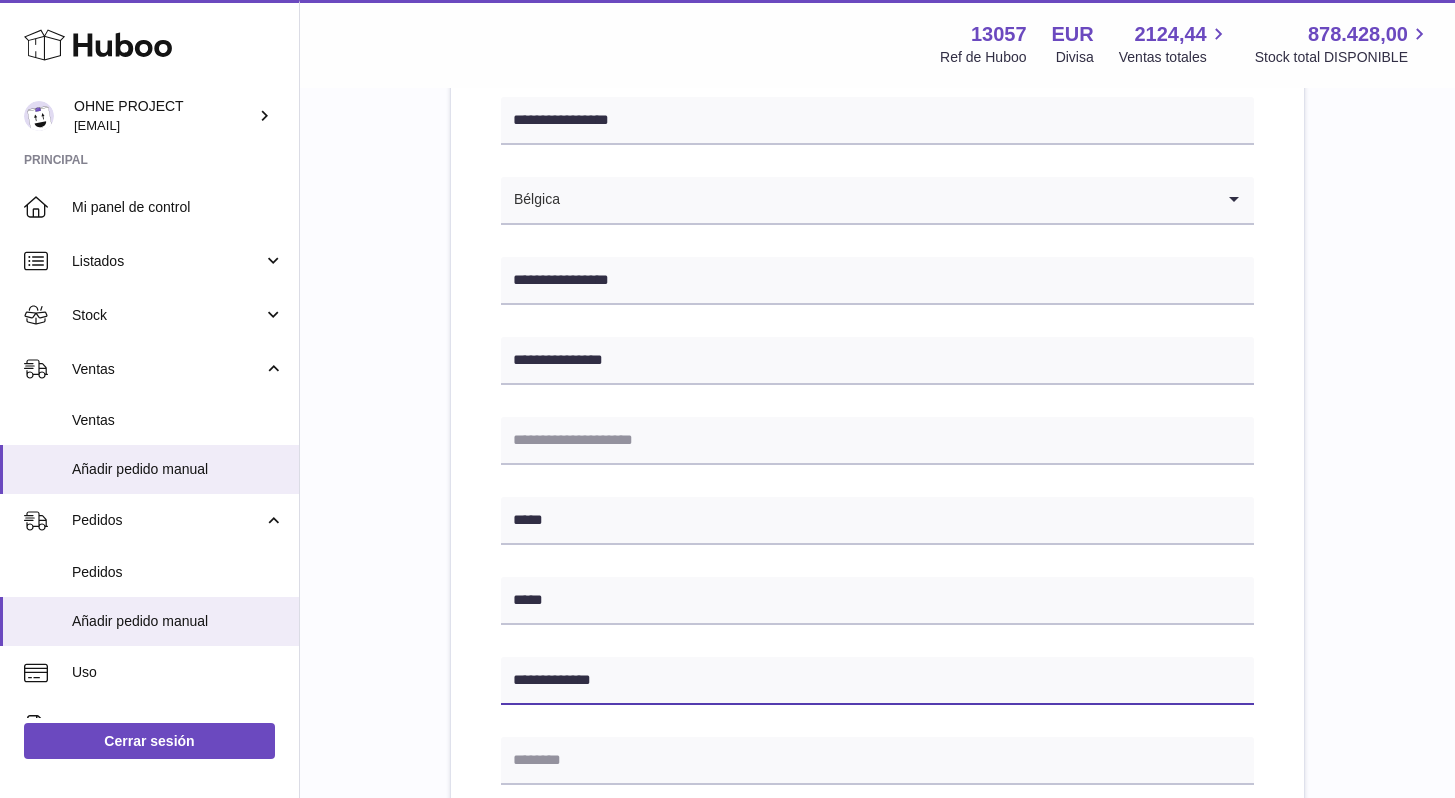 click on "**********" at bounding box center (877, 681) 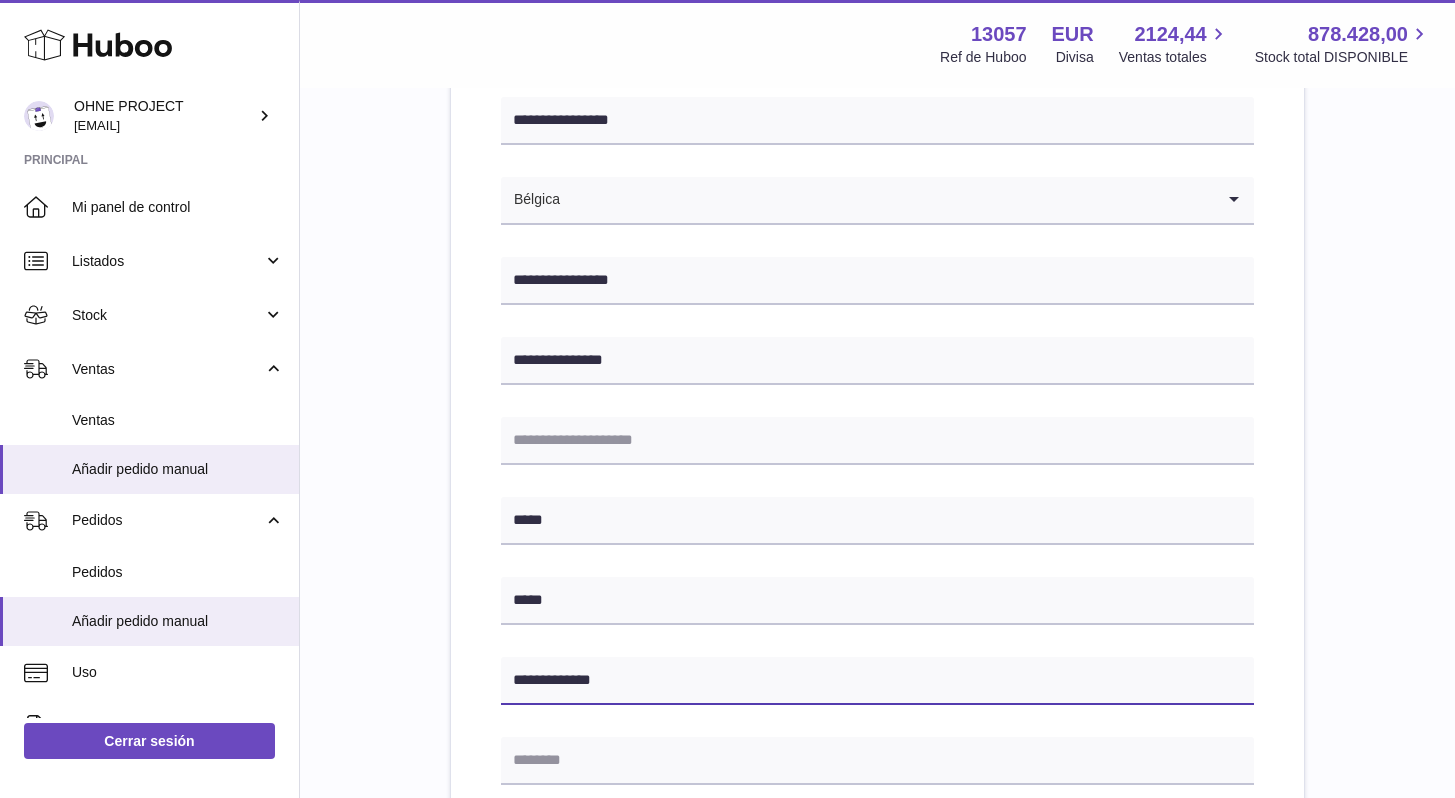 click on "**********" at bounding box center [877, 681] 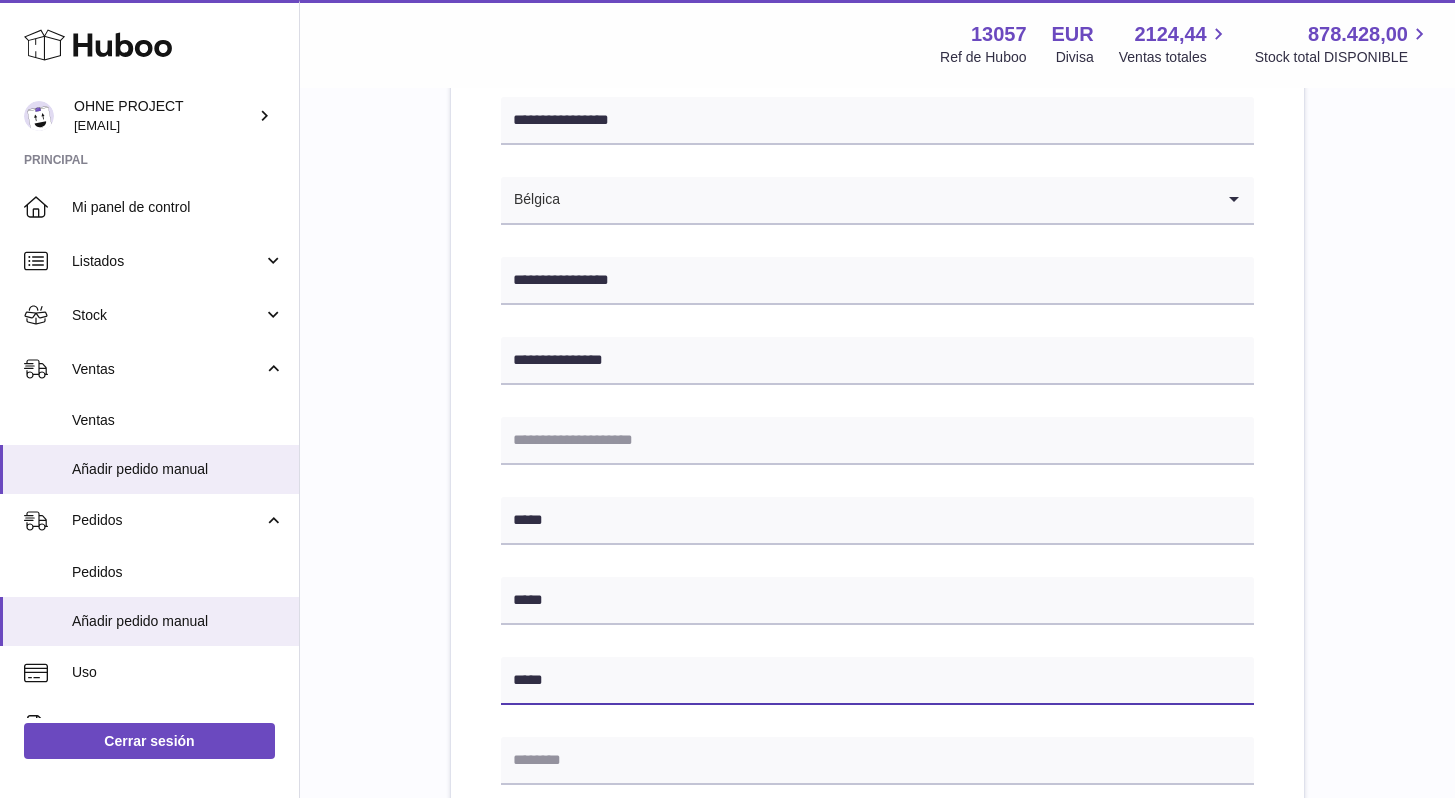 type on "****" 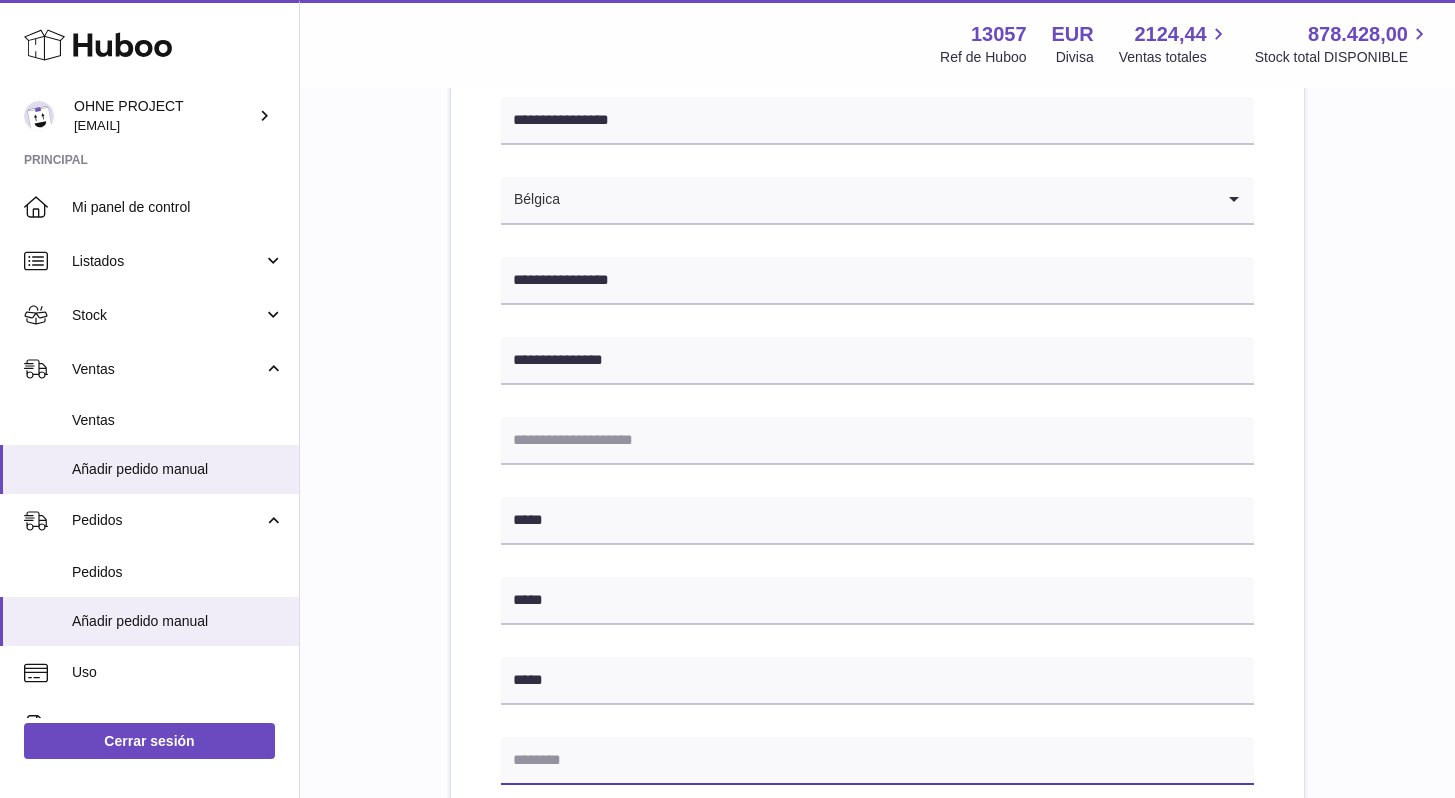 click at bounding box center (877, 761) 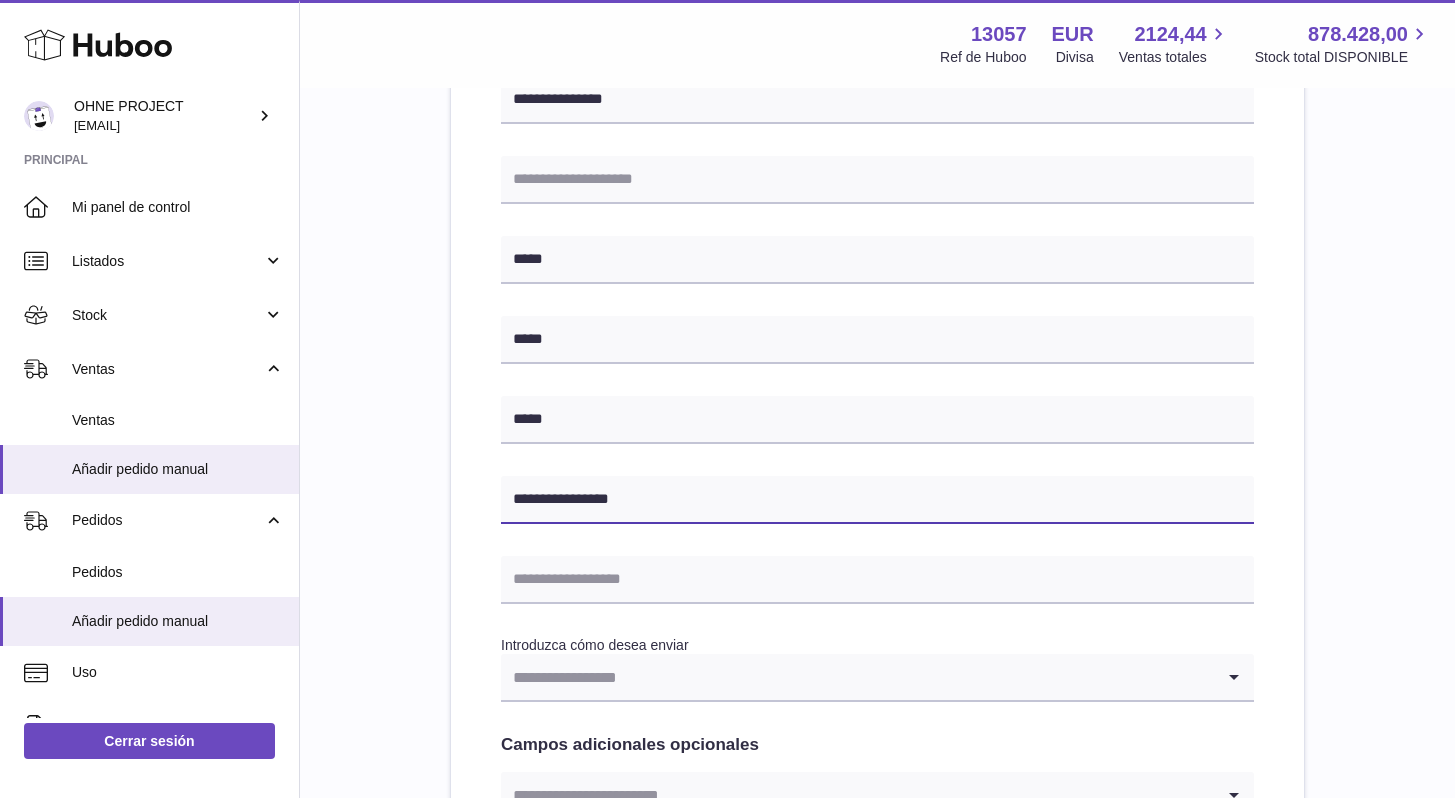 scroll, scrollTop: 695, scrollLeft: 0, axis: vertical 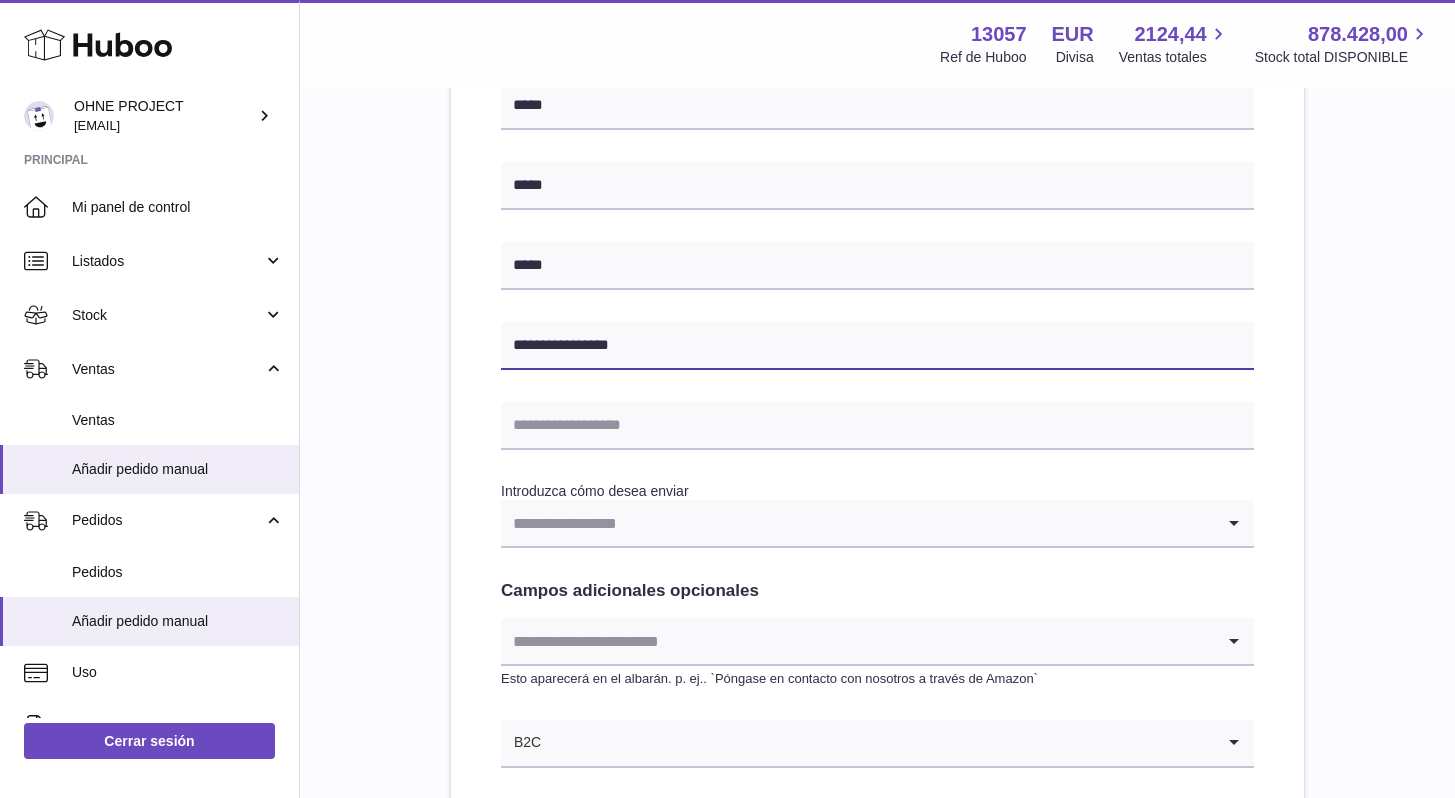 type on "**********" 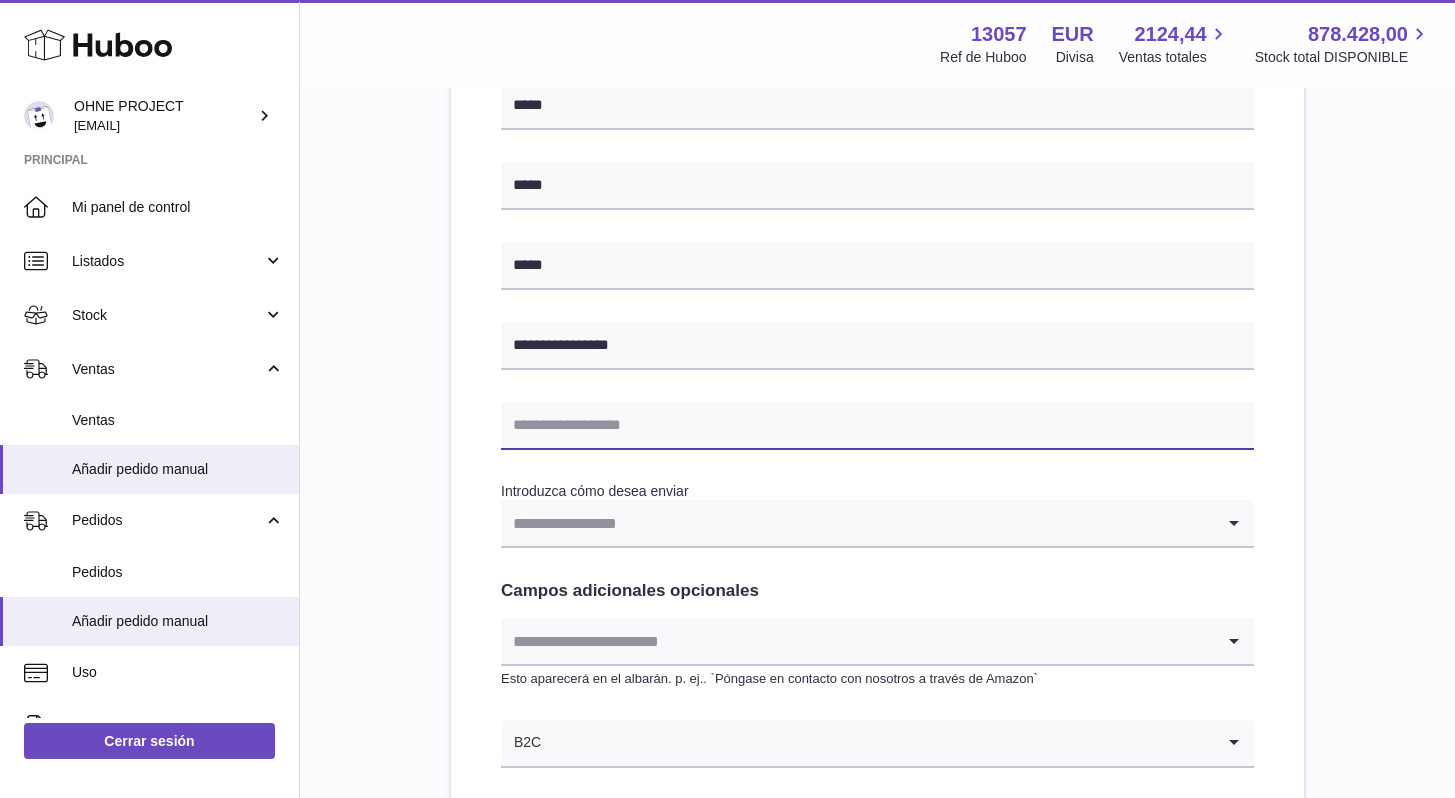 click at bounding box center (877, 426) 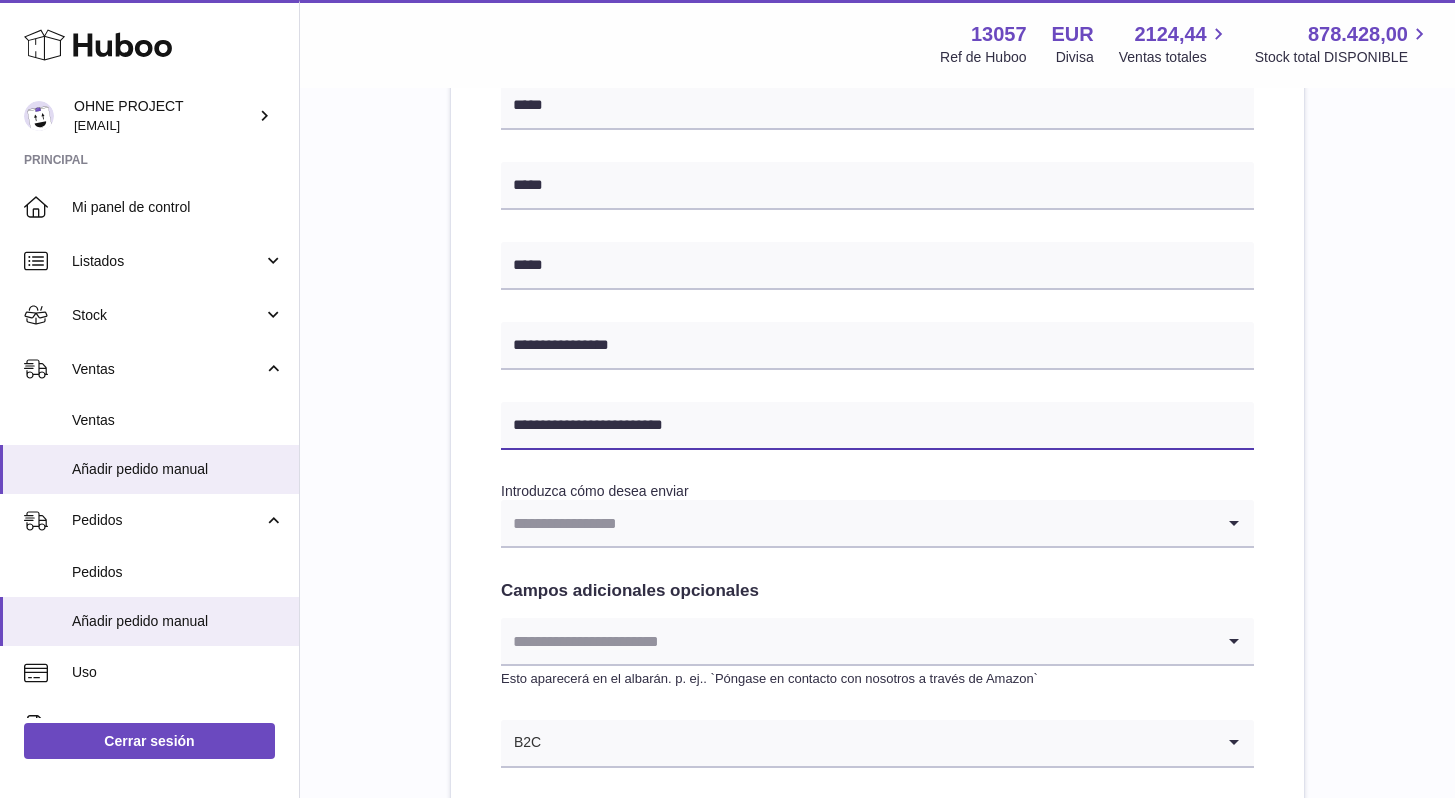type on "**********" 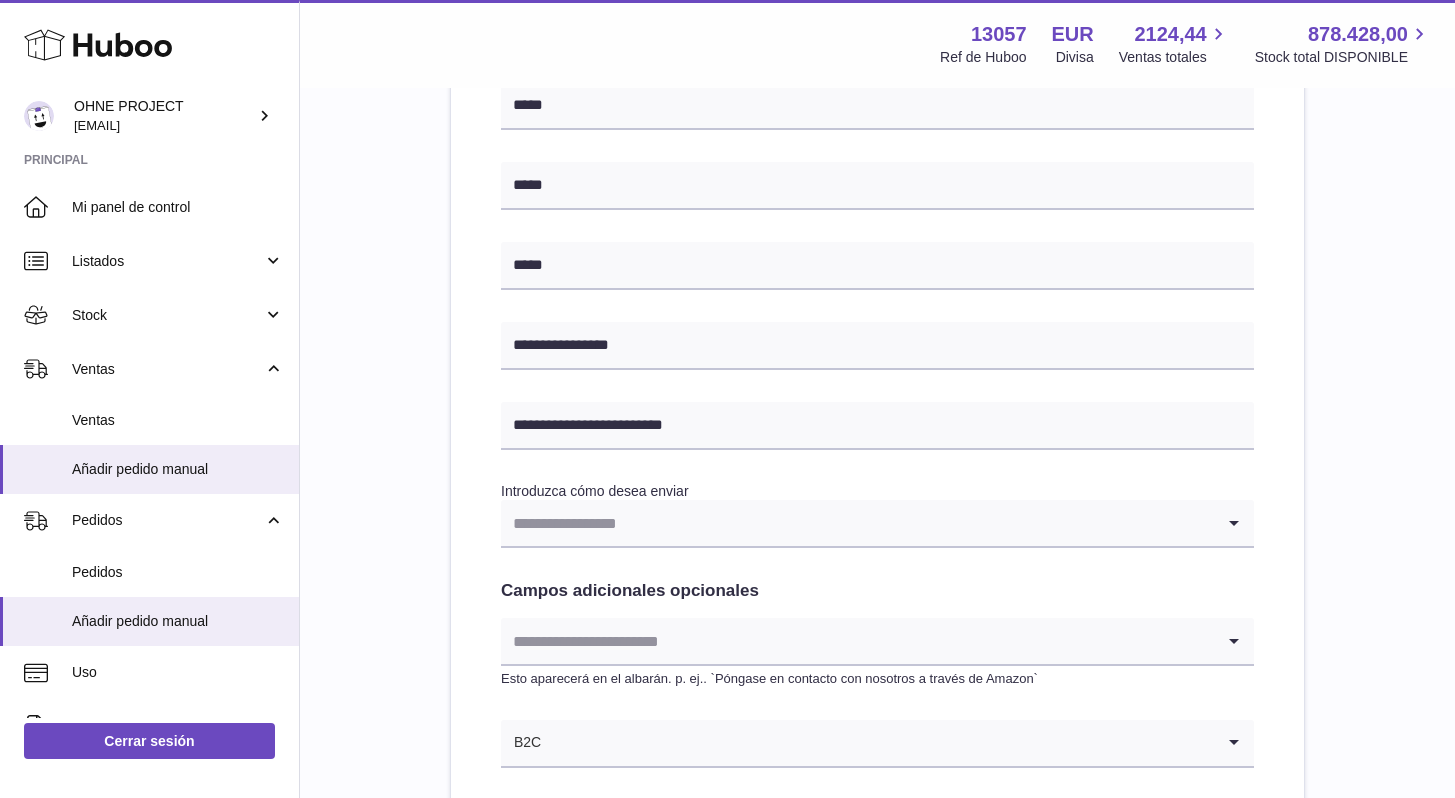 click at bounding box center [857, 523] 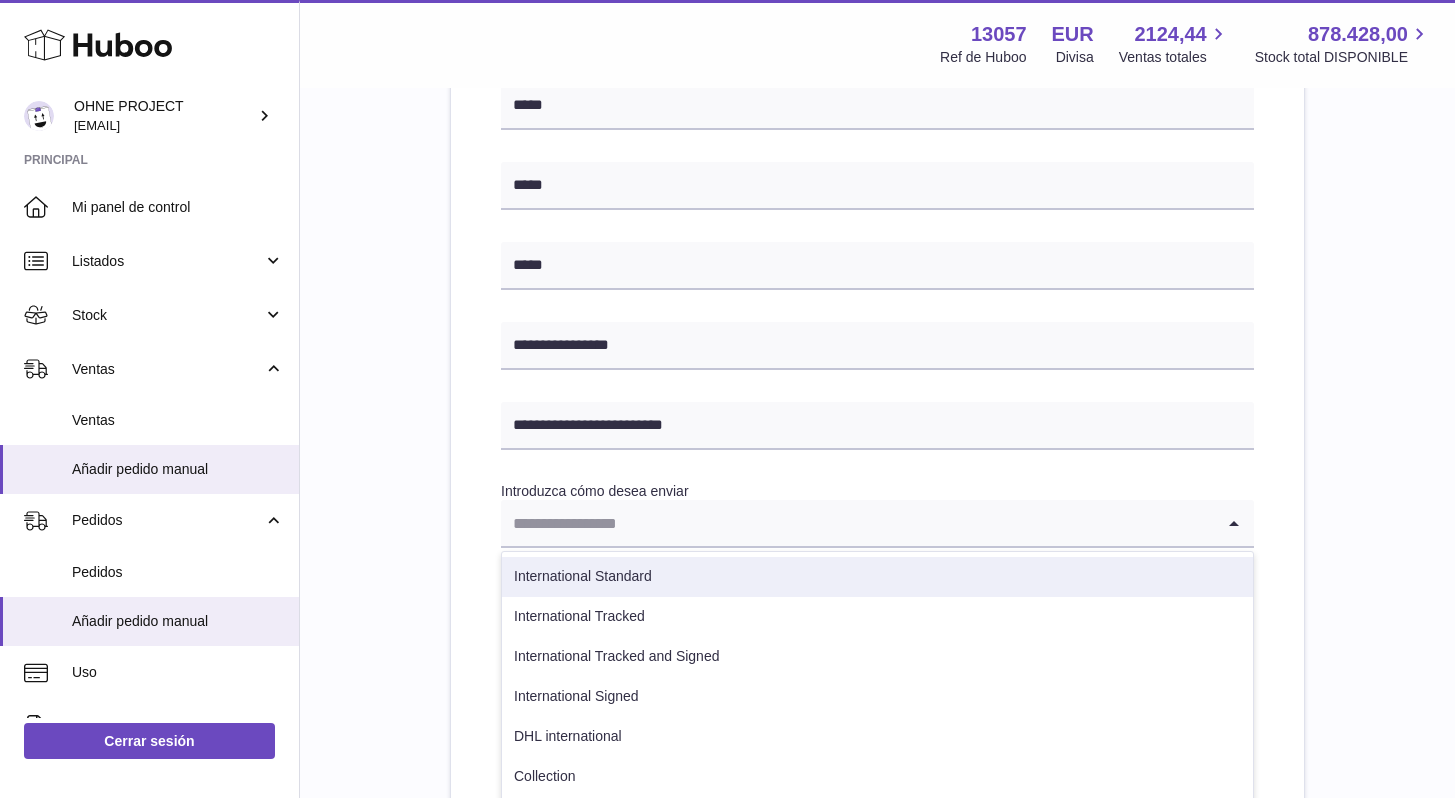 click on "International Standard" at bounding box center [877, 577] 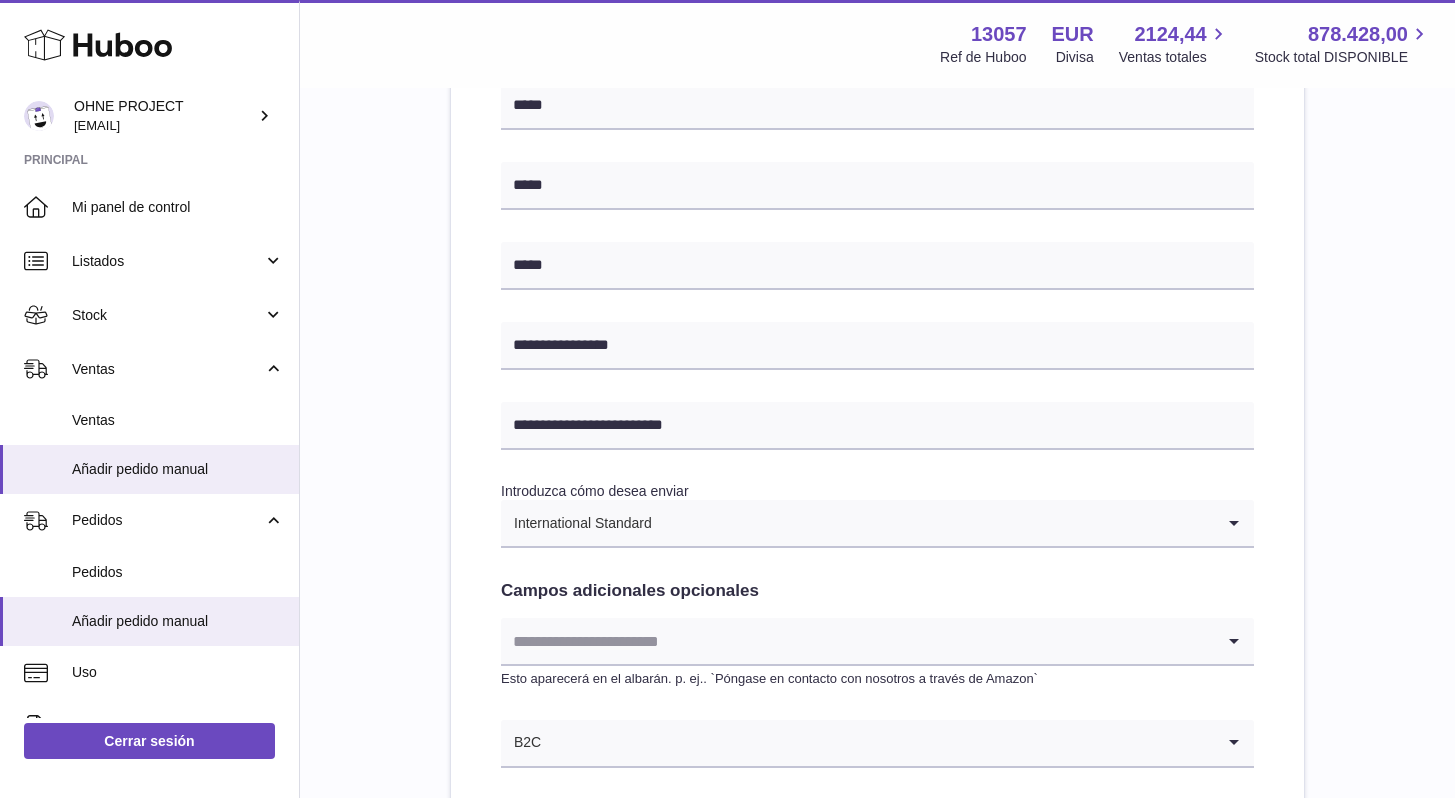 click at bounding box center [857, 641] 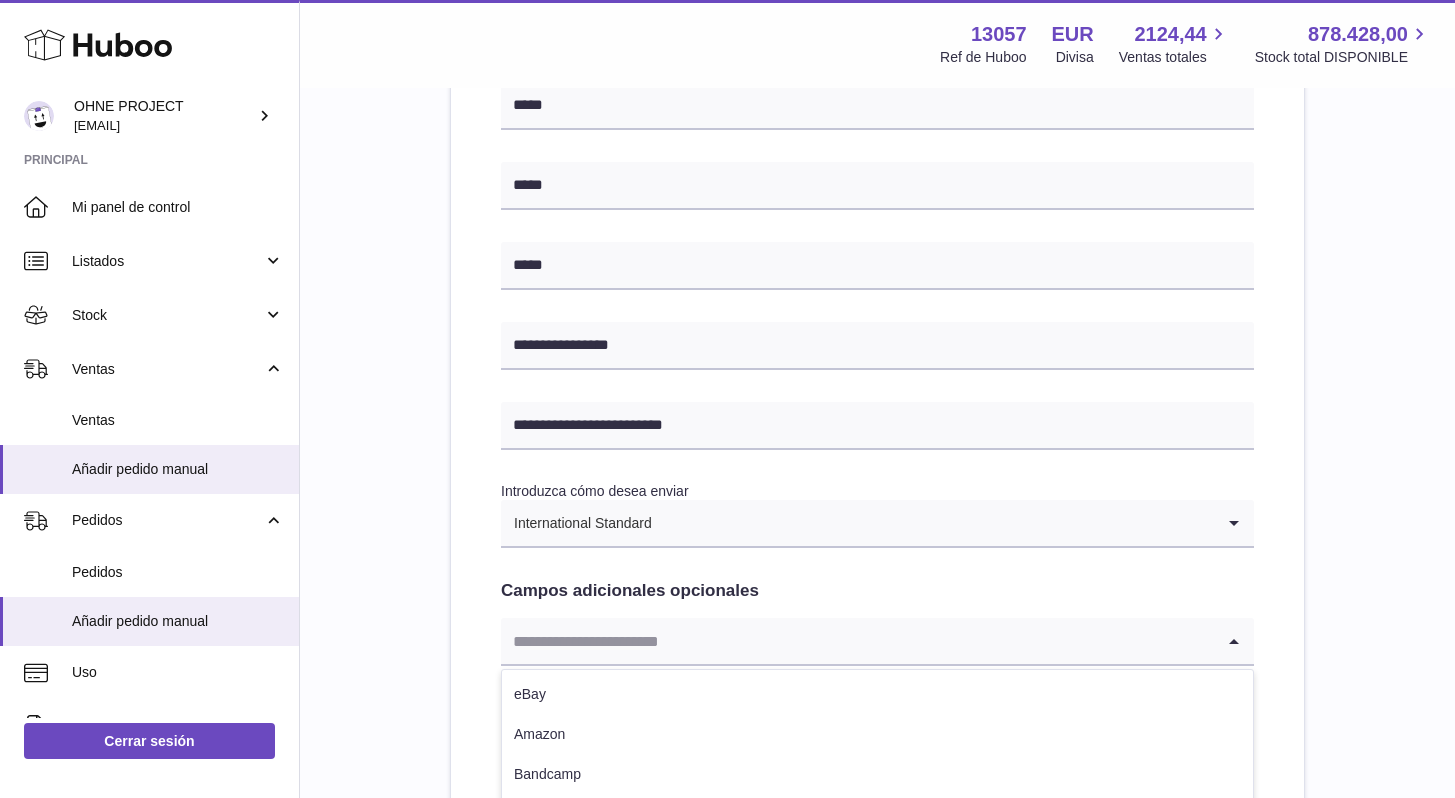 click on "**********" at bounding box center [877, 295] 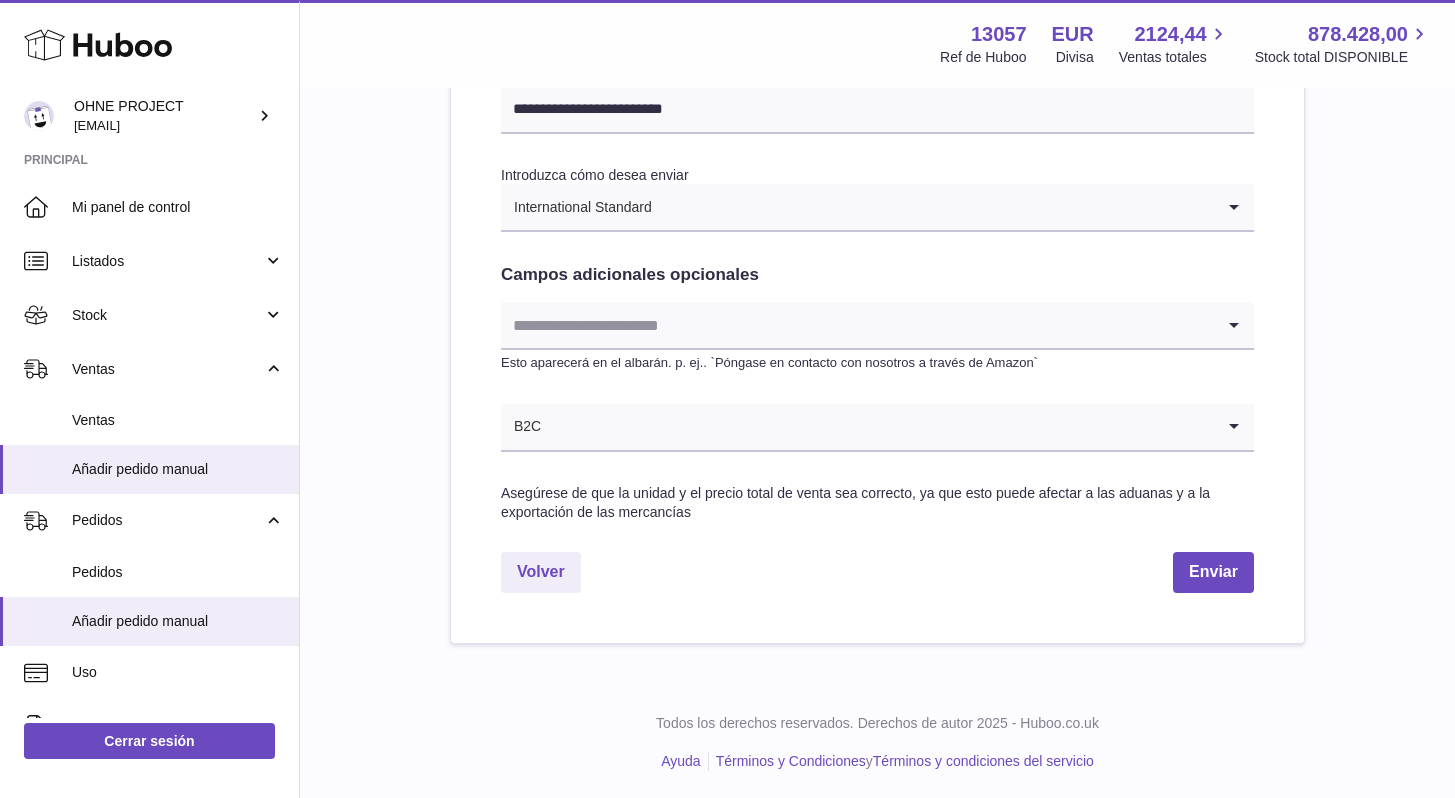 scroll, scrollTop: 1014, scrollLeft: 0, axis: vertical 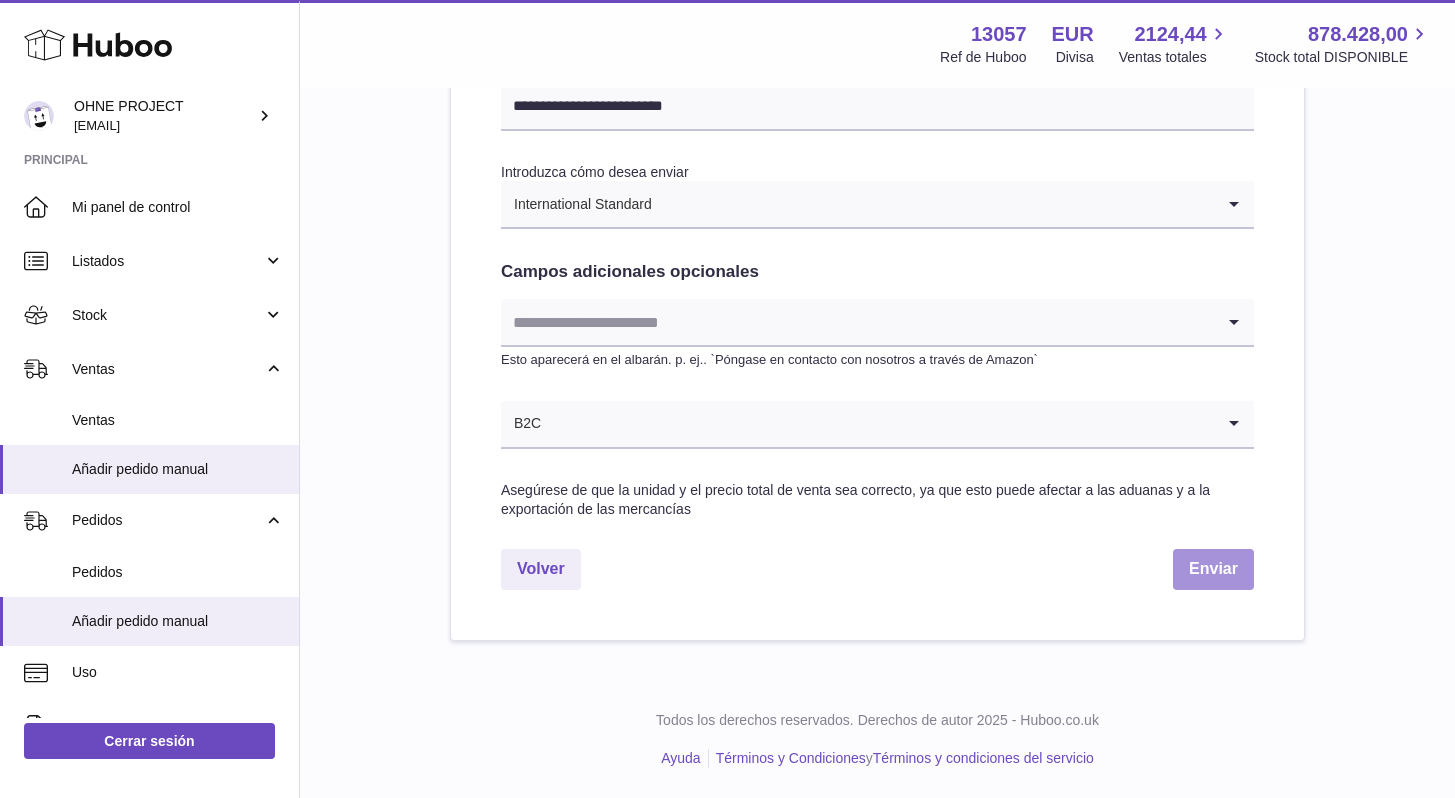 click on "Enviar" at bounding box center (1213, 569) 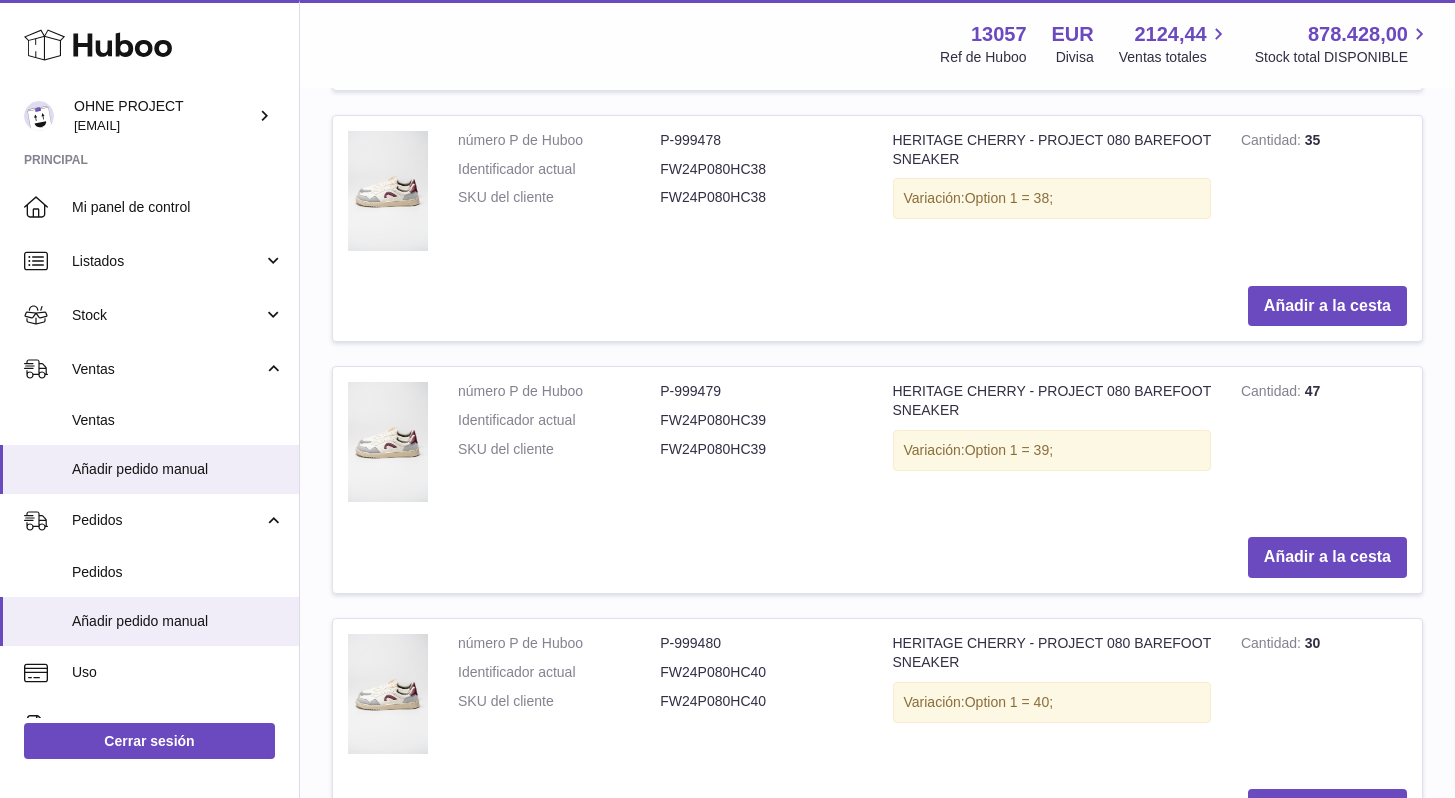 scroll, scrollTop: 0, scrollLeft: 0, axis: both 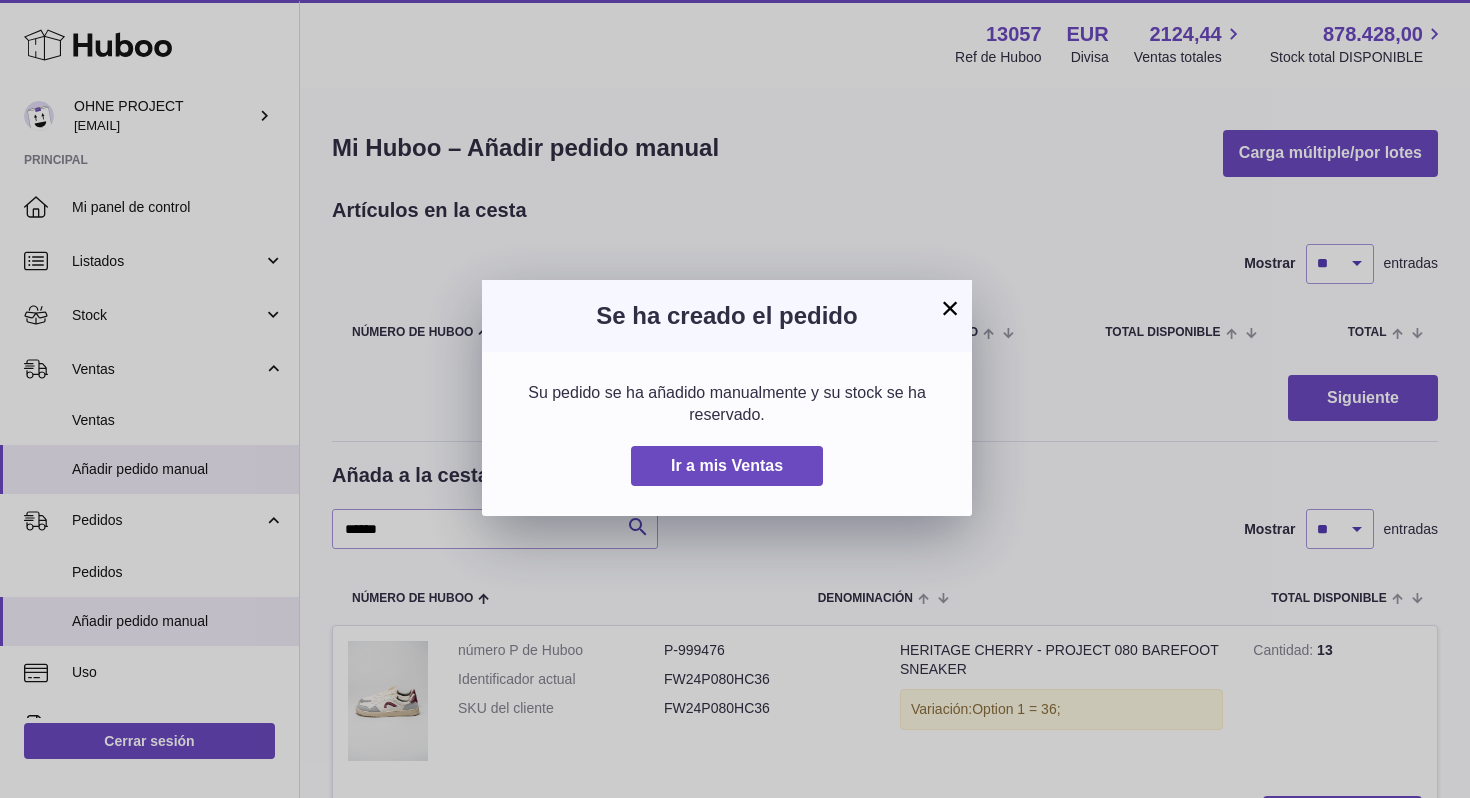 click on "×" at bounding box center (950, 308) 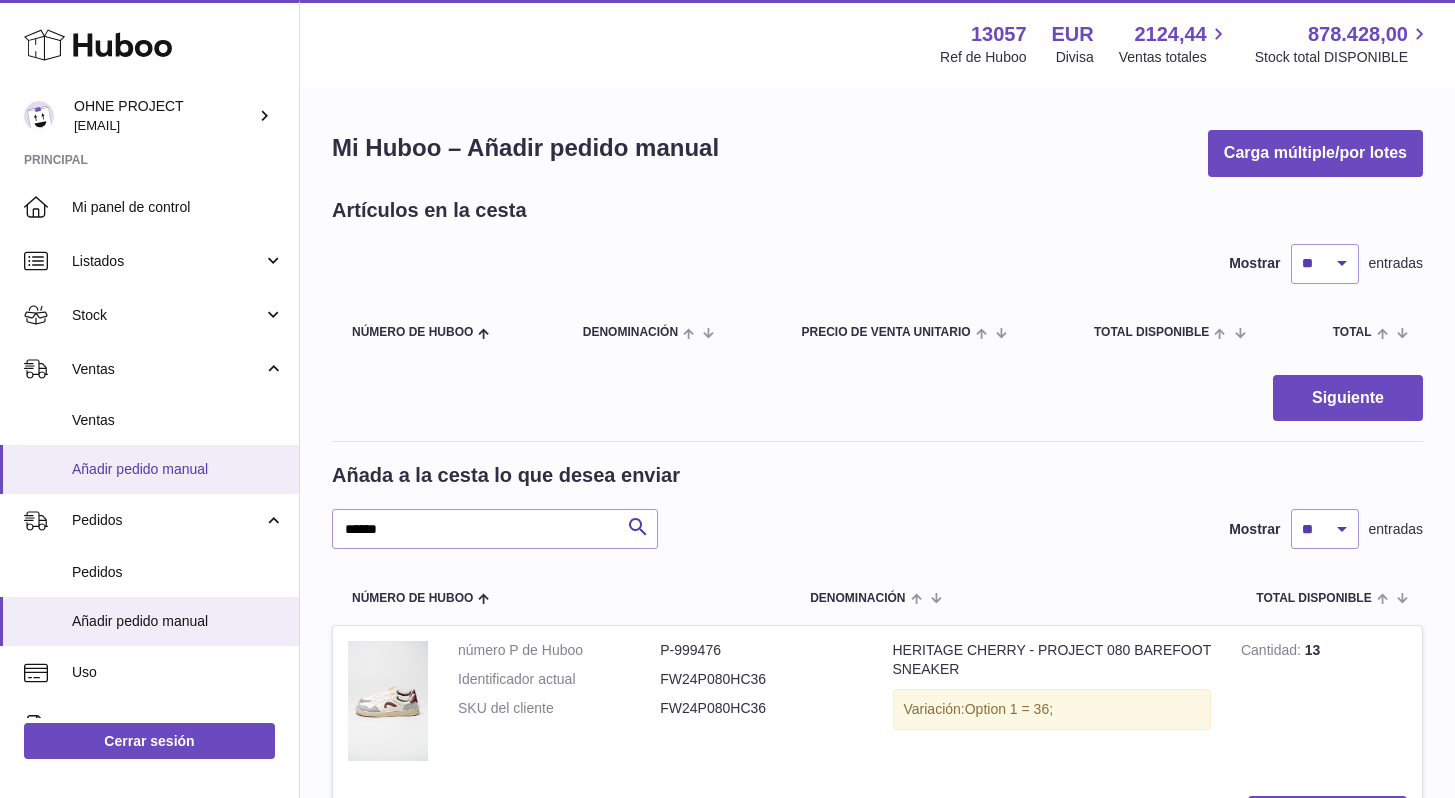 click on "Añadir pedido manual" at bounding box center [178, 469] 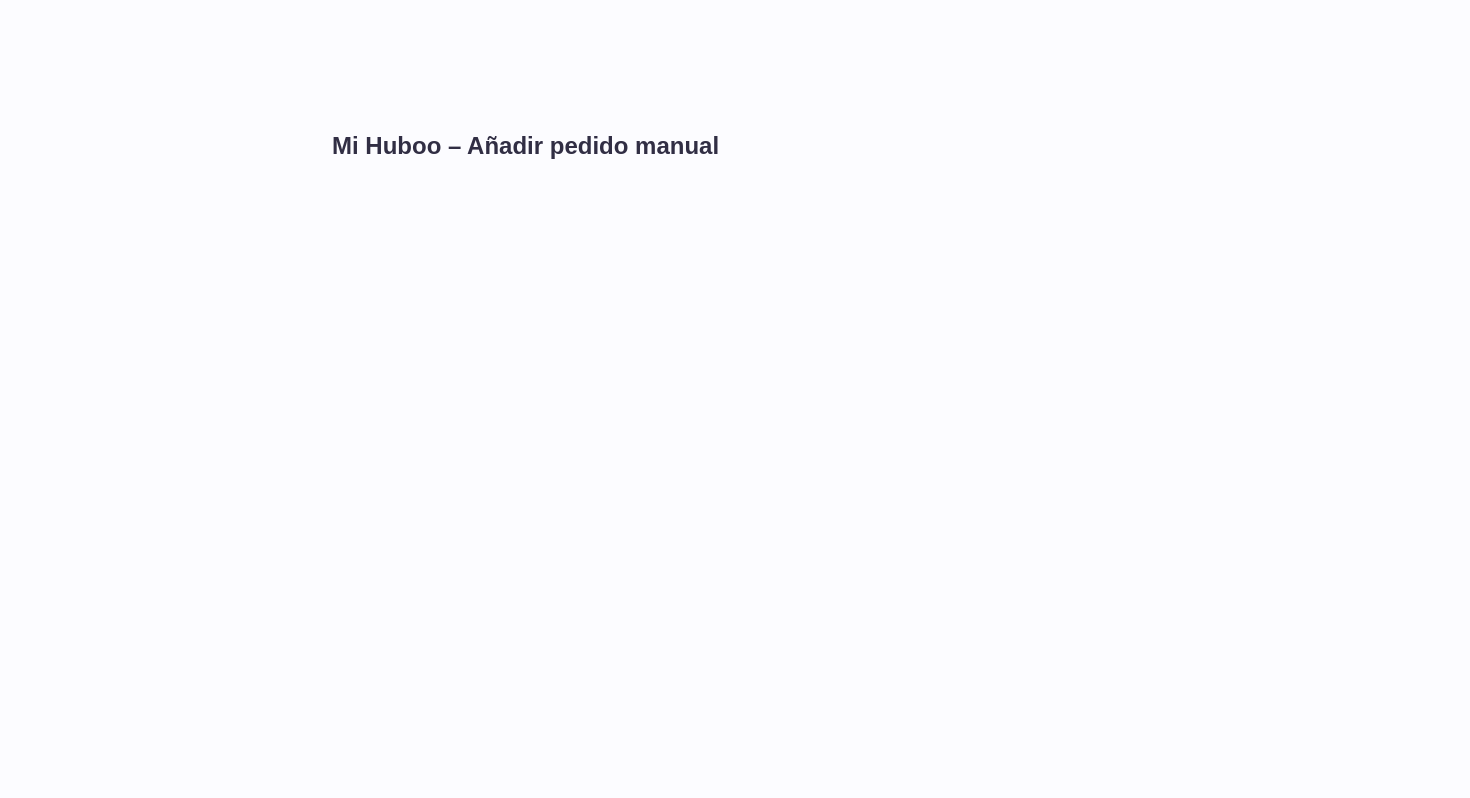scroll, scrollTop: 0, scrollLeft: 0, axis: both 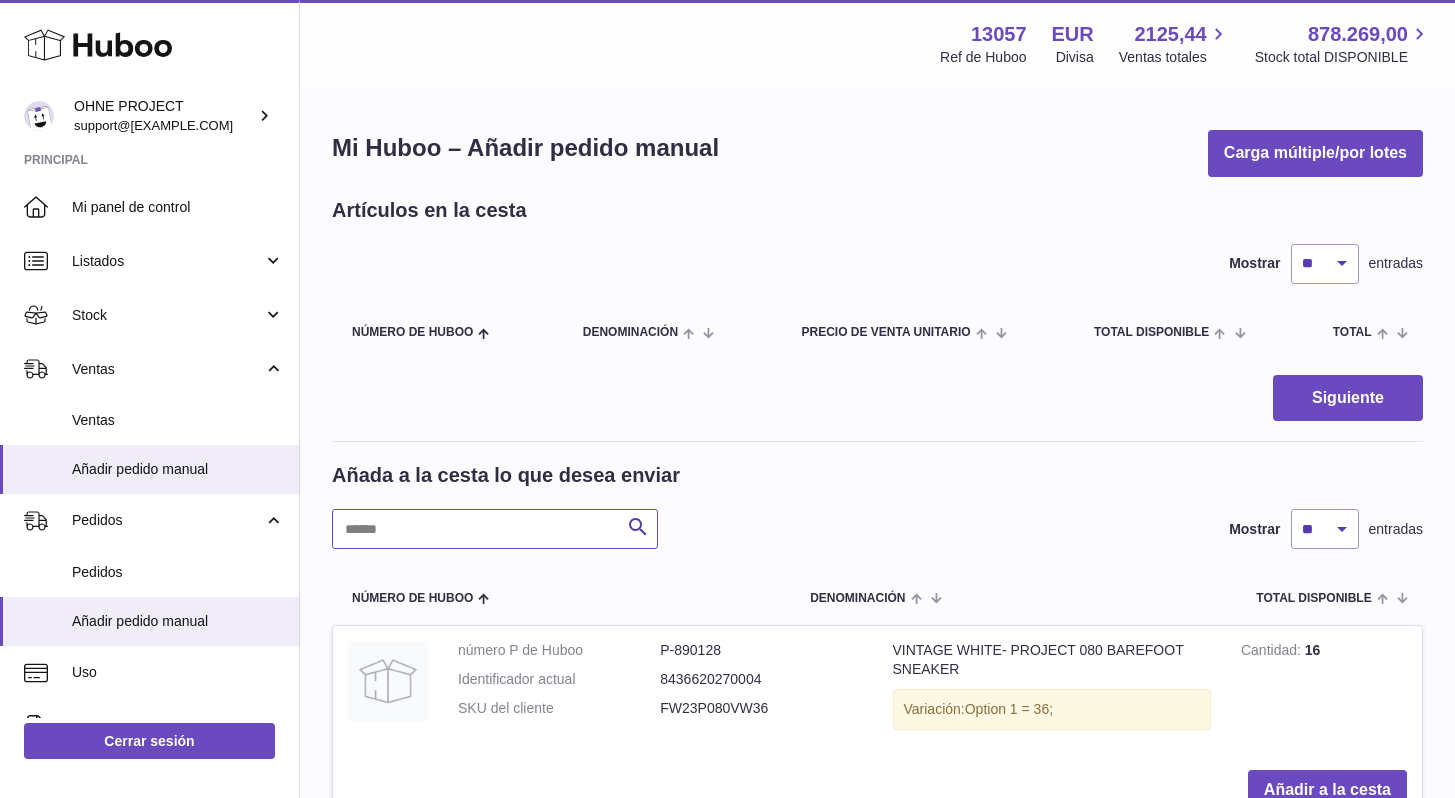 click at bounding box center [495, 529] 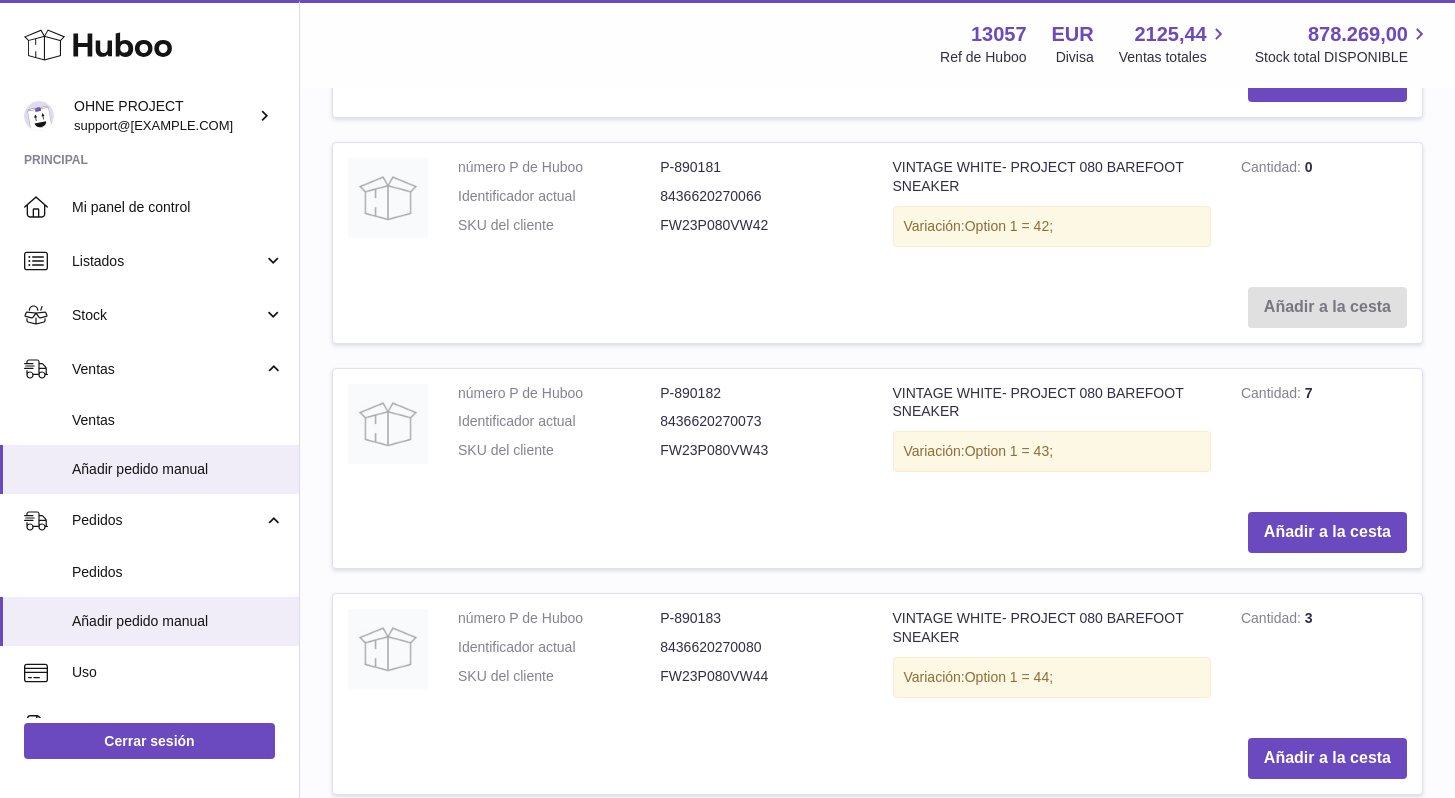 scroll, scrollTop: 2338, scrollLeft: 0, axis: vertical 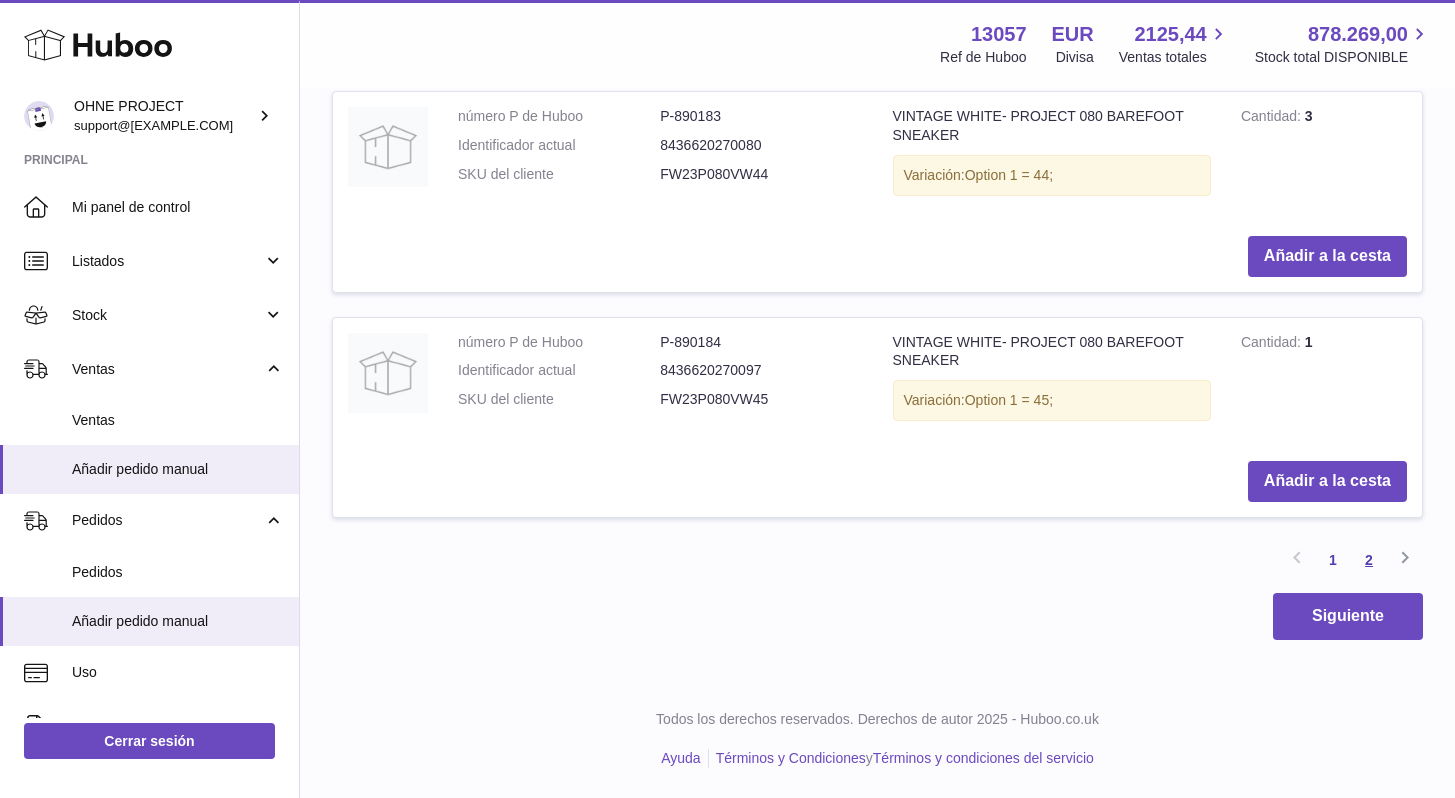 type on "*******" 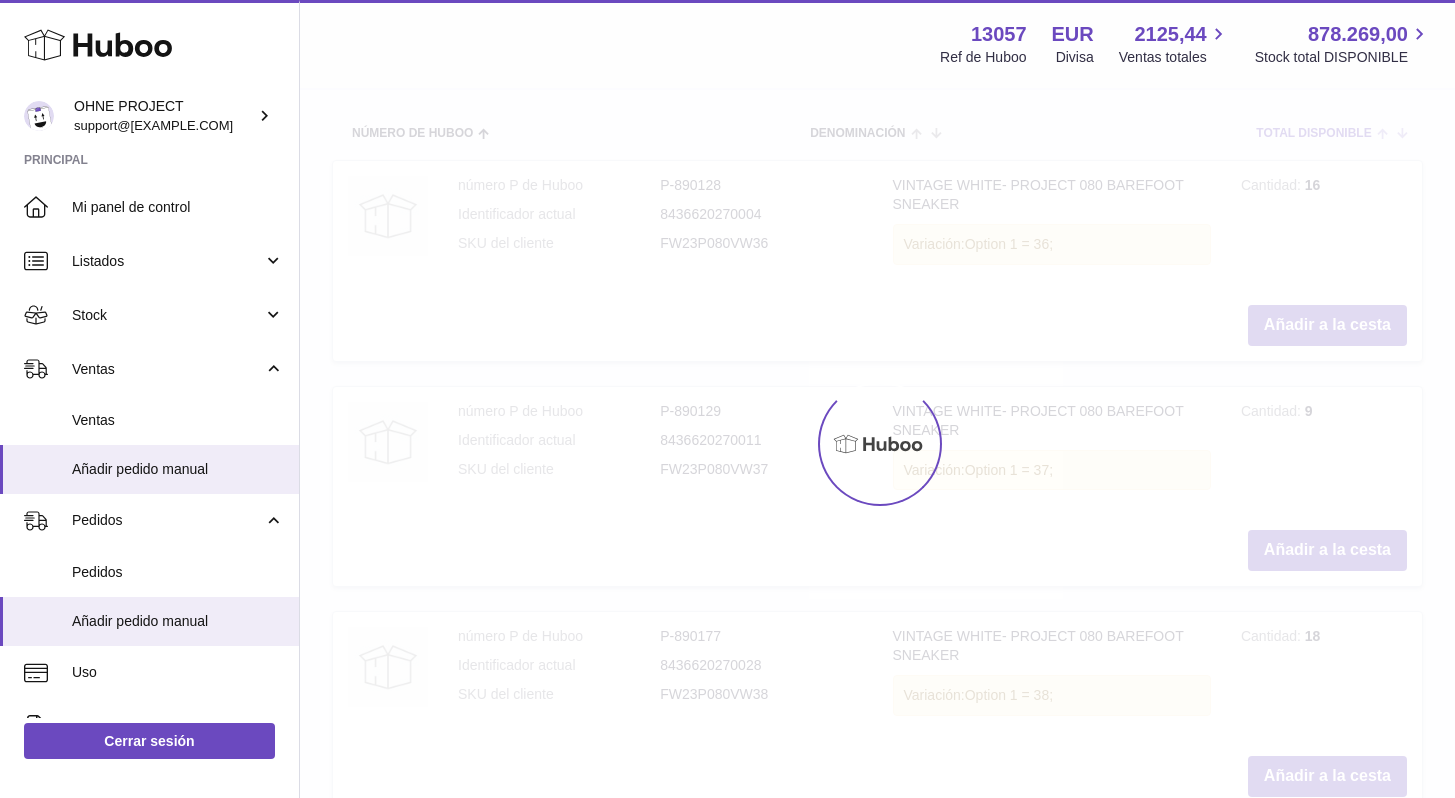 scroll, scrollTop: 90, scrollLeft: 0, axis: vertical 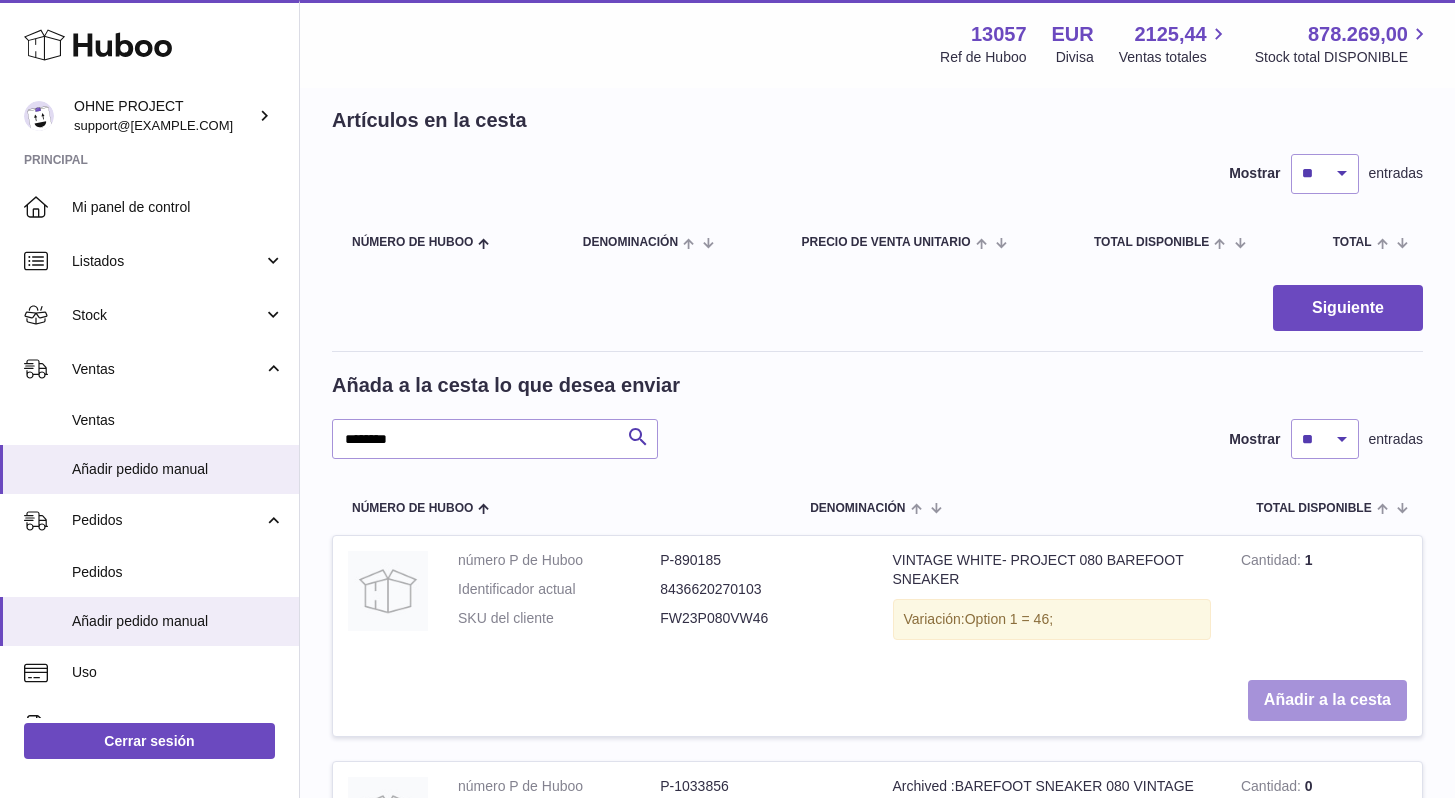 click on "Añadir a la cesta" at bounding box center (1327, 700) 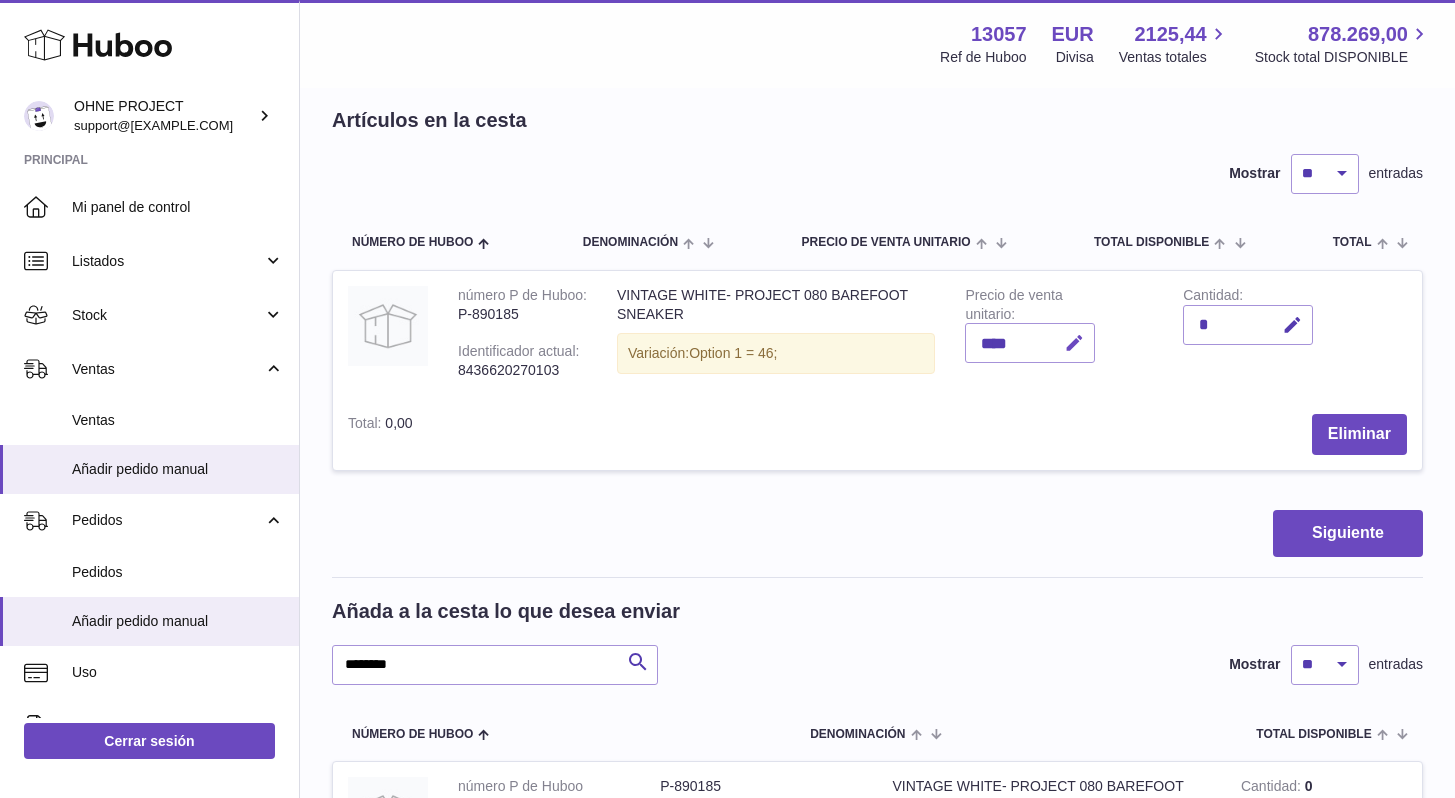 click at bounding box center [1074, 343] 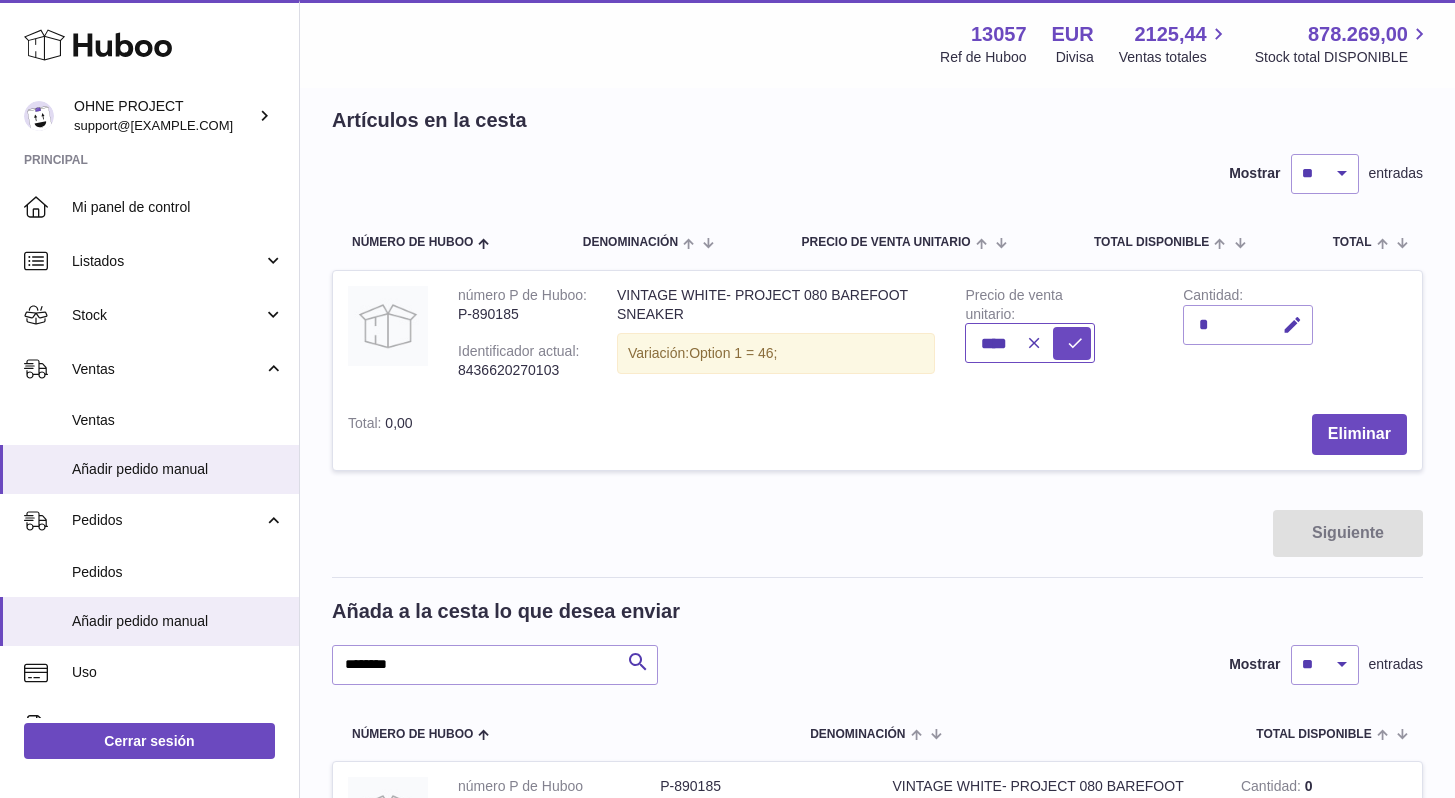 click on "****" at bounding box center [1030, 343] 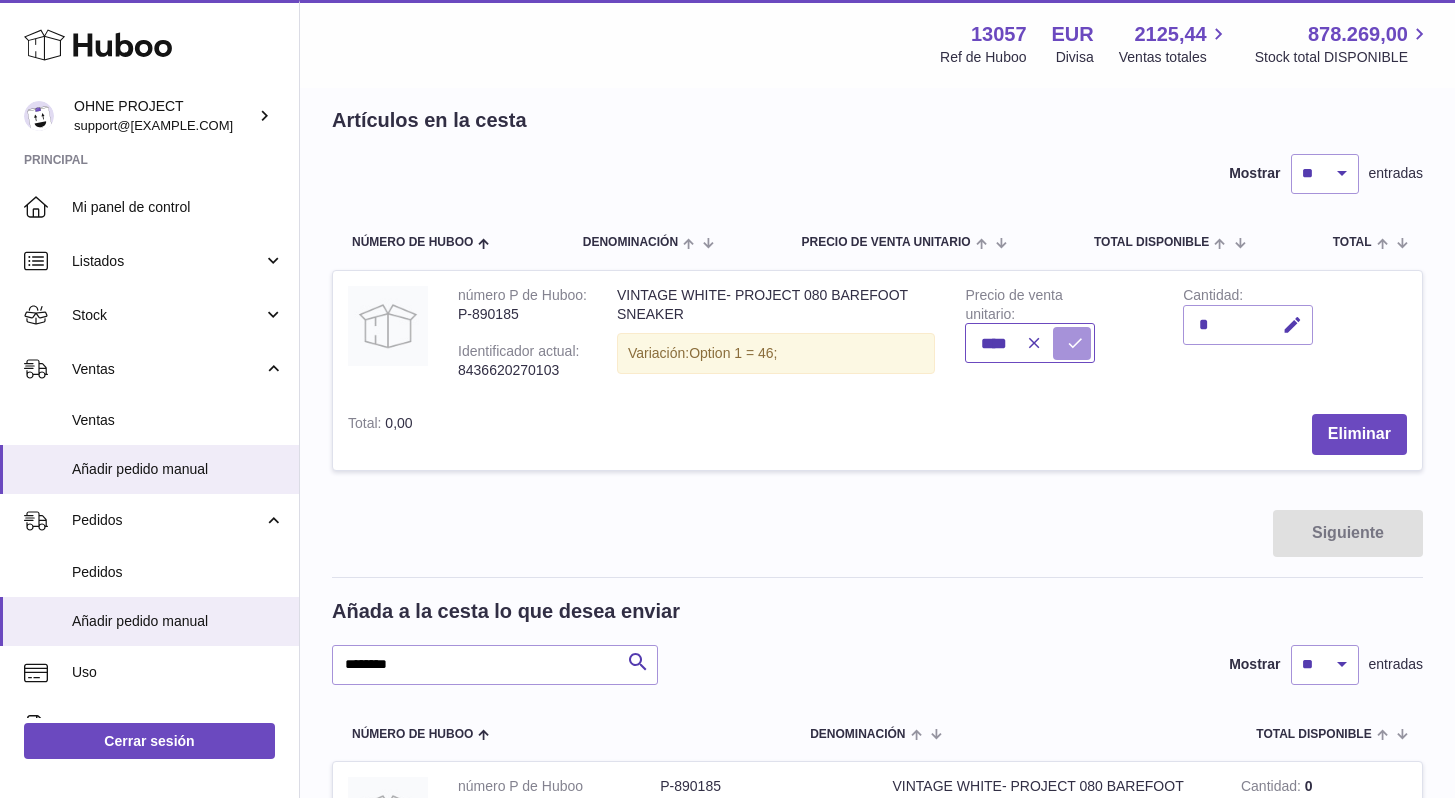 type on "****" 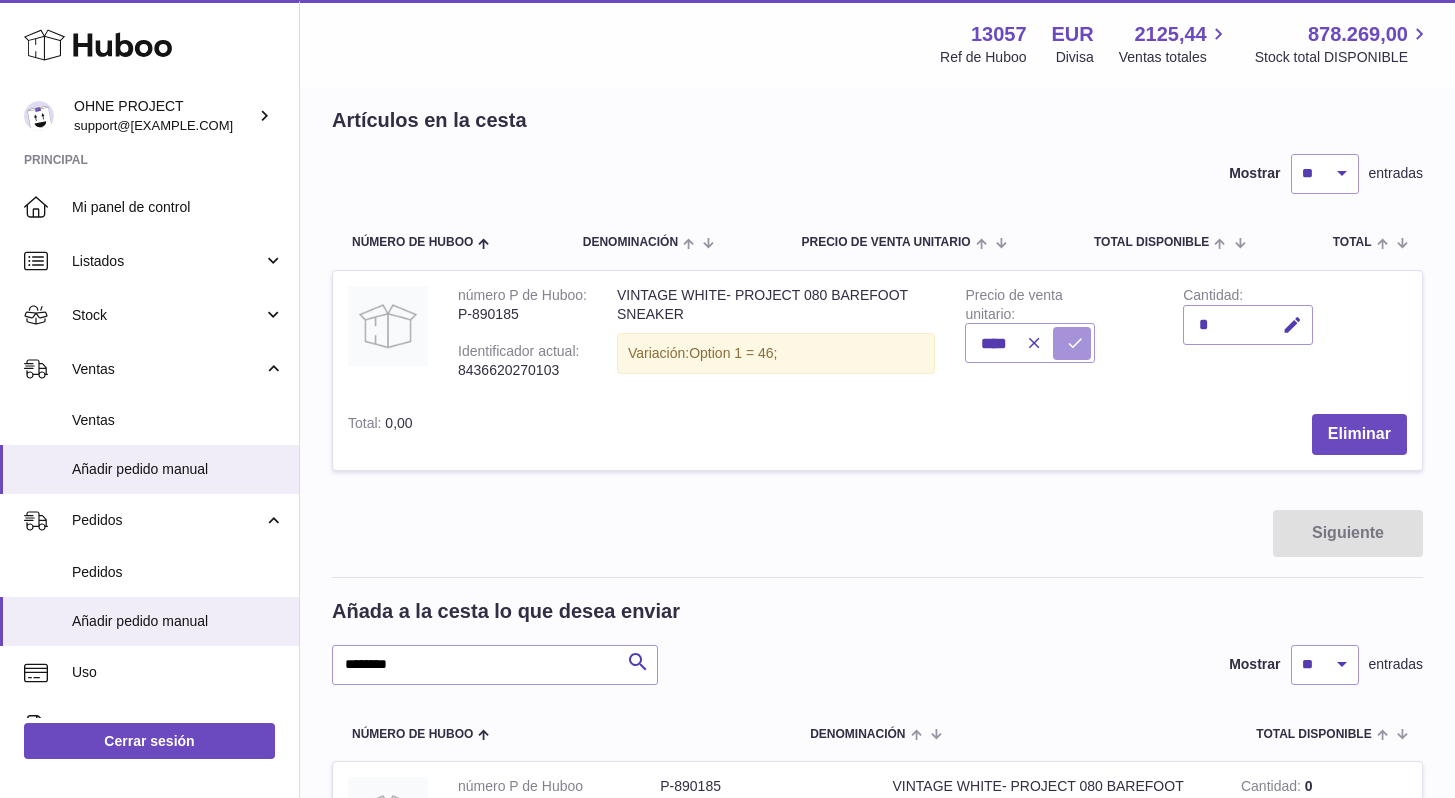 click at bounding box center (1075, 343) 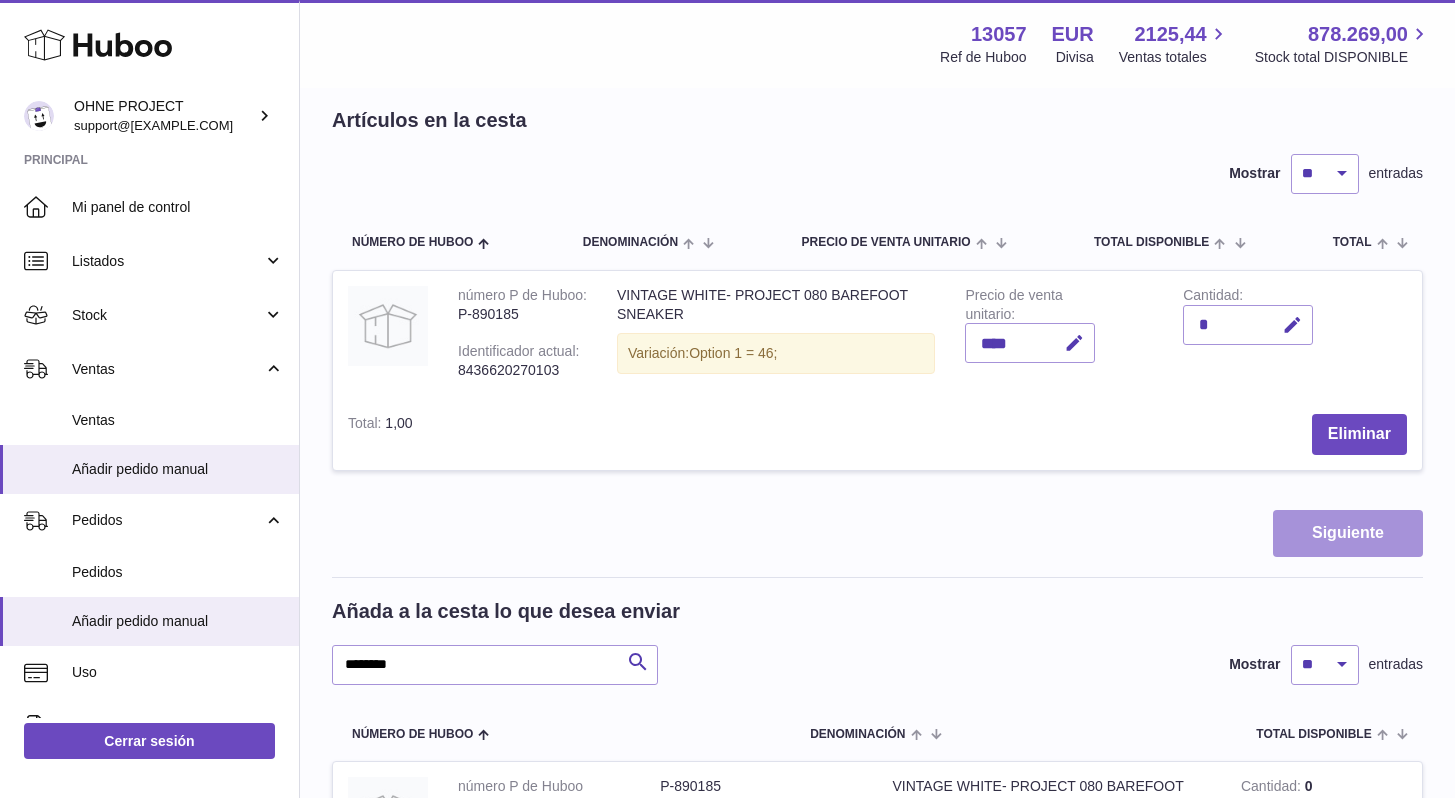 click on "Siguiente" at bounding box center (1348, 533) 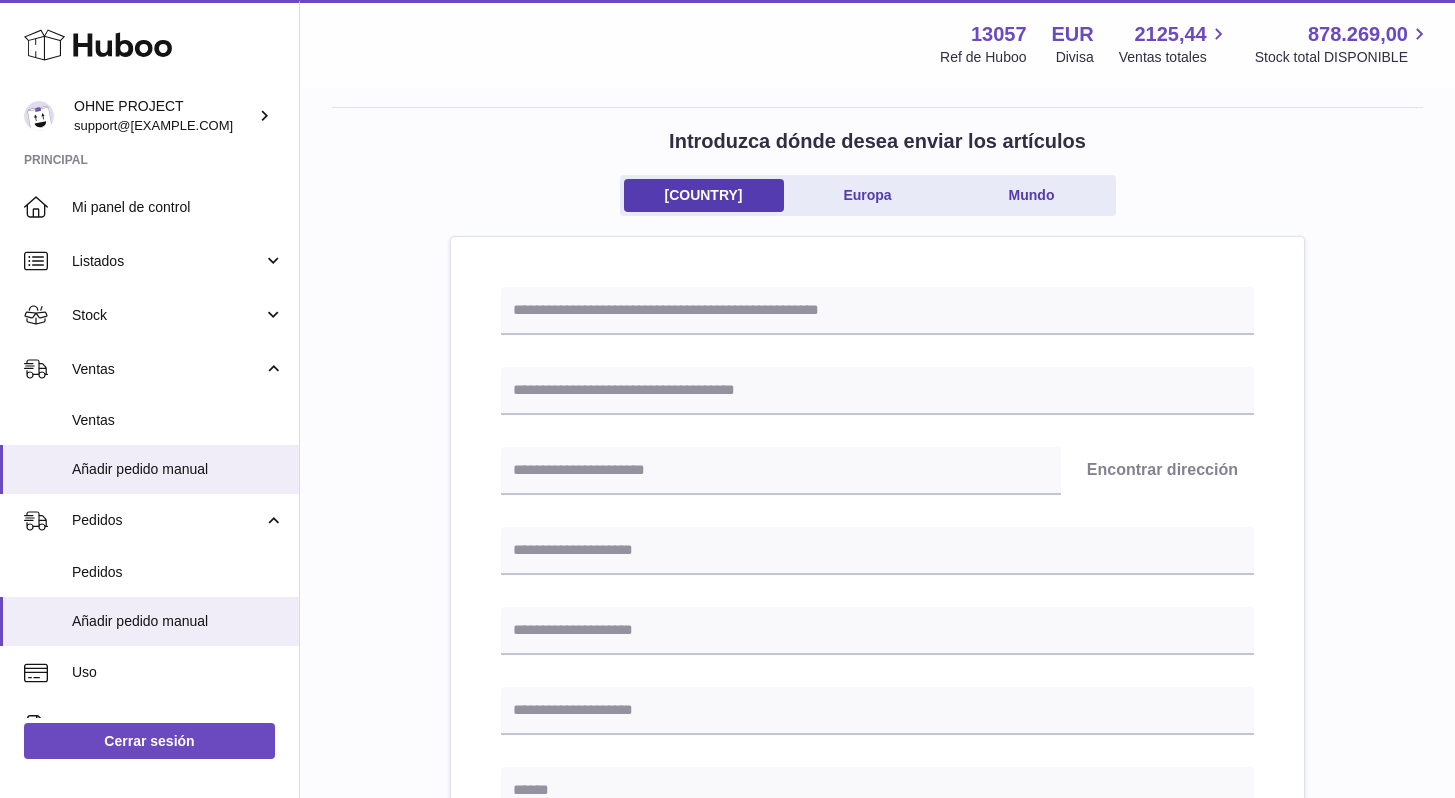 scroll, scrollTop: 0, scrollLeft: 0, axis: both 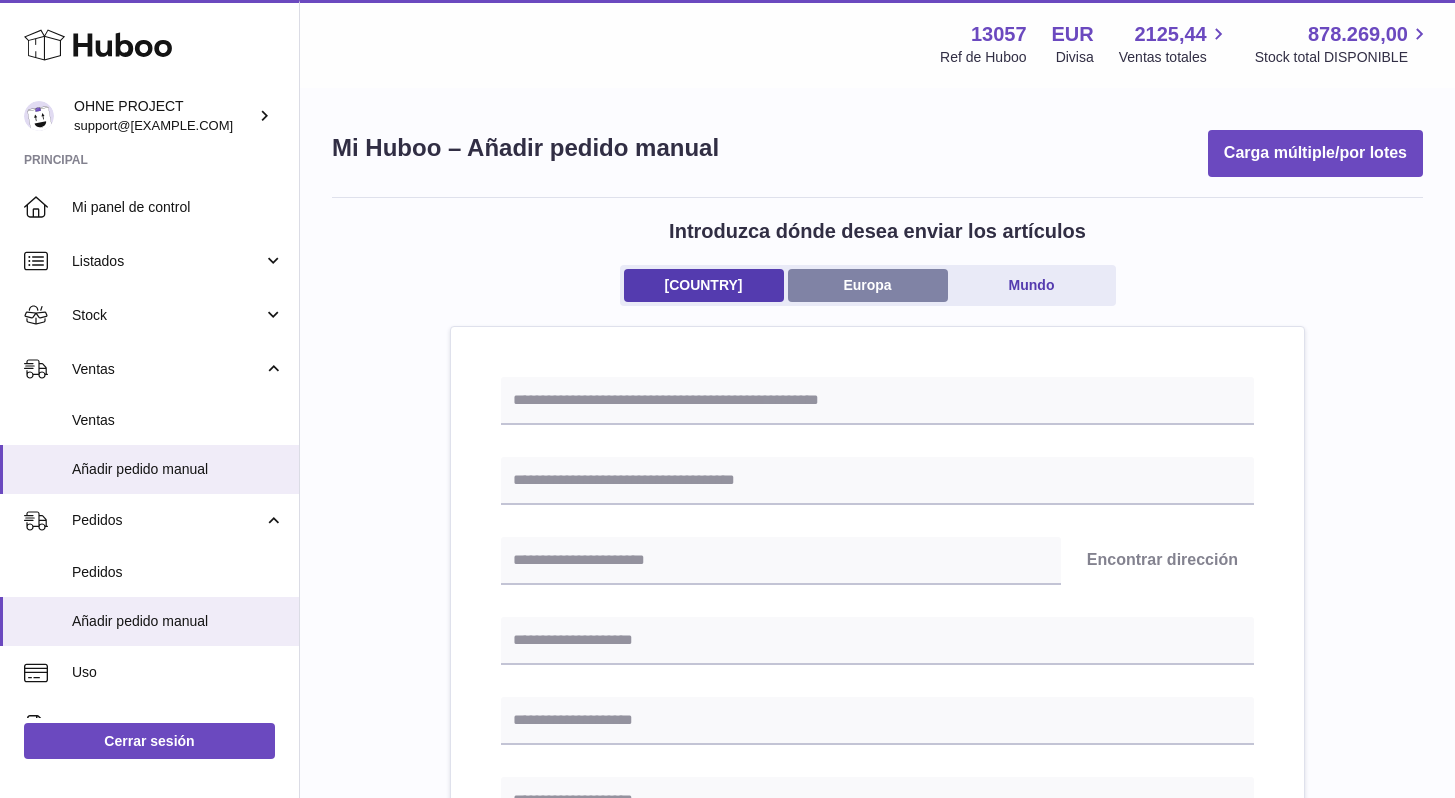 click on "Europa" at bounding box center (868, 285) 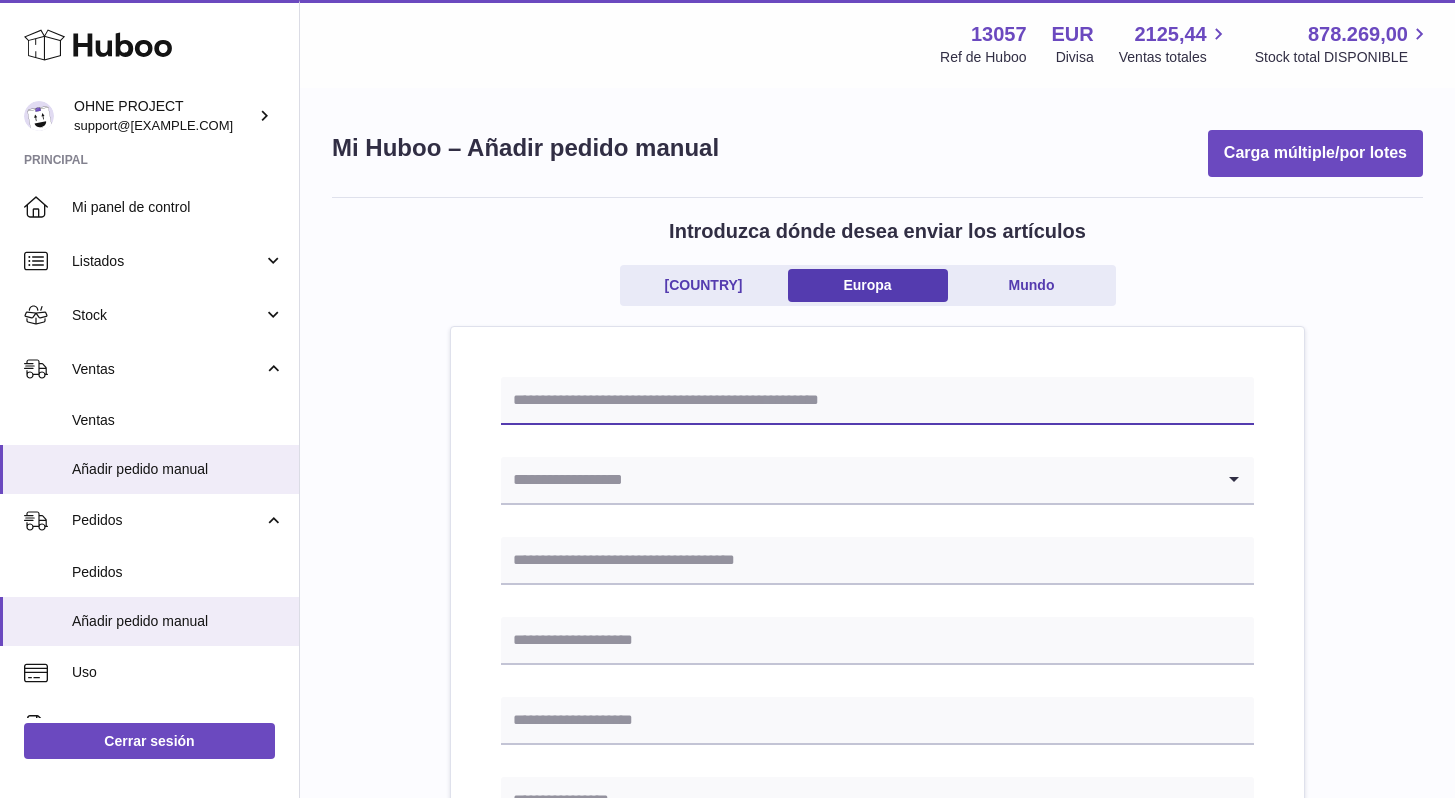 click at bounding box center [877, 401] 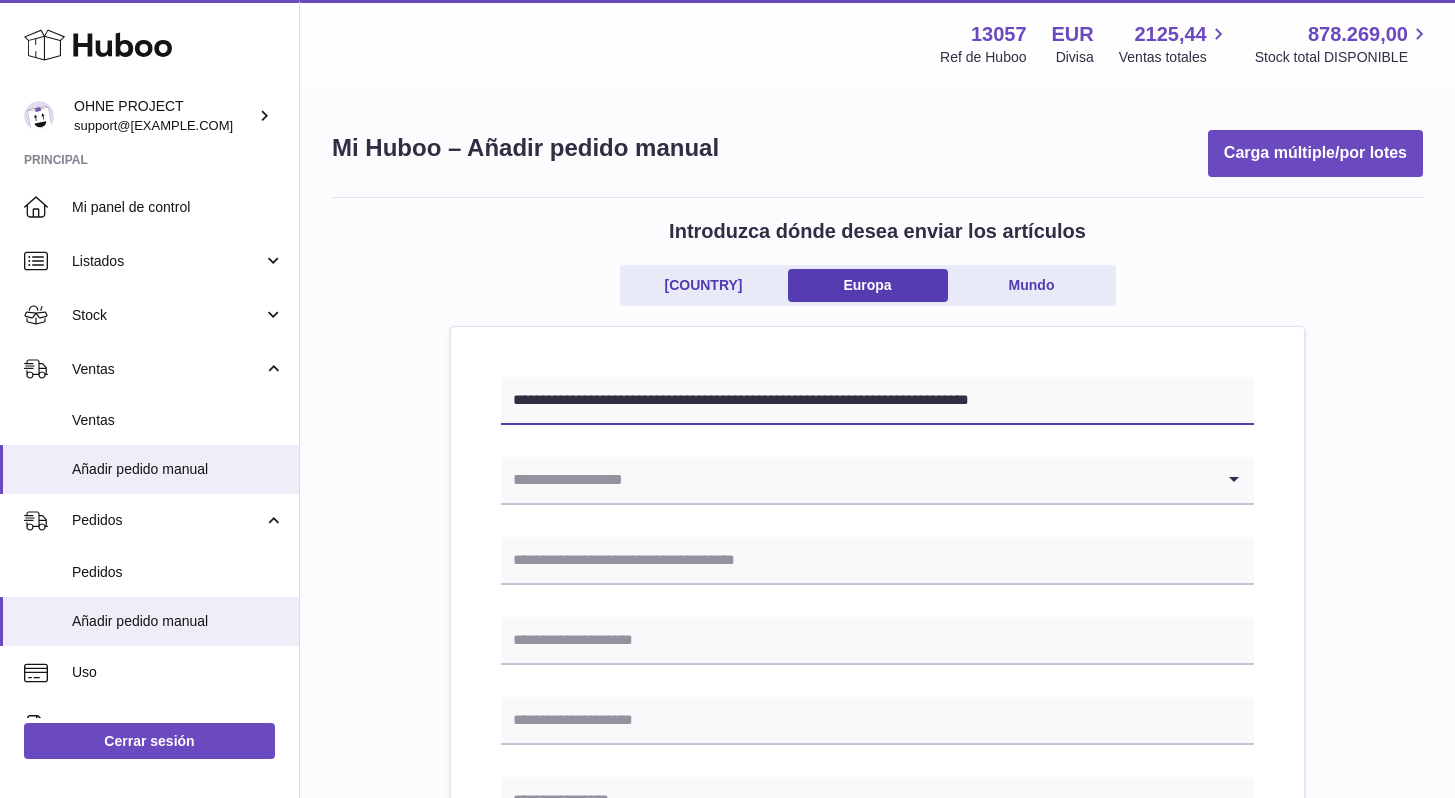 drag, startPoint x: 578, startPoint y: 398, endPoint x: 717, endPoint y: 596, distance: 241.9194 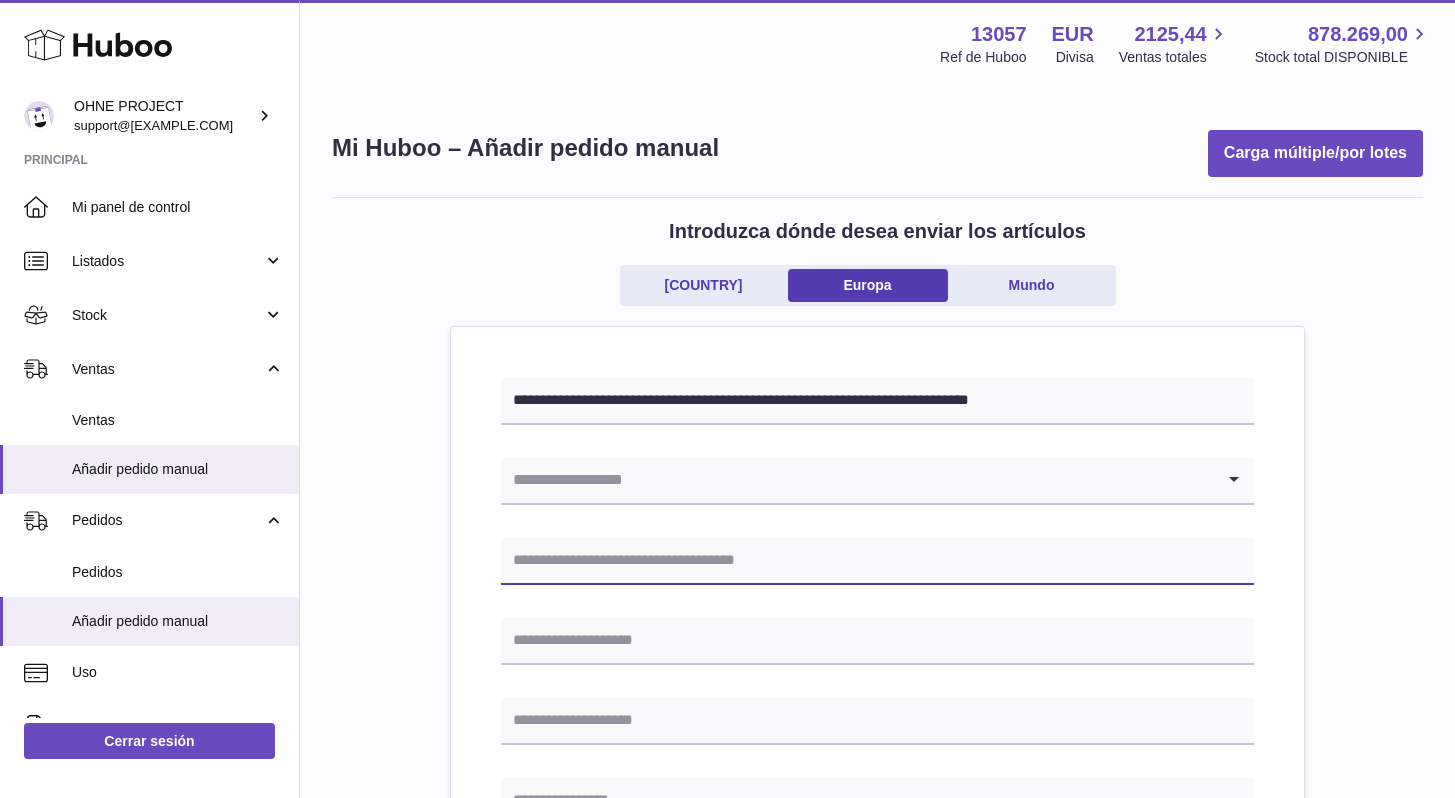 click at bounding box center (877, 561) 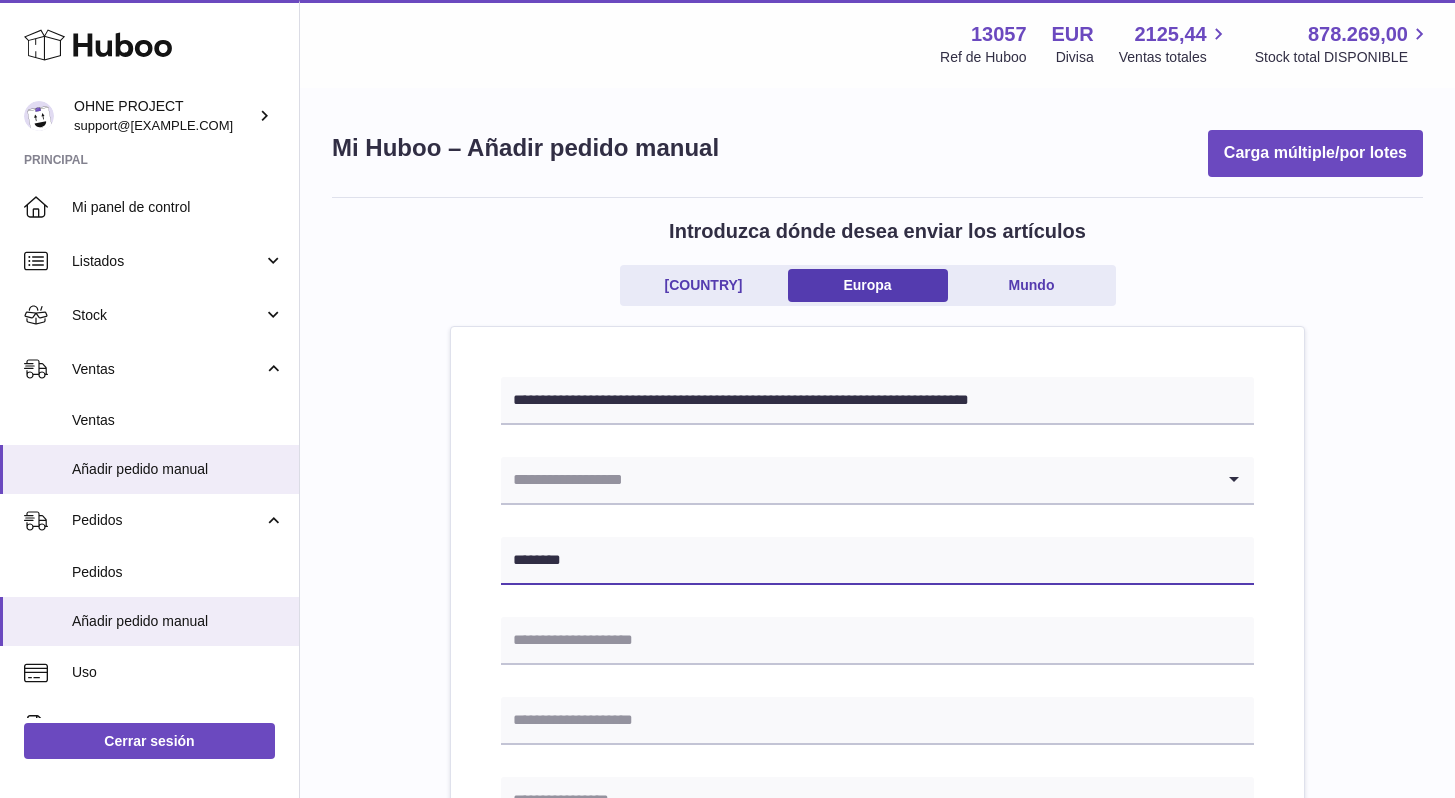 type on "********" 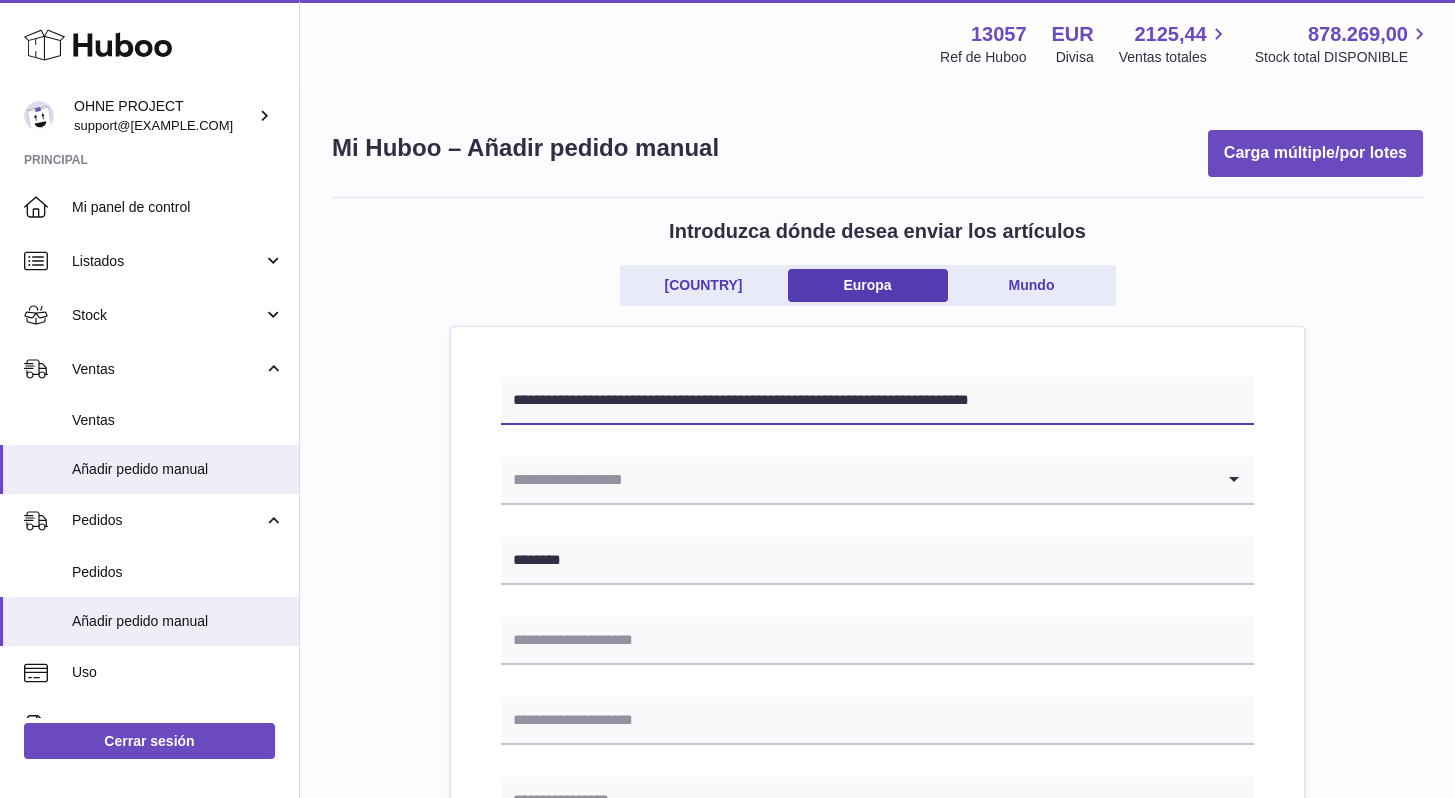 drag, startPoint x: 581, startPoint y: 402, endPoint x: 705, endPoint y: 399, distance: 124.036285 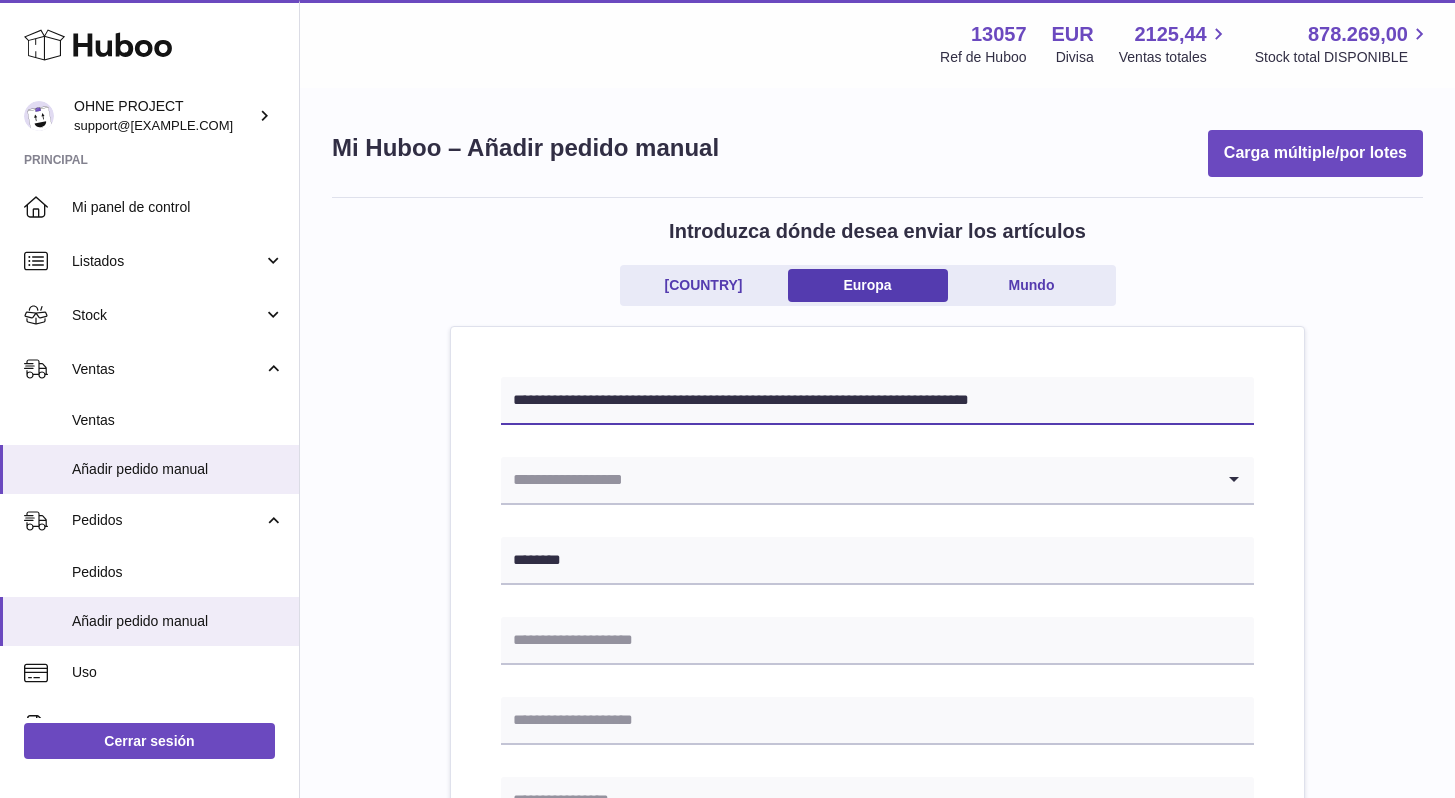 click on "**********" at bounding box center (877, 401) 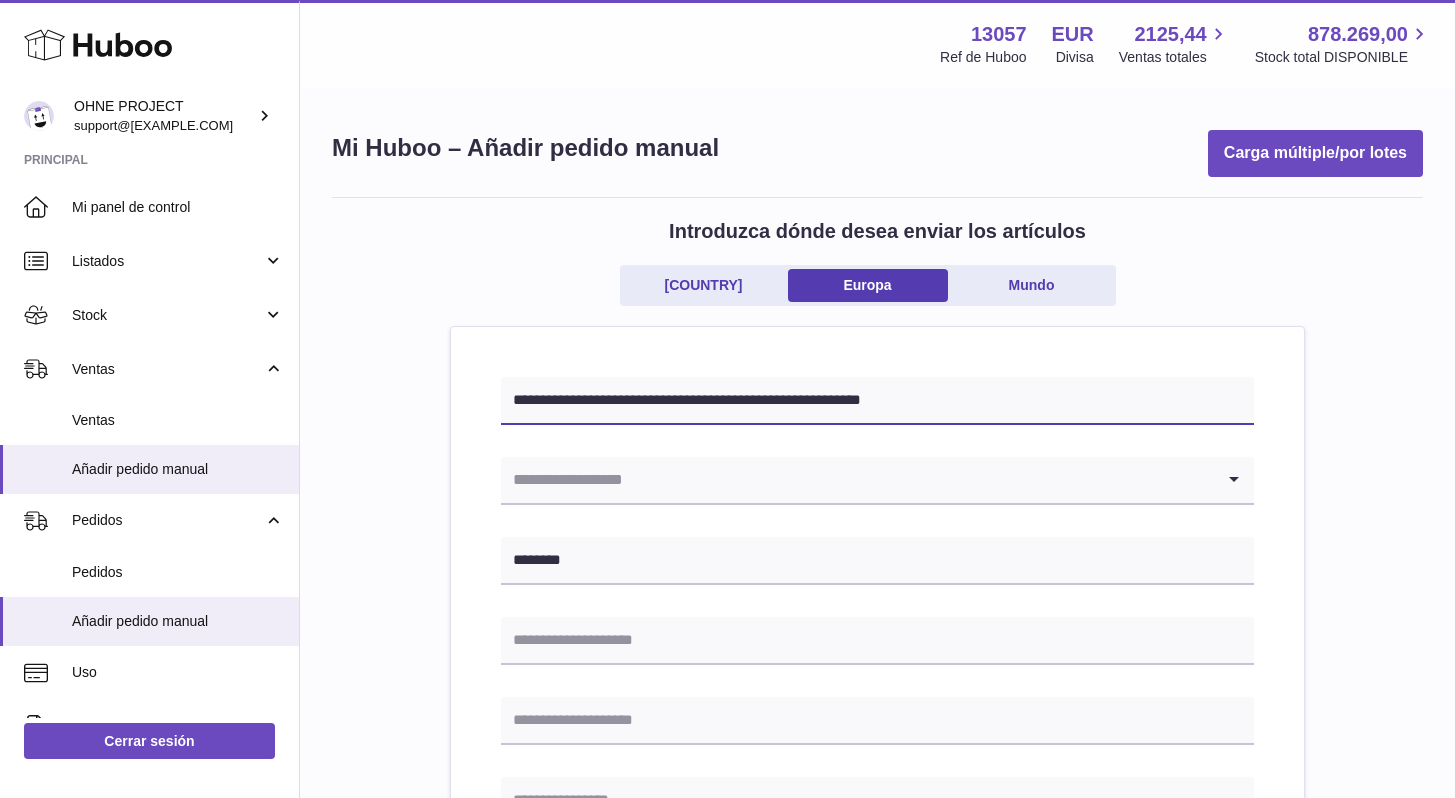 type on "**********" 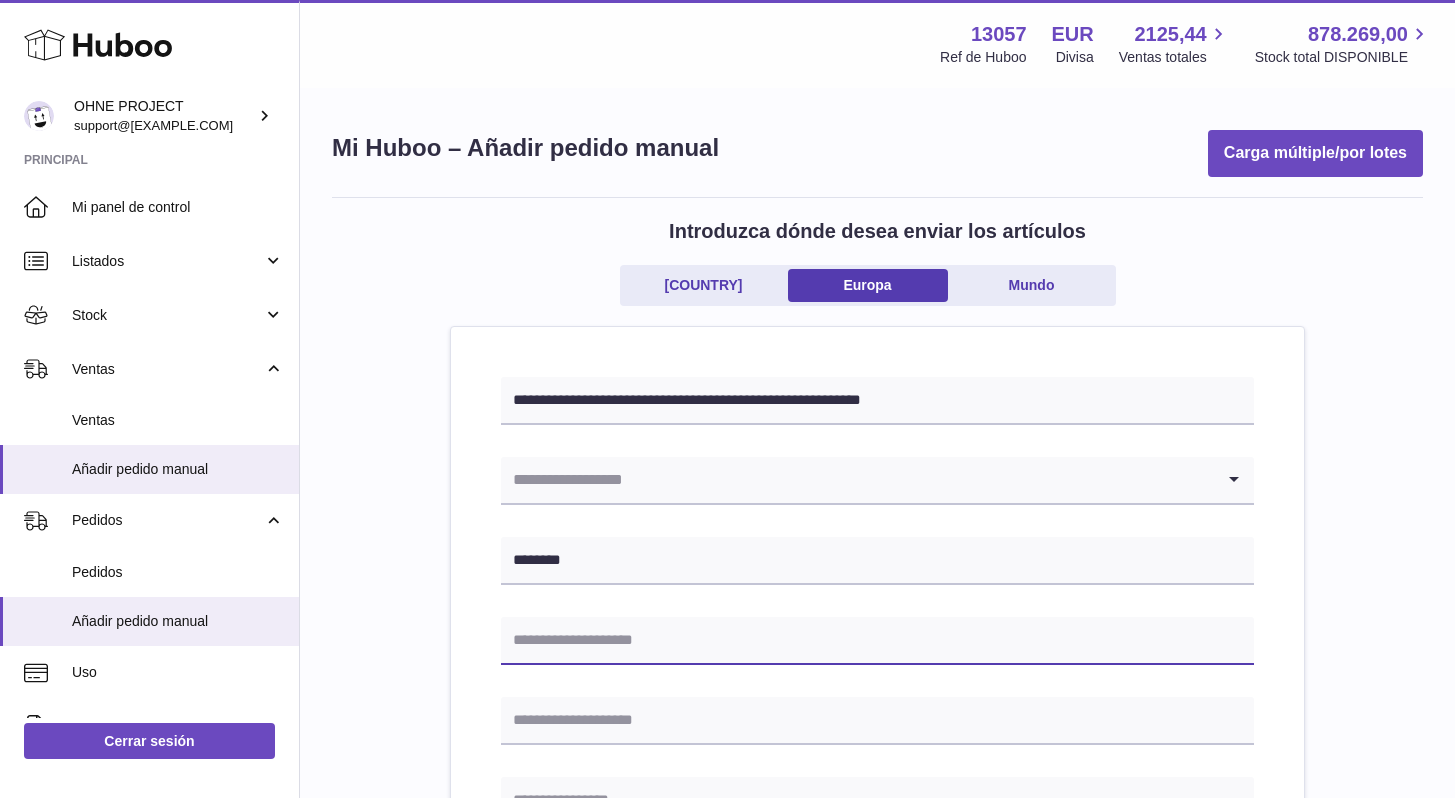 click at bounding box center (877, 641) 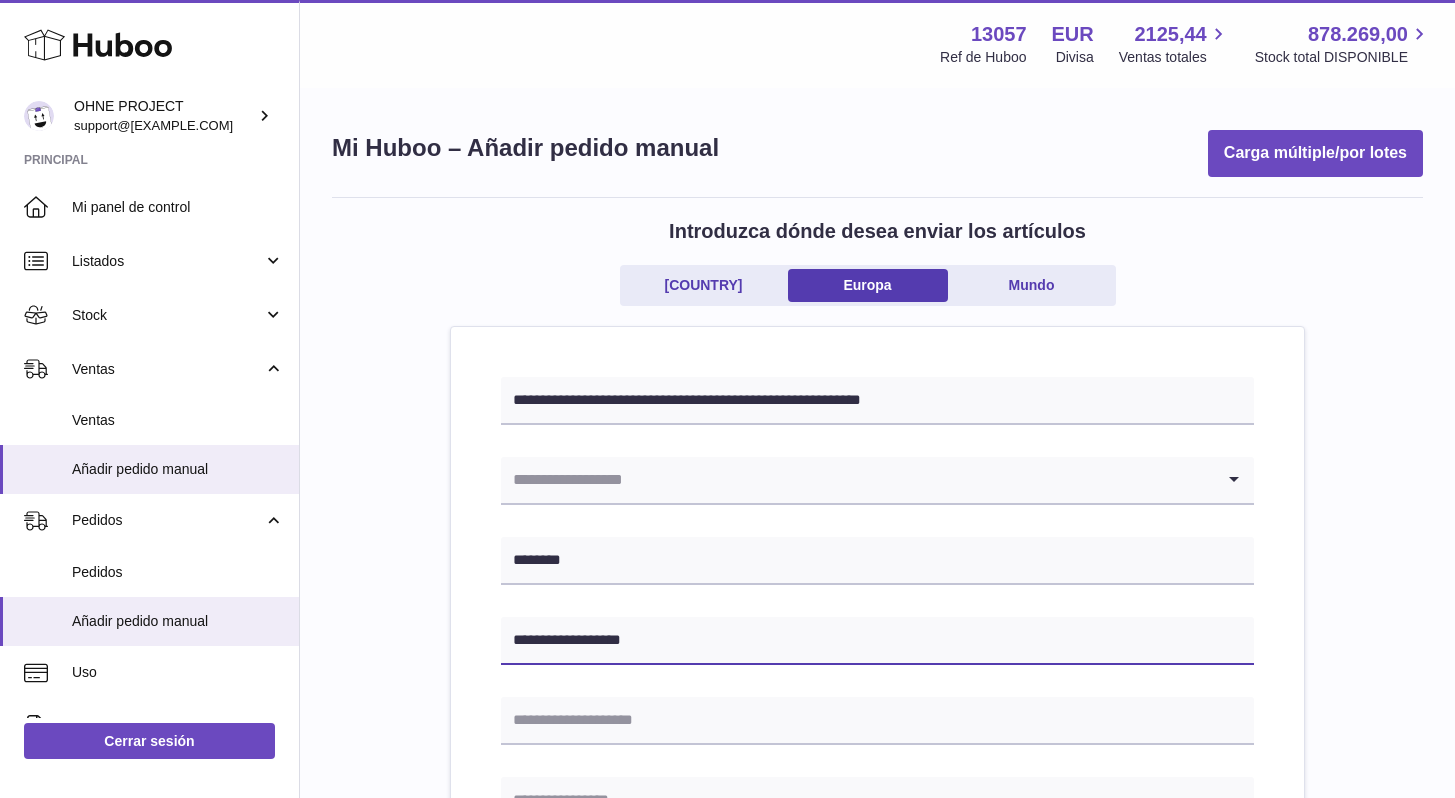 type on "**********" 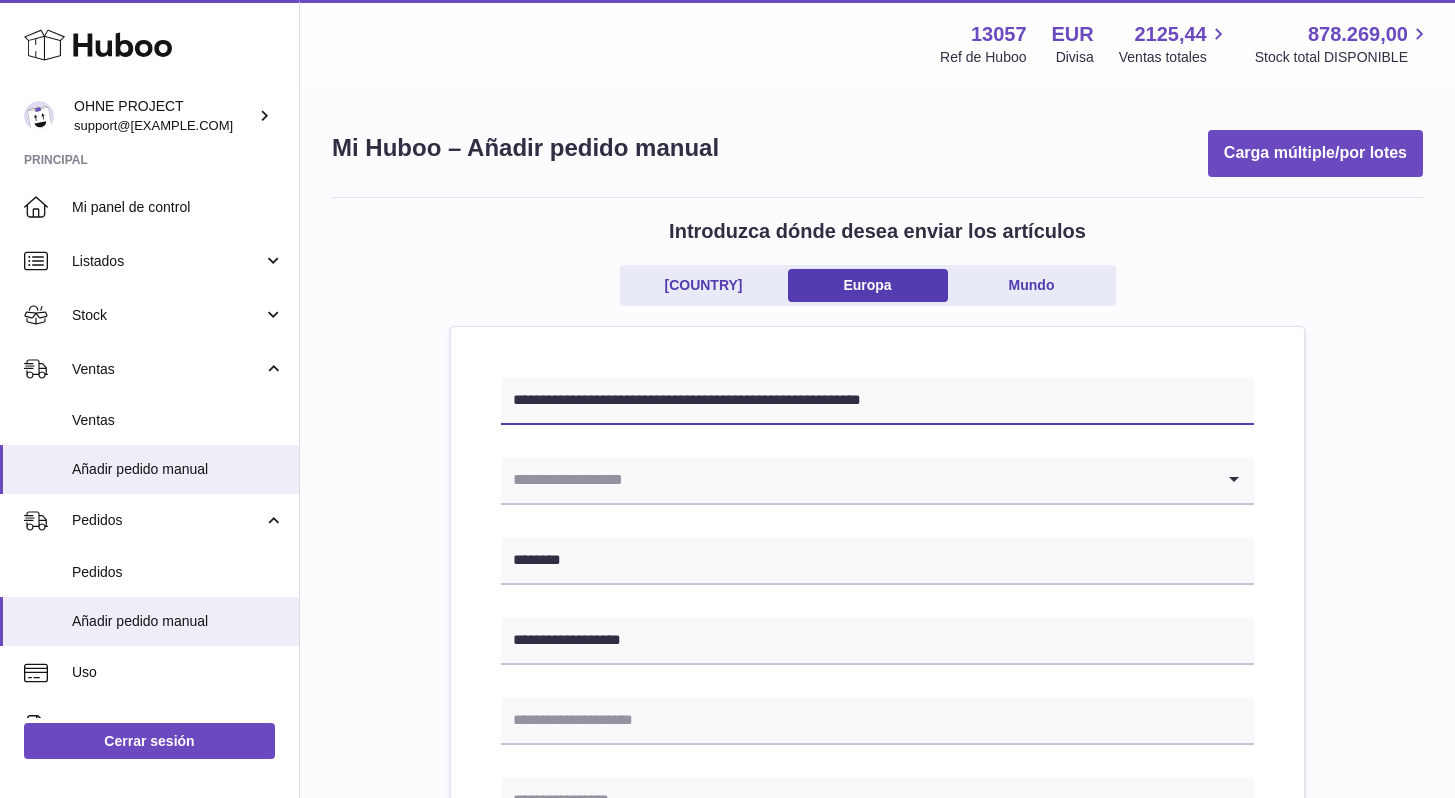 drag, startPoint x: 582, startPoint y: 403, endPoint x: 748, endPoint y: 497, distance: 190.76688 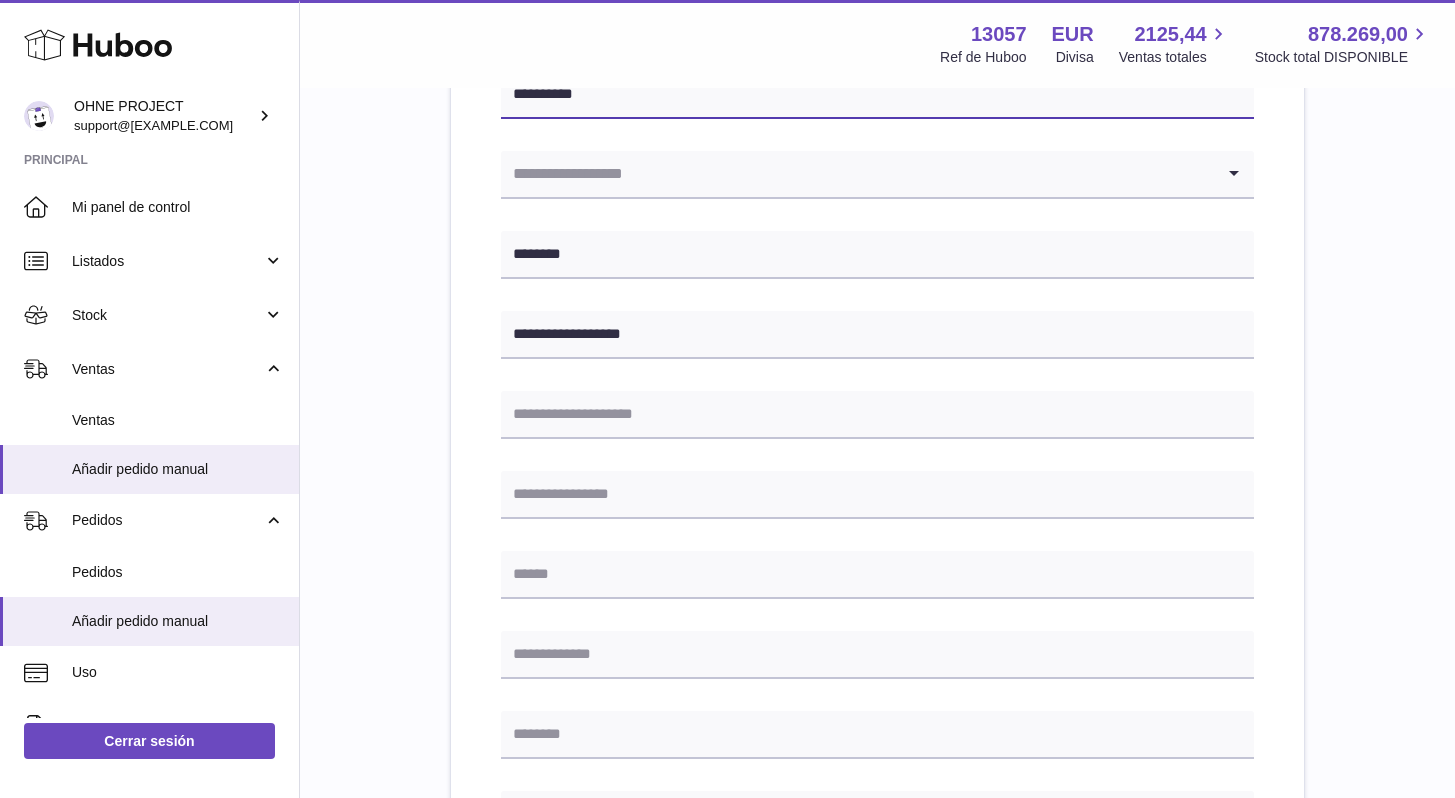 scroll, scrollTop: 307, scrollLeft: 0, axis: vertical 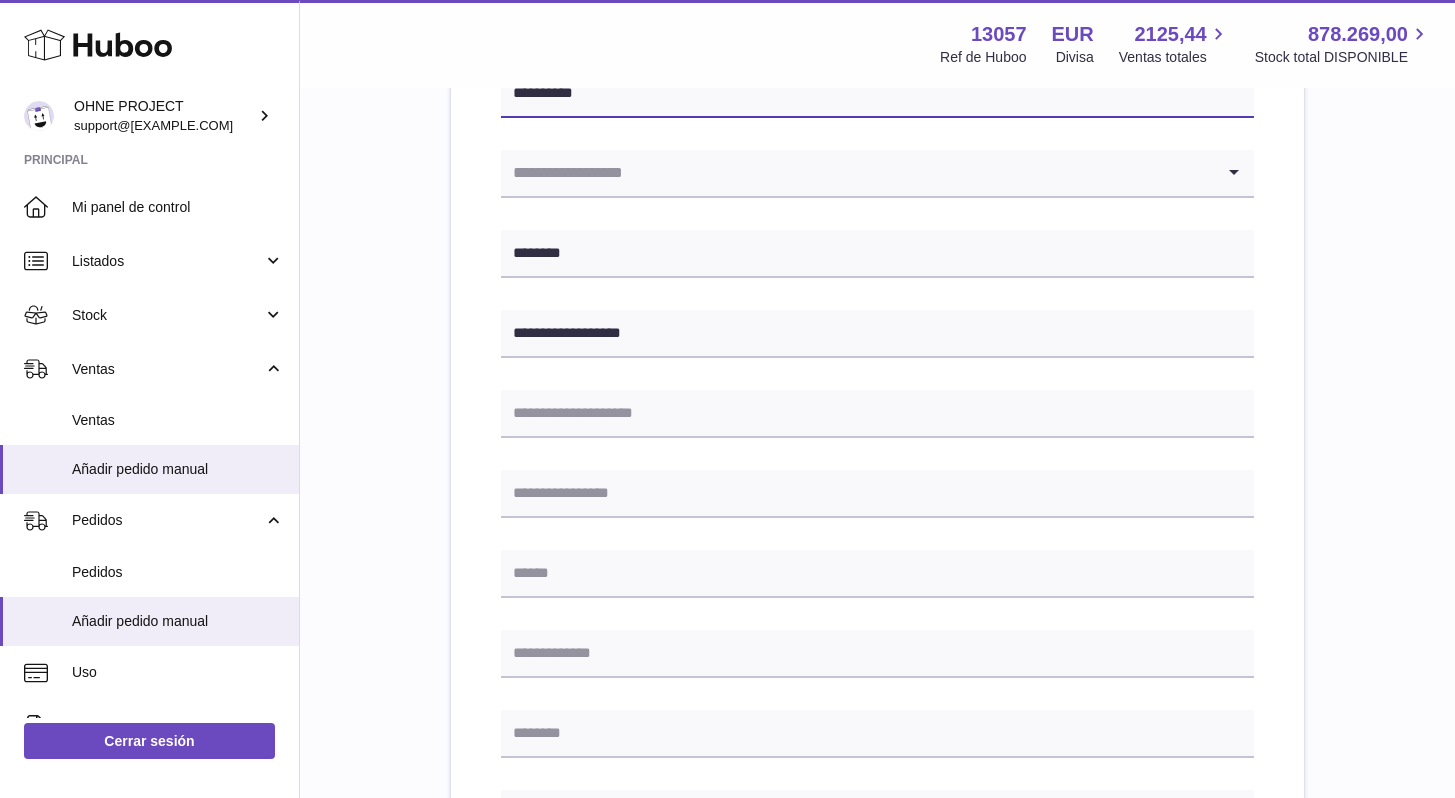 type on "********" 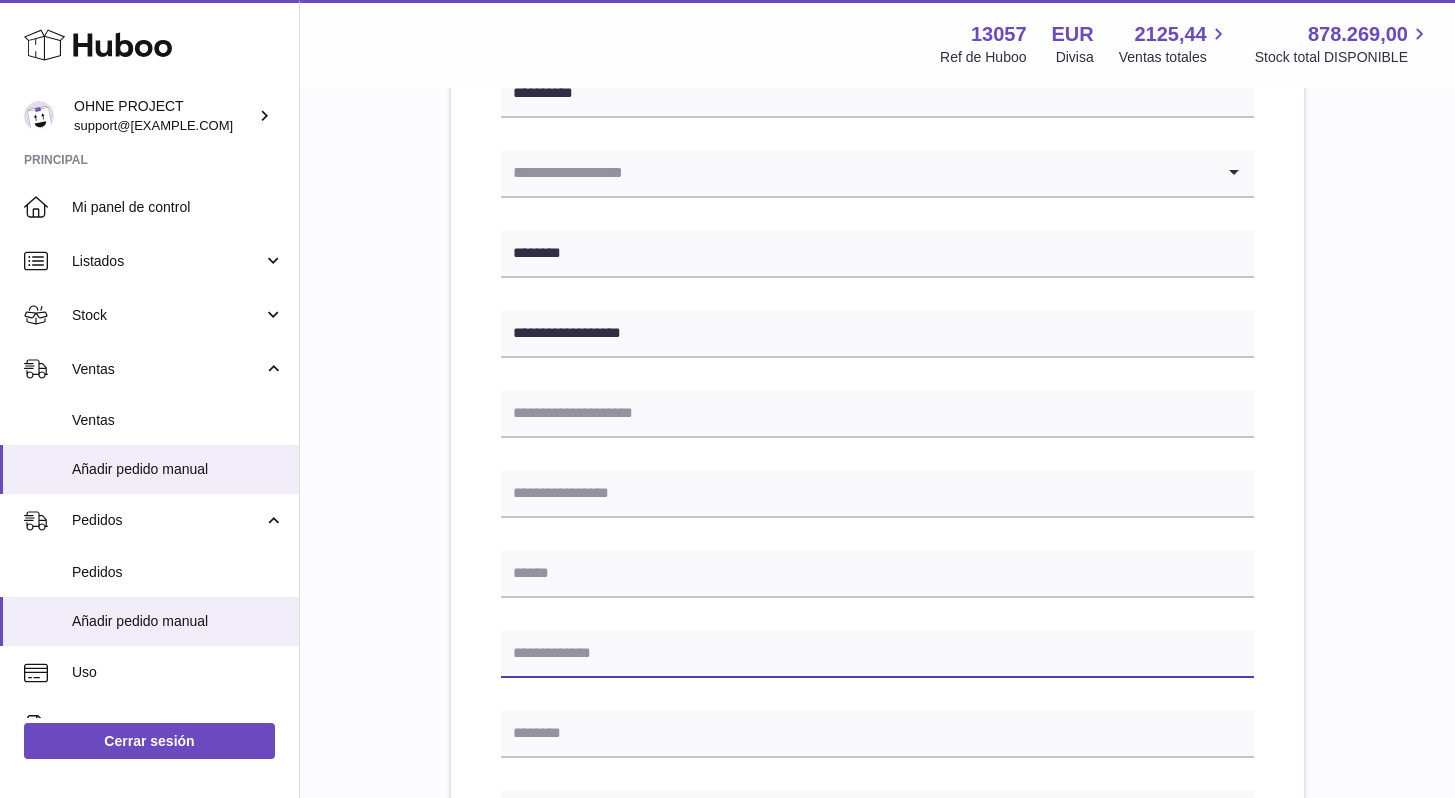 click at bounding box center (877, 654) 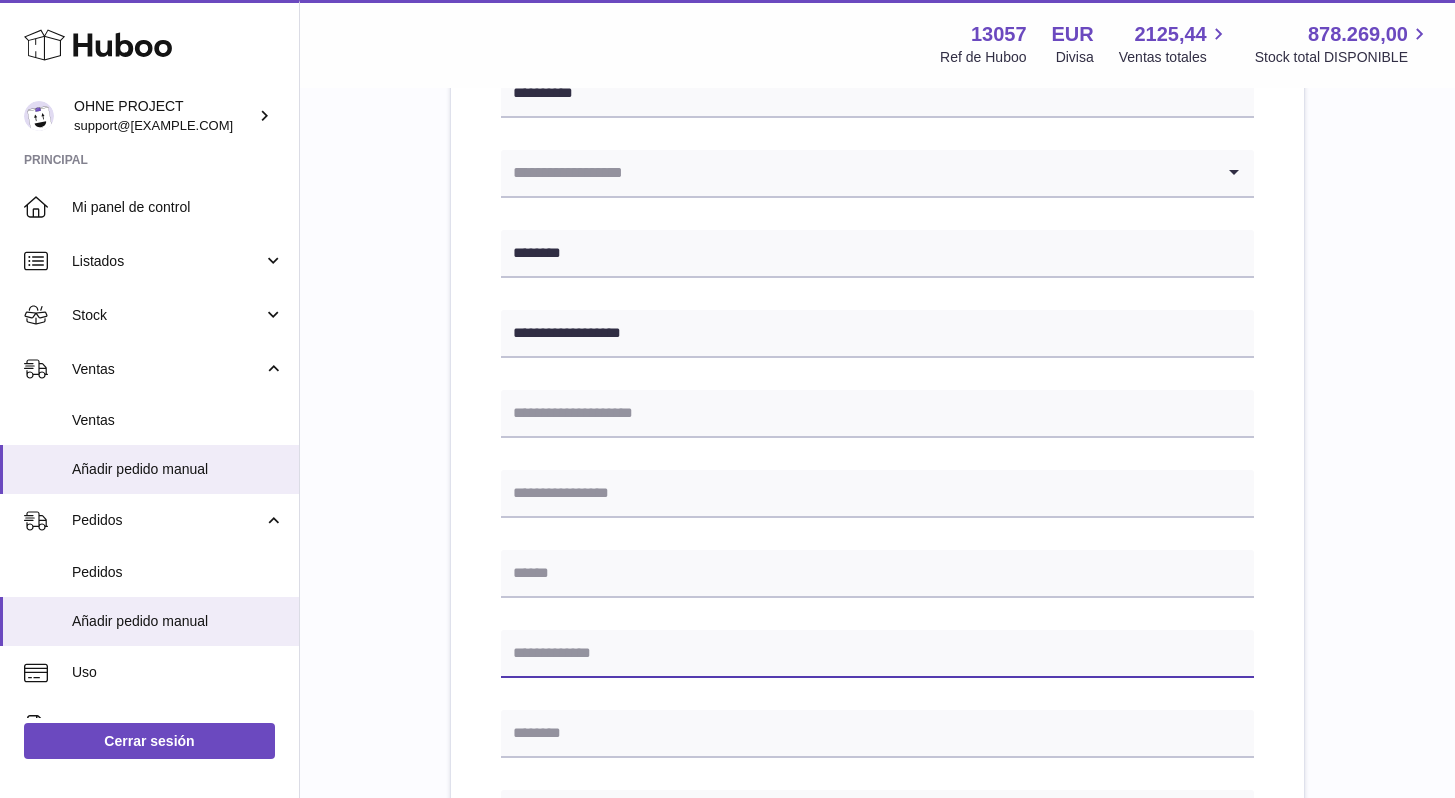 paste on "**********" 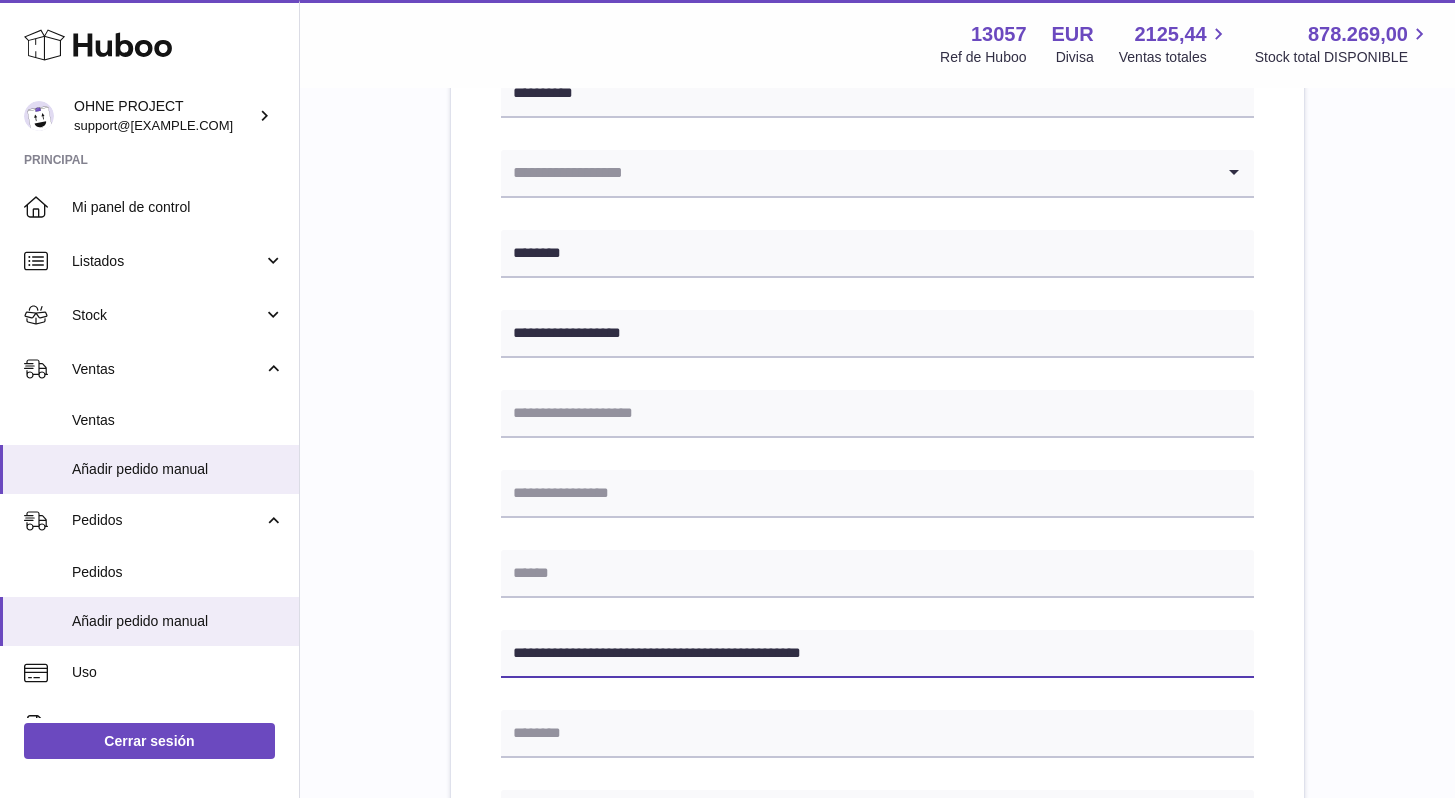 click on "**********" at bounding box center [877, 654] 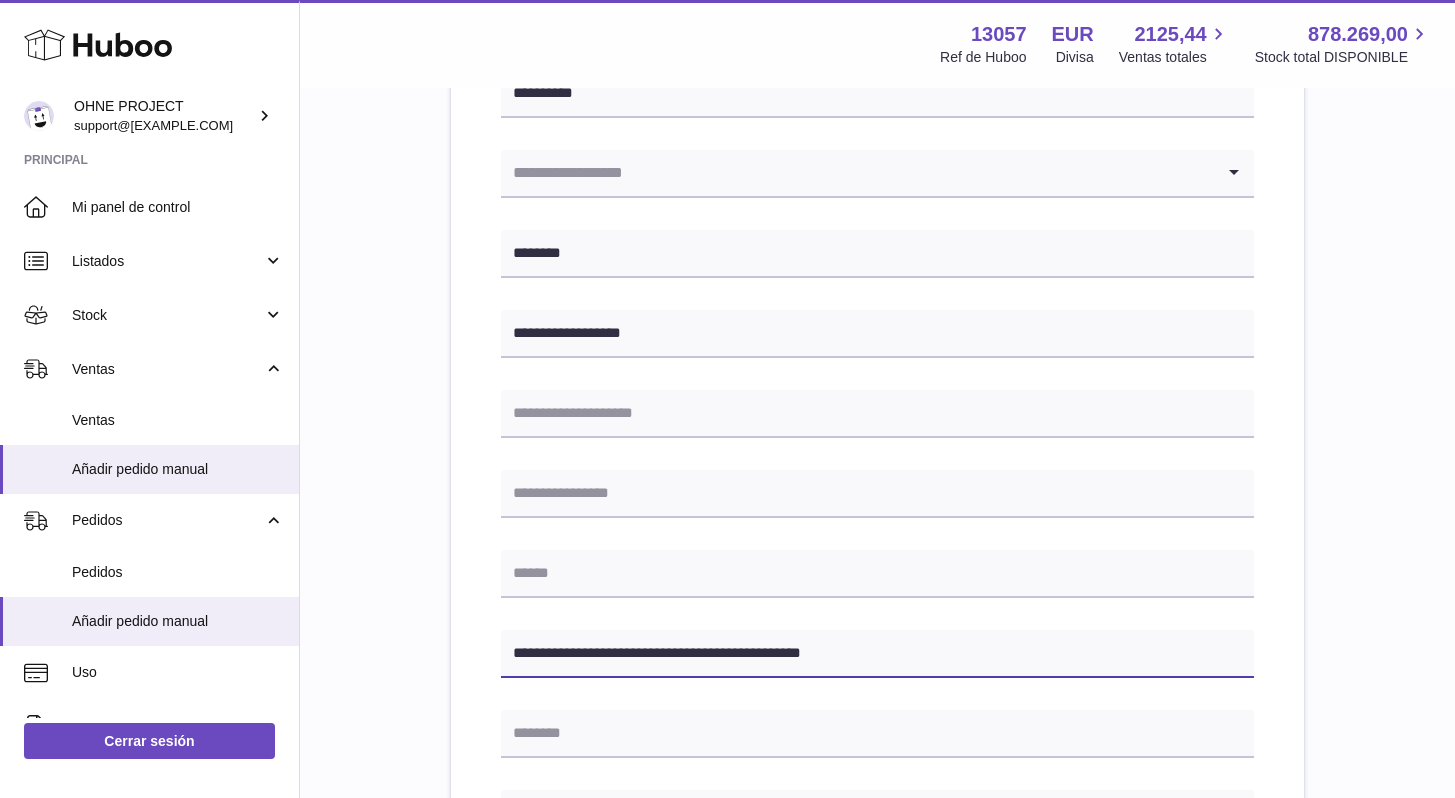 click on "**********" at bounding box center (877, 654) 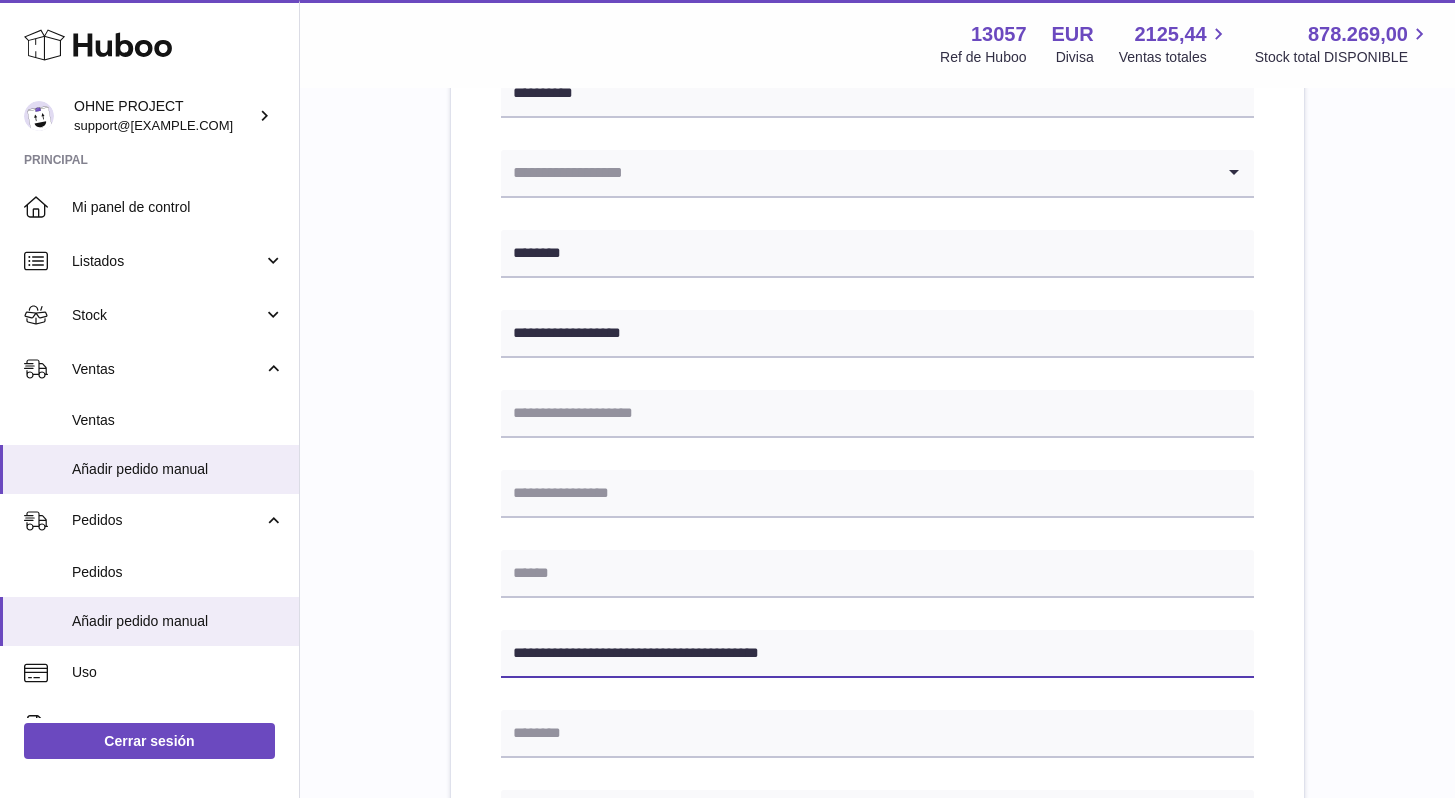type on "**********" 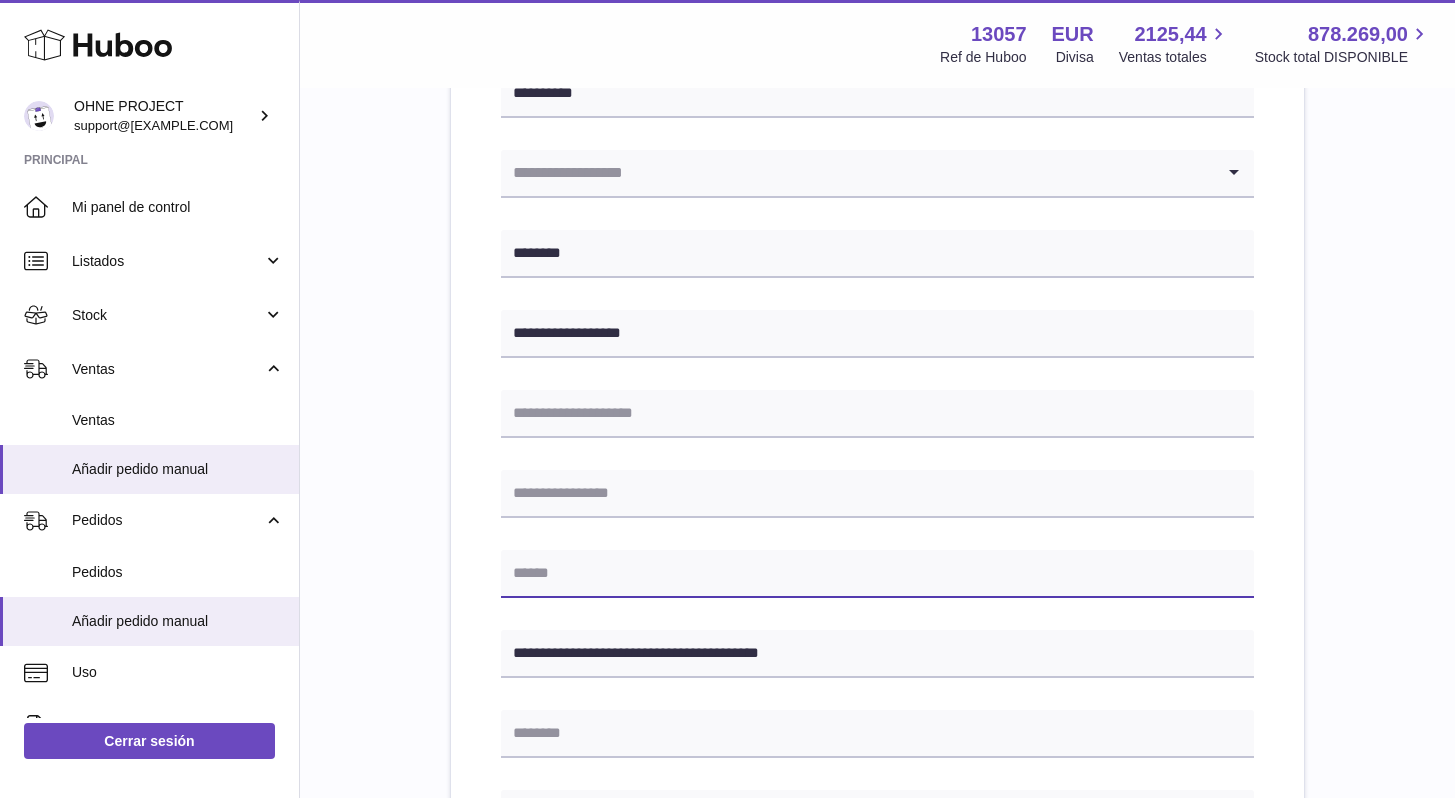 click at bounding box center (877, 574) 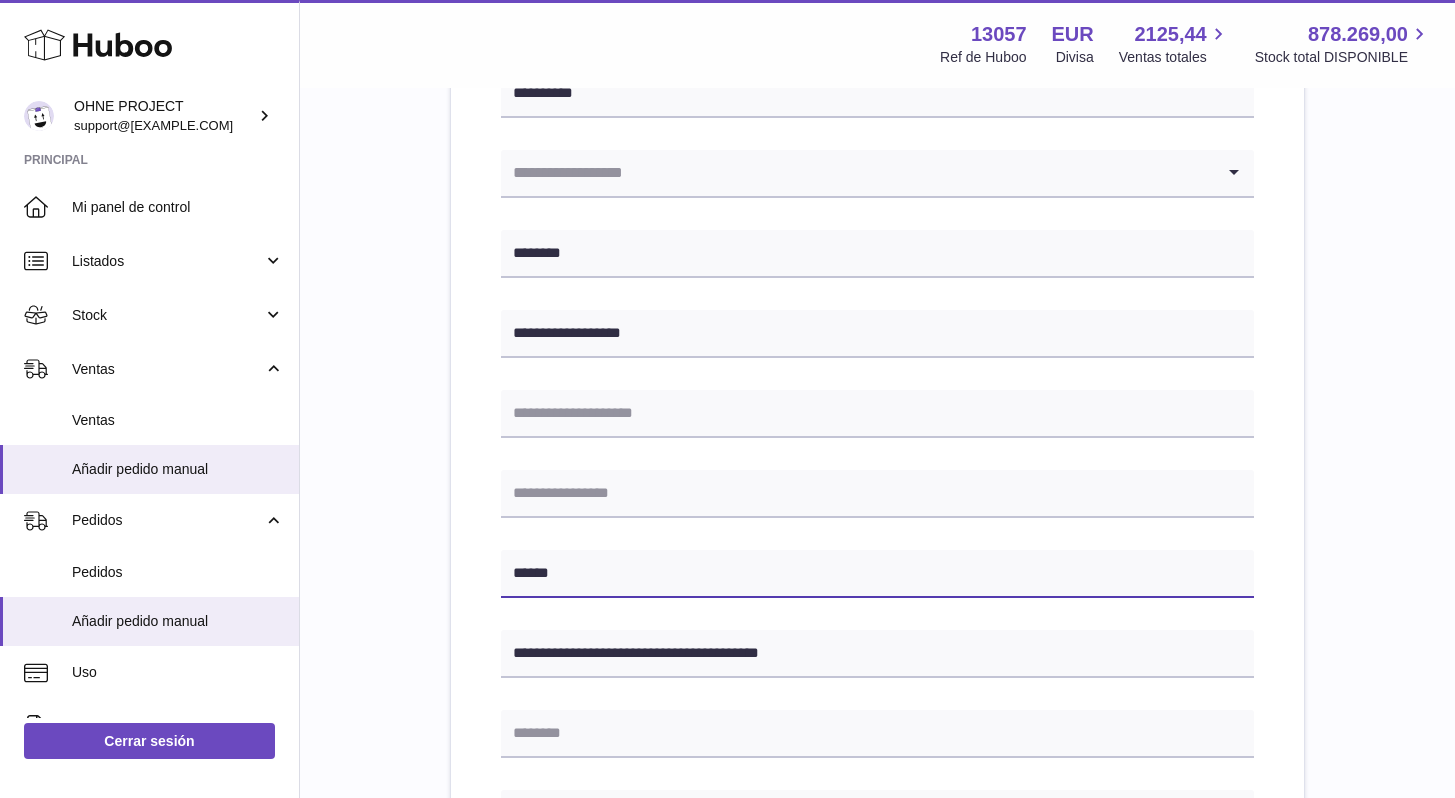 type on "******" 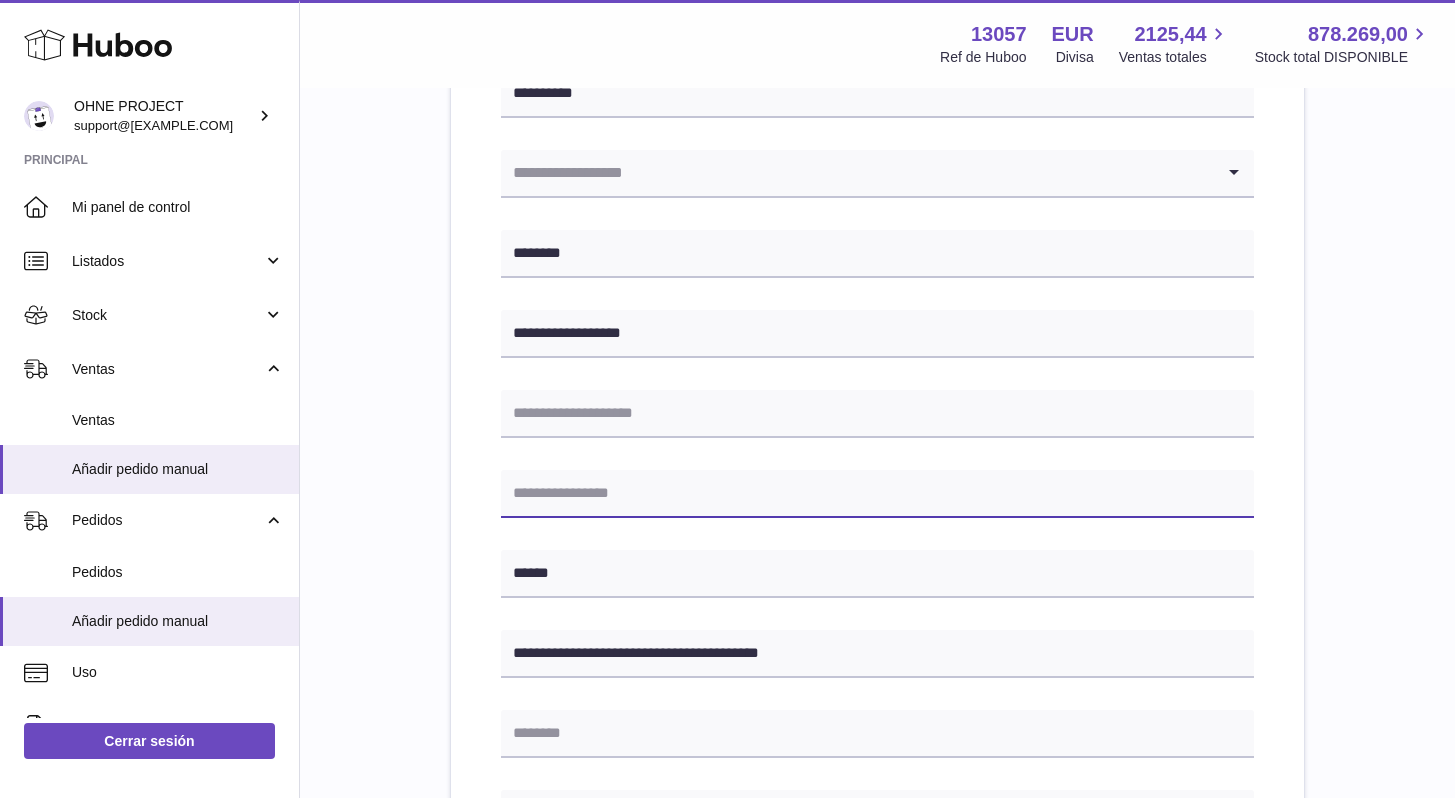 click at bounding box center (877, 494) 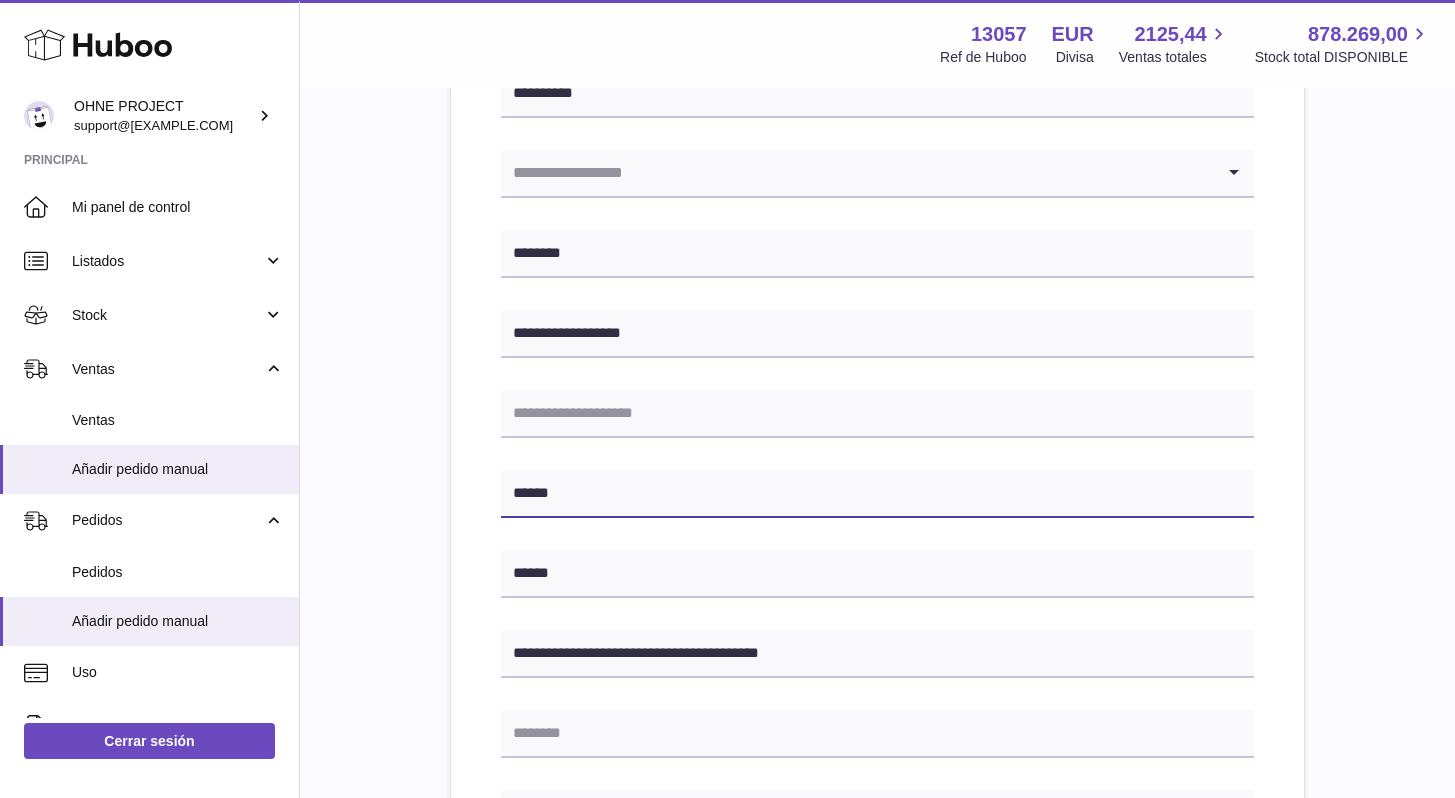 type on "******" 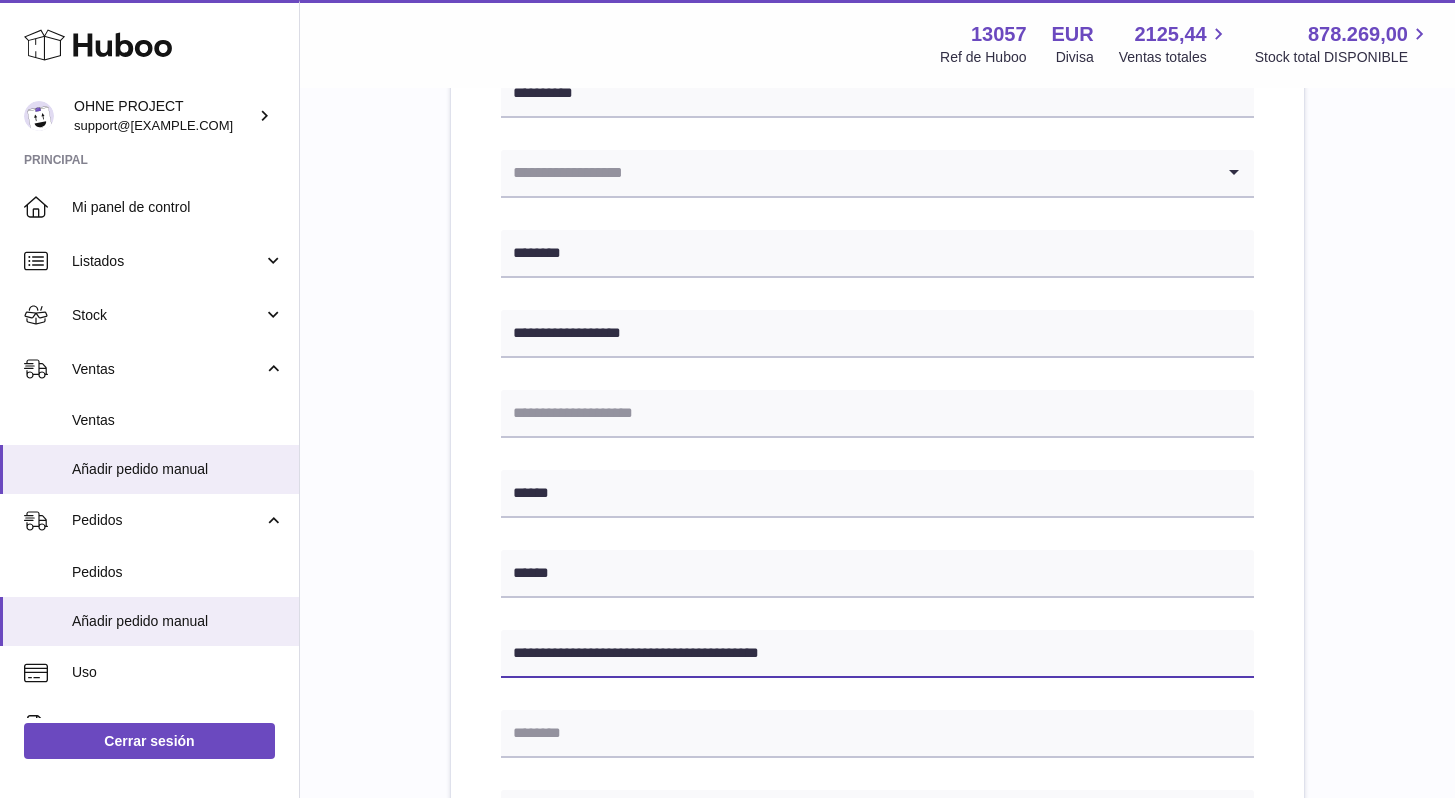 click on "**********" at bounding box center [877, 654] 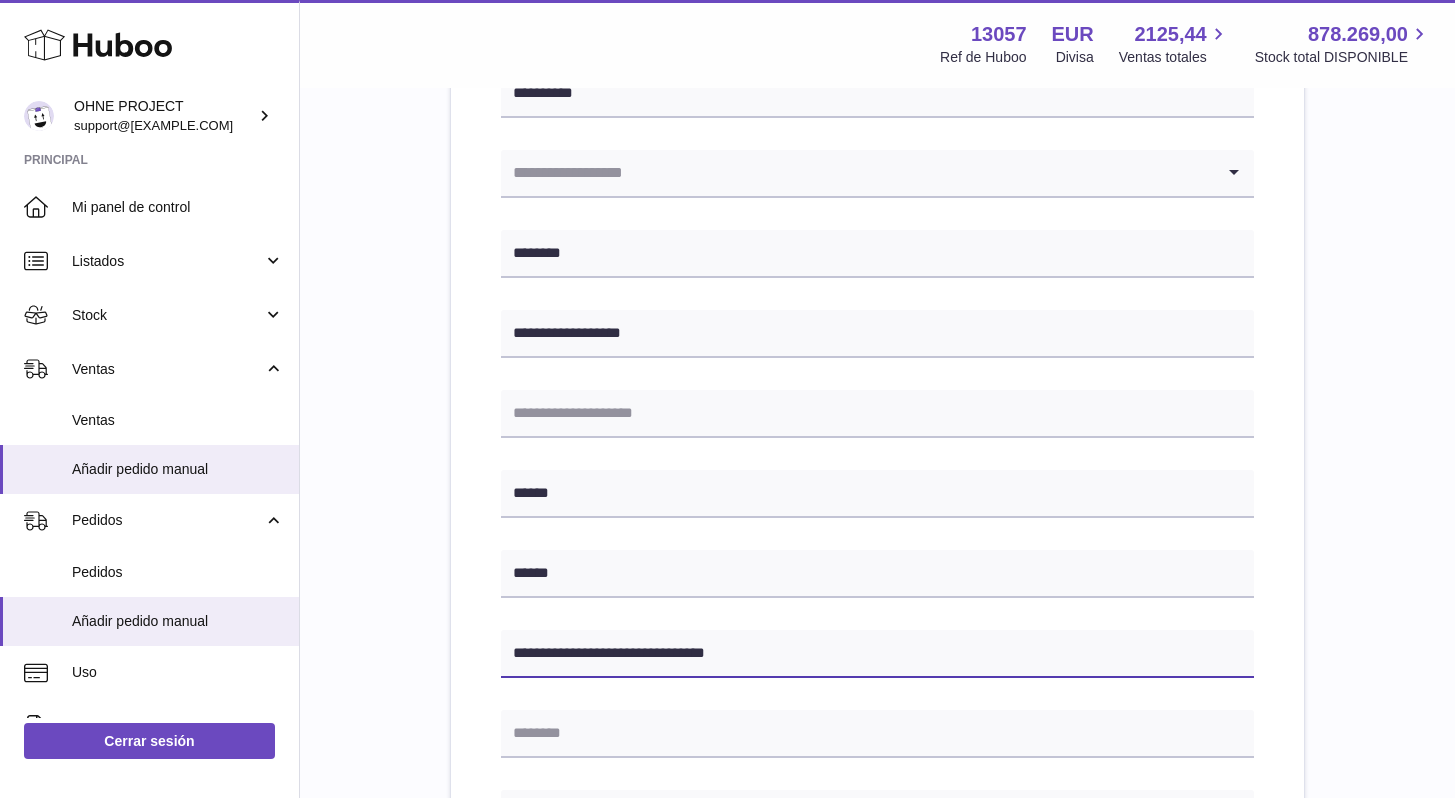 click on "**********" at bounding box center (877, 654) 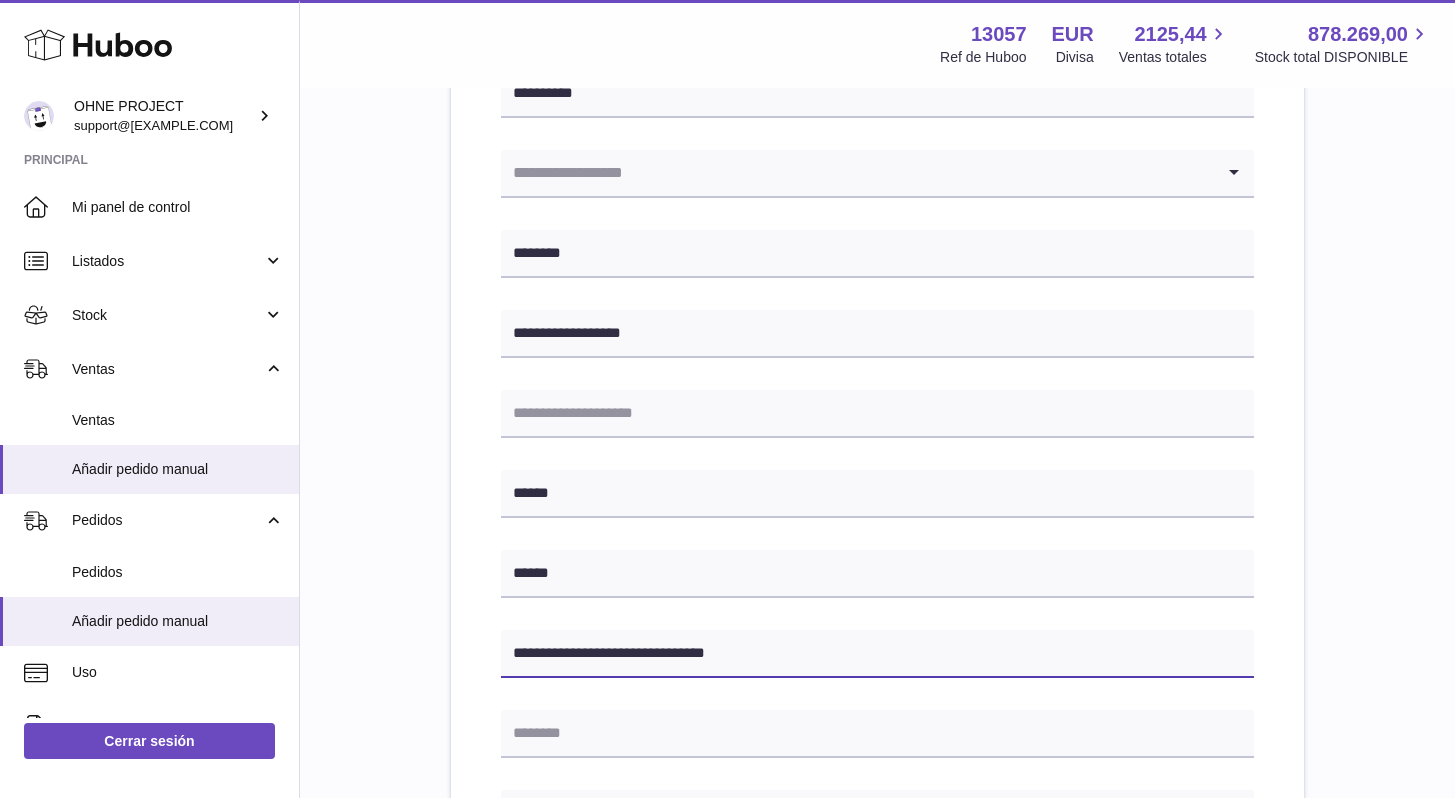 click on "**********" at bounding box center (877, 654) 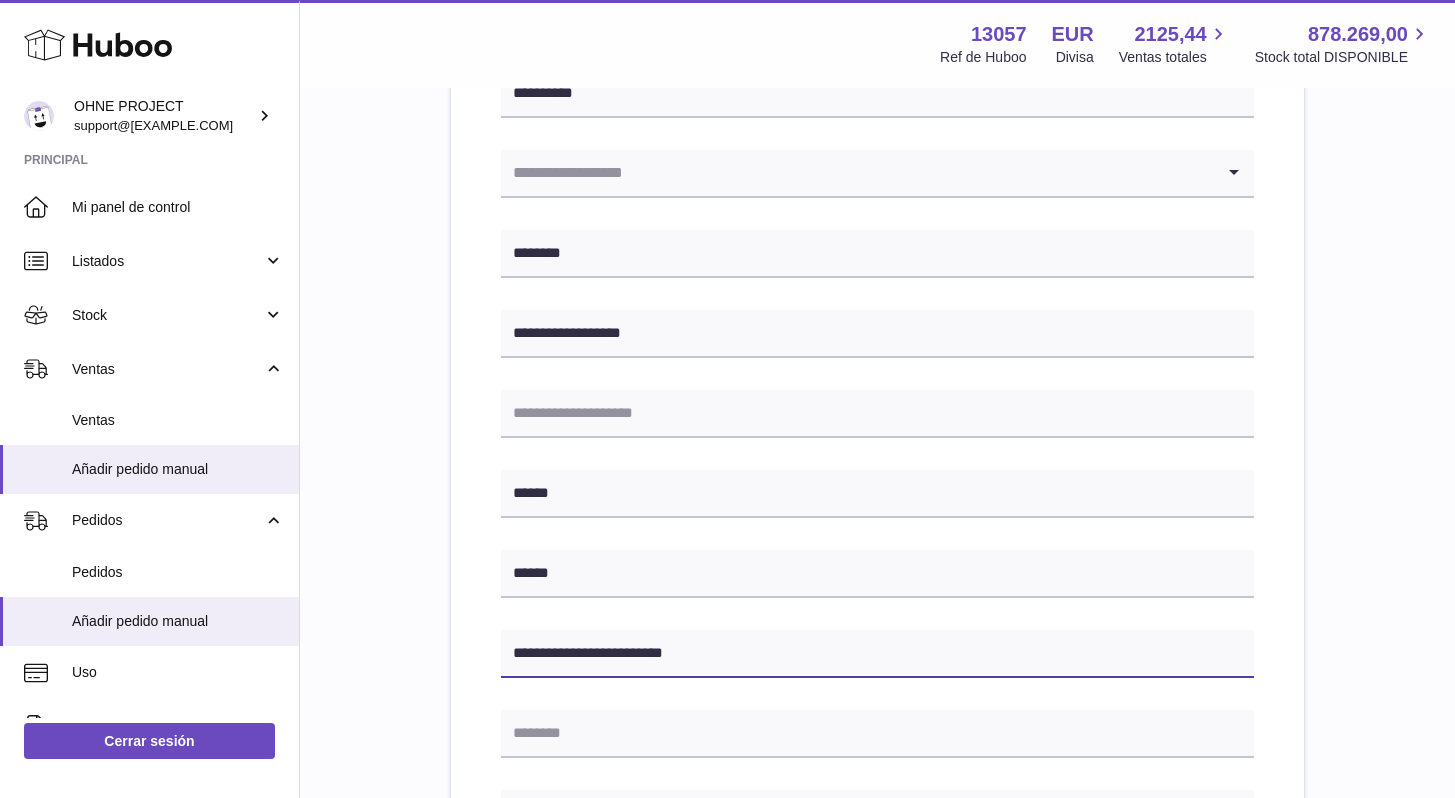 drag, startPoint x: 579, startPoint y: 656, endPoint x: 744, endPoint y: 656, distance: 165 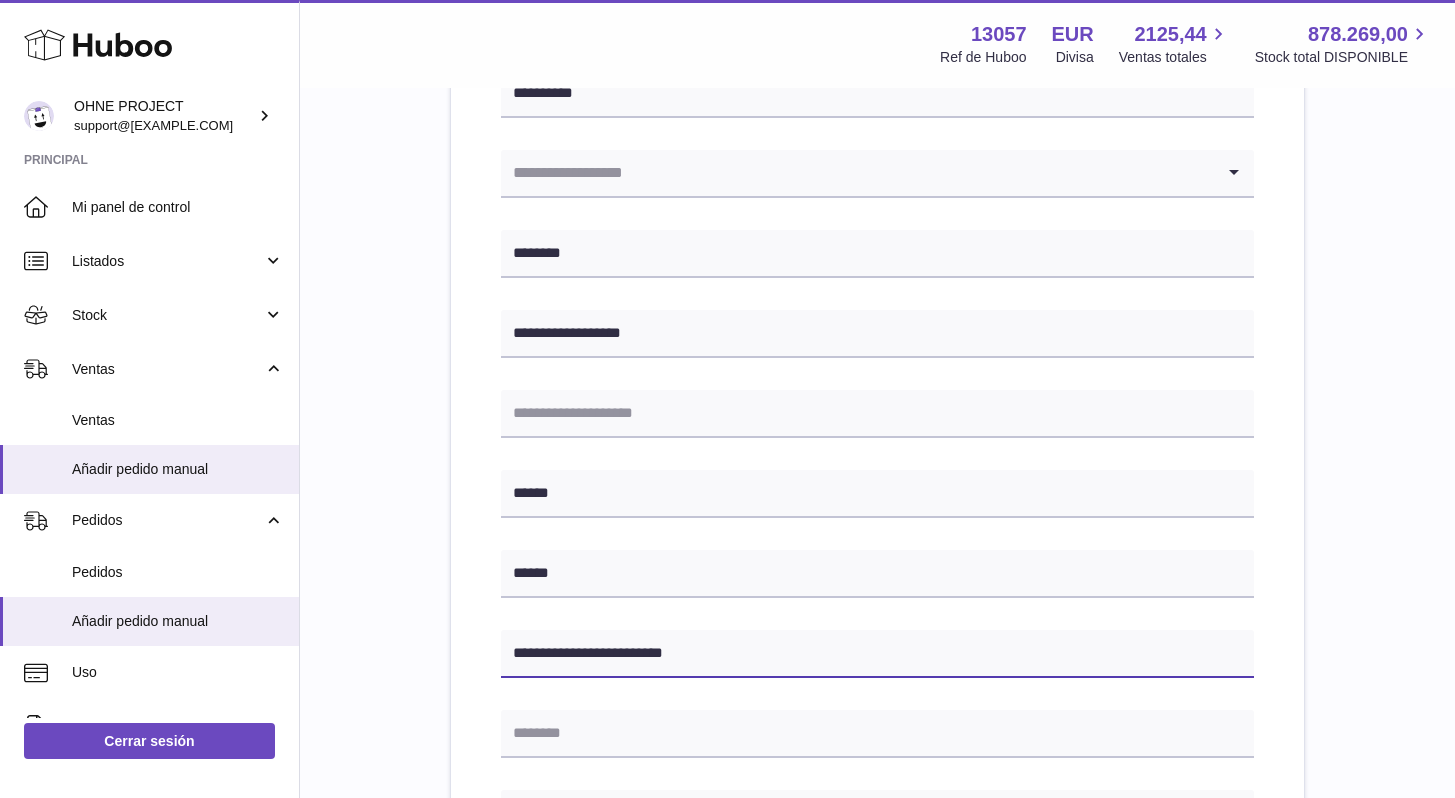 click on "**********" at bounding box center (877, 654) 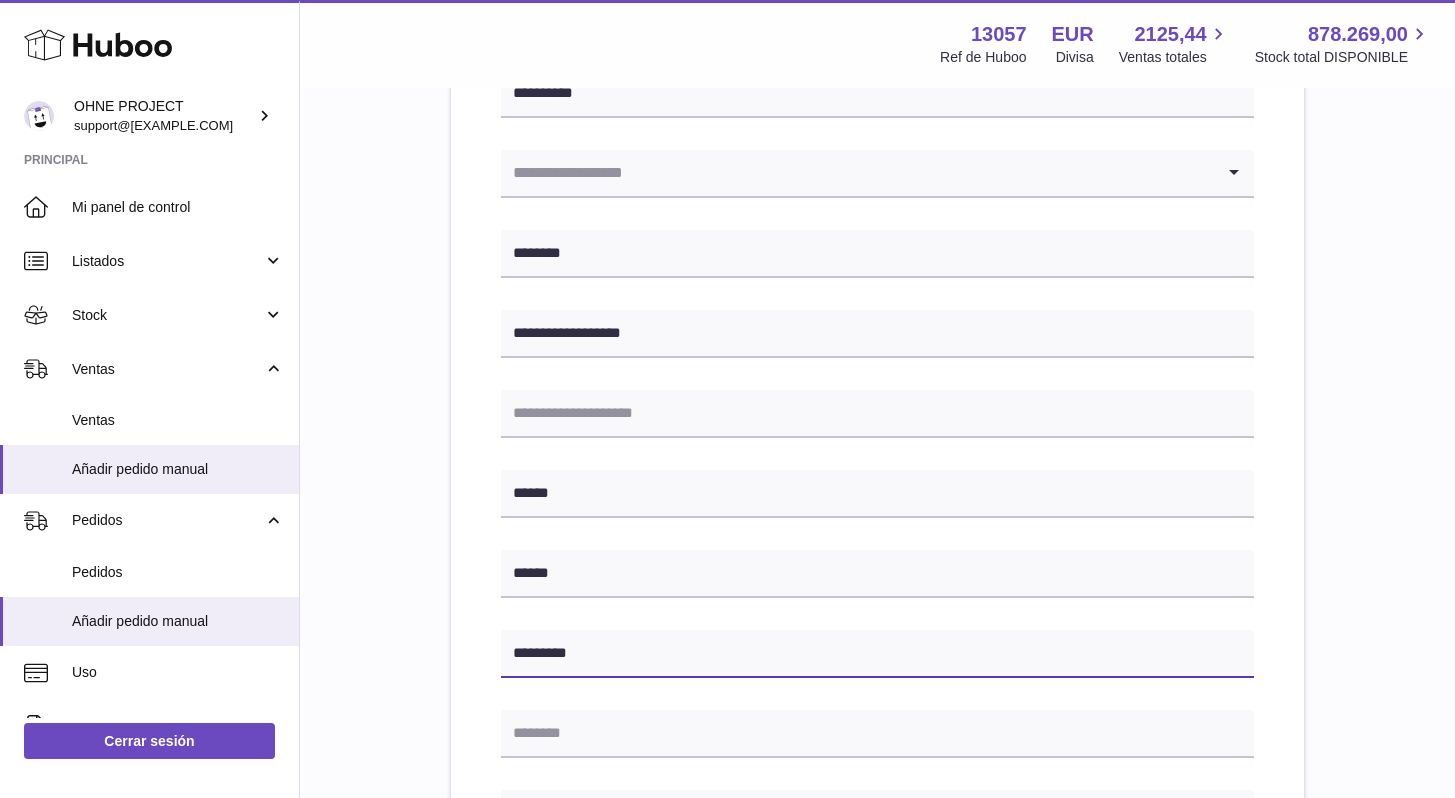type on "********" 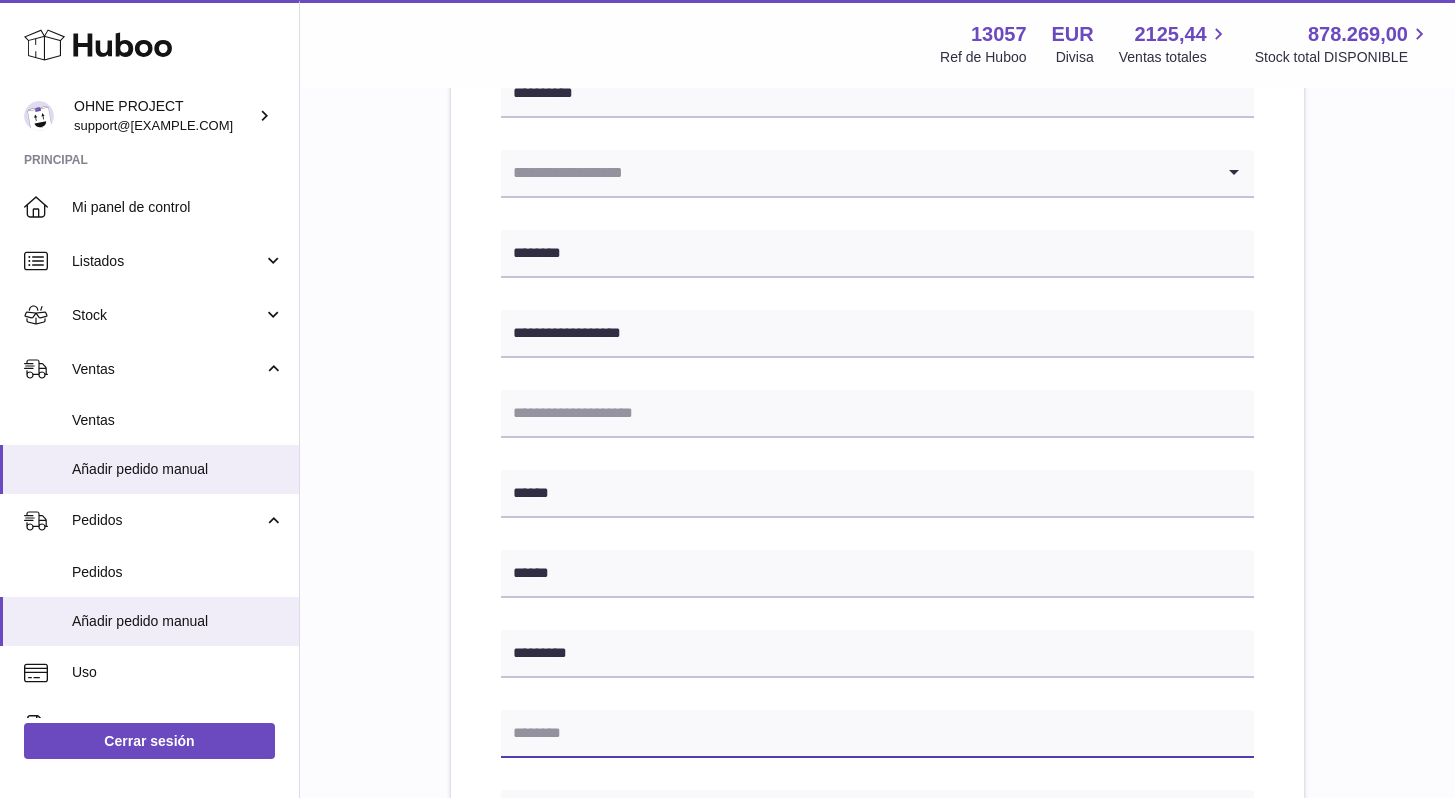 click at bounding box center [877, 734] 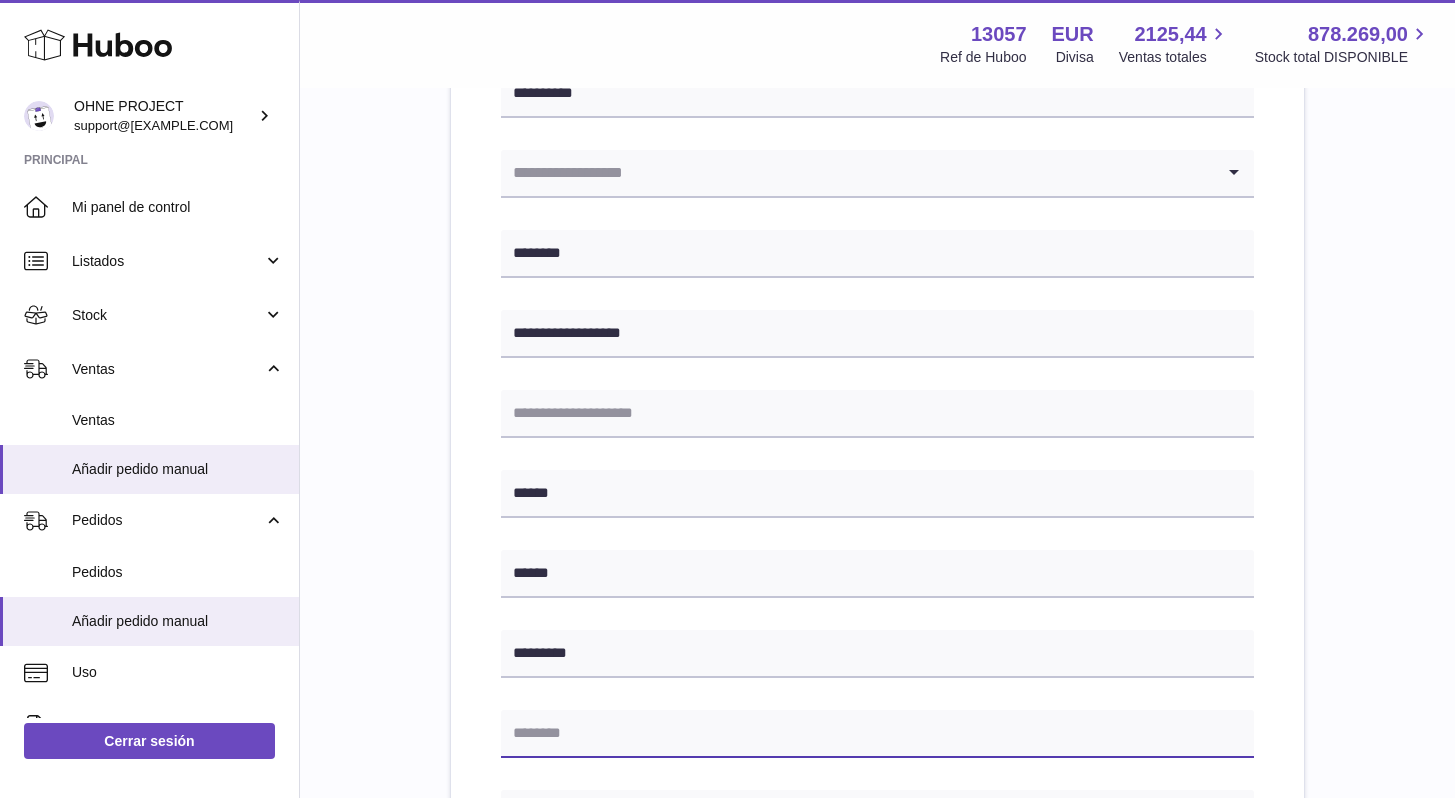 paste on "**********" 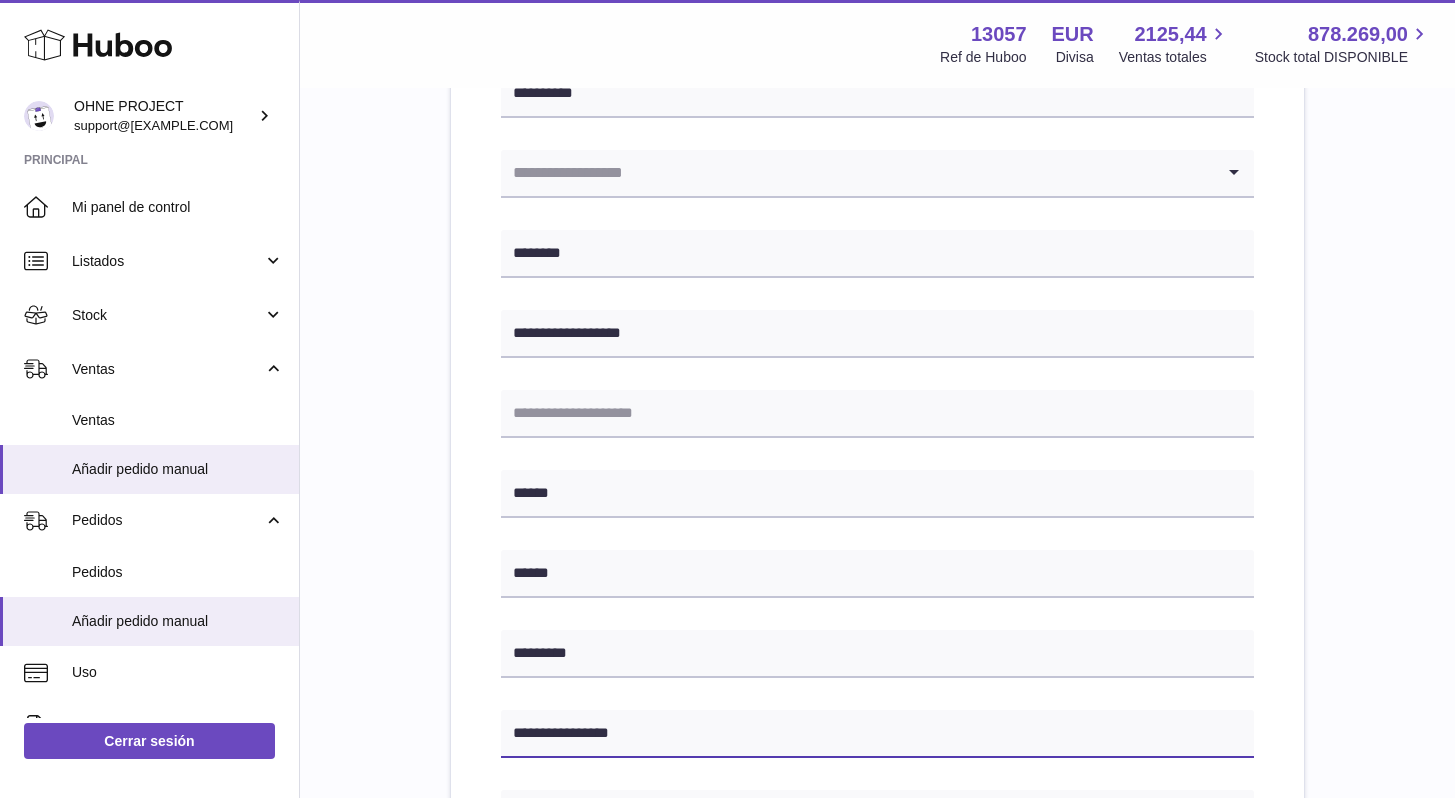 type on "**********" 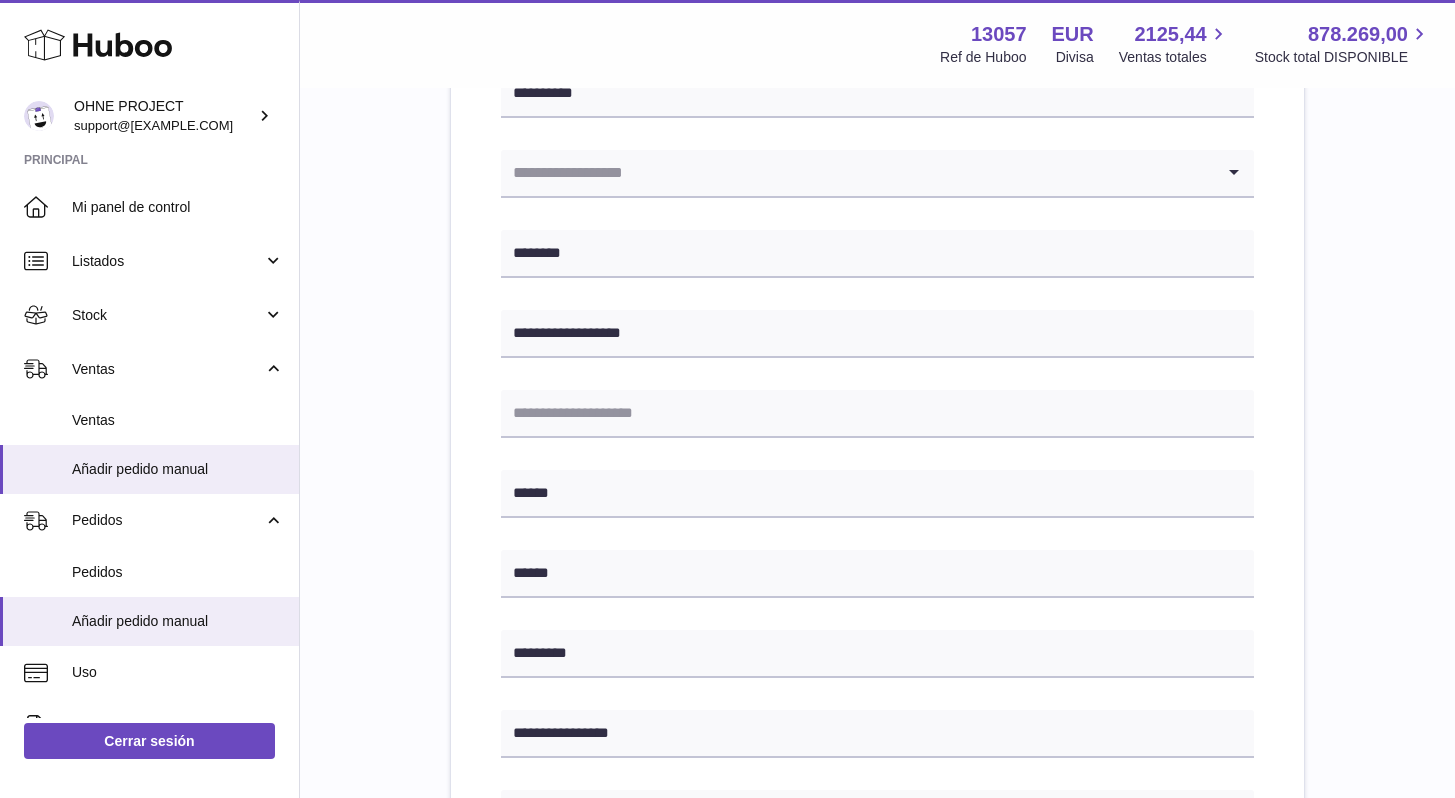 click at bounding box center (857, 173) 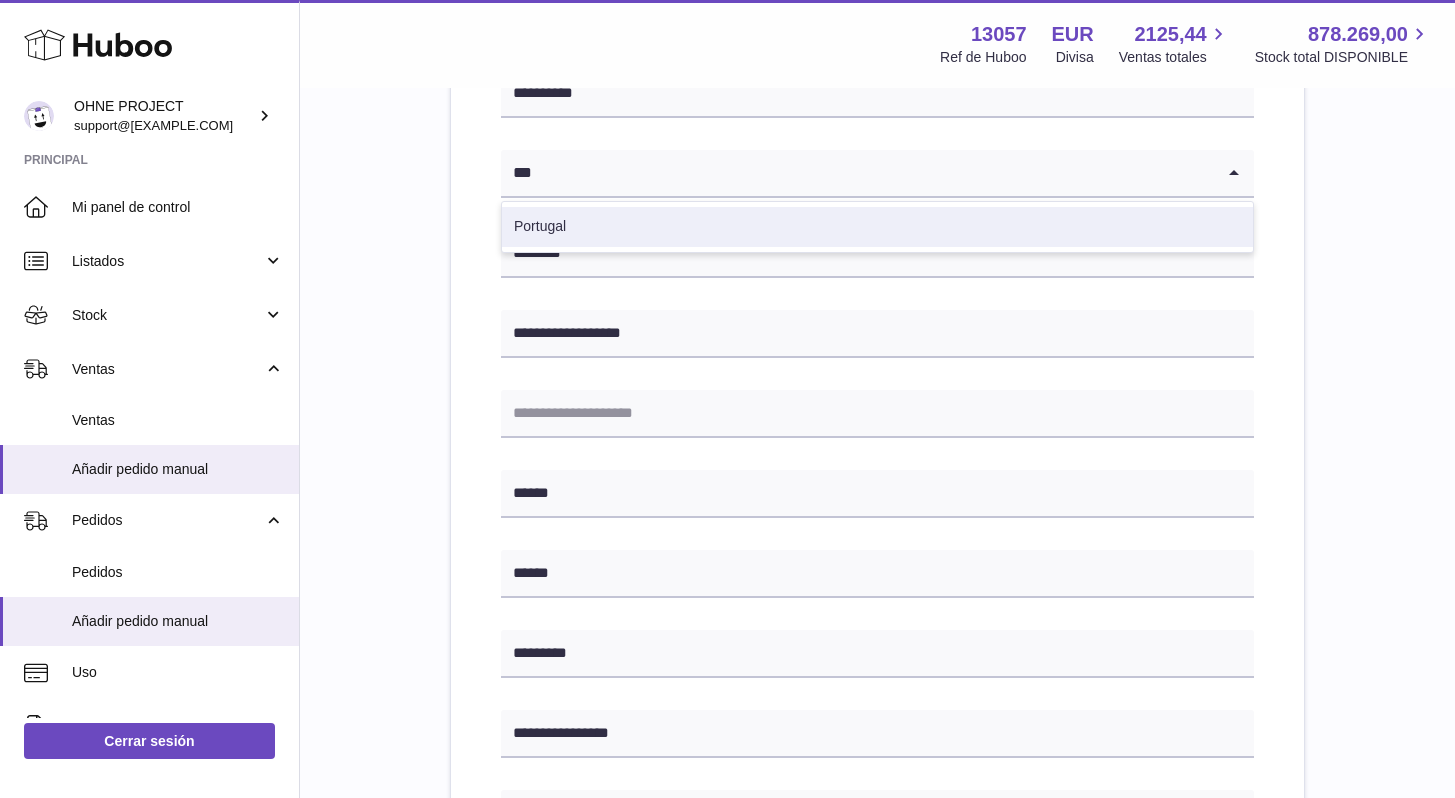 click on "Portugal" at bounding box center [877, 227] 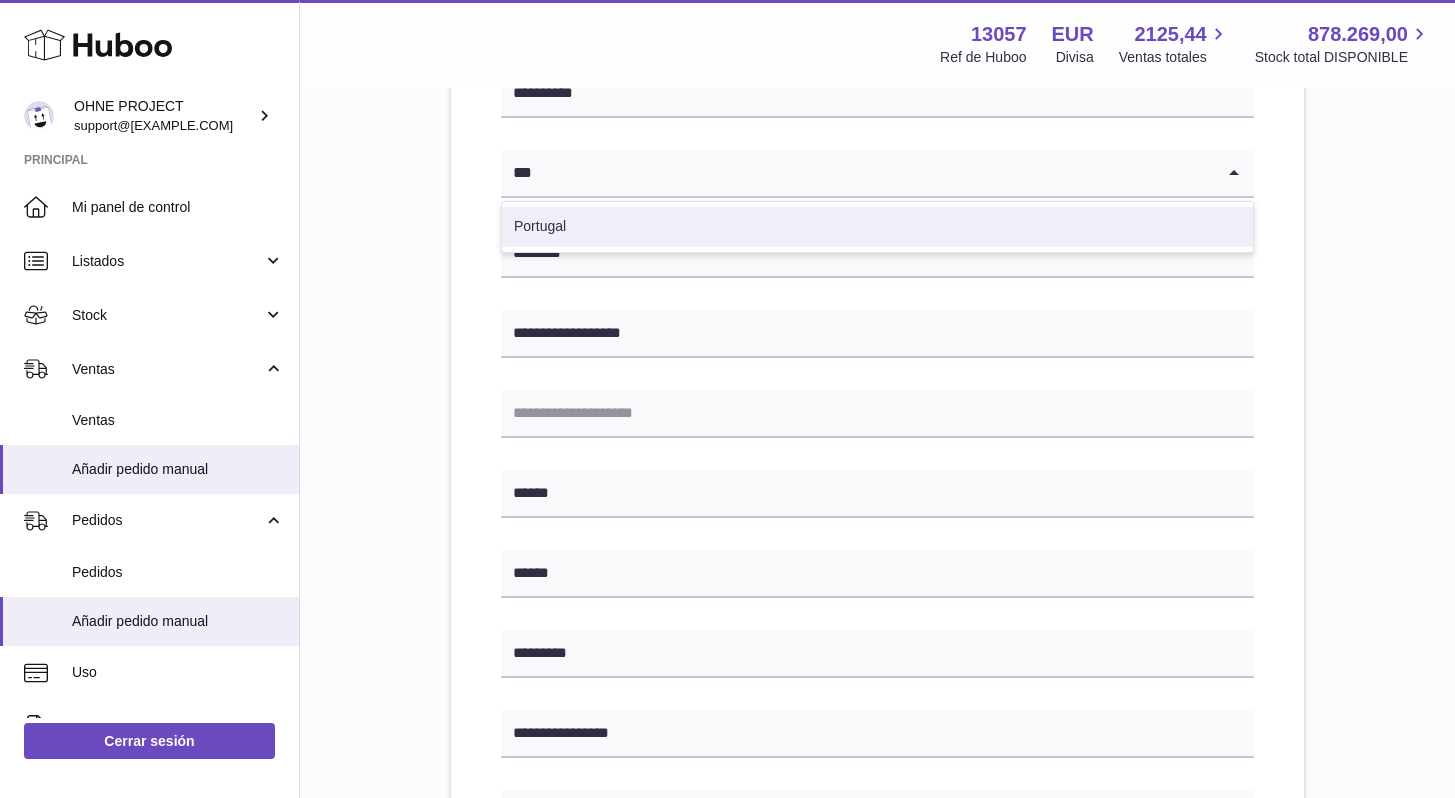 type on "***" 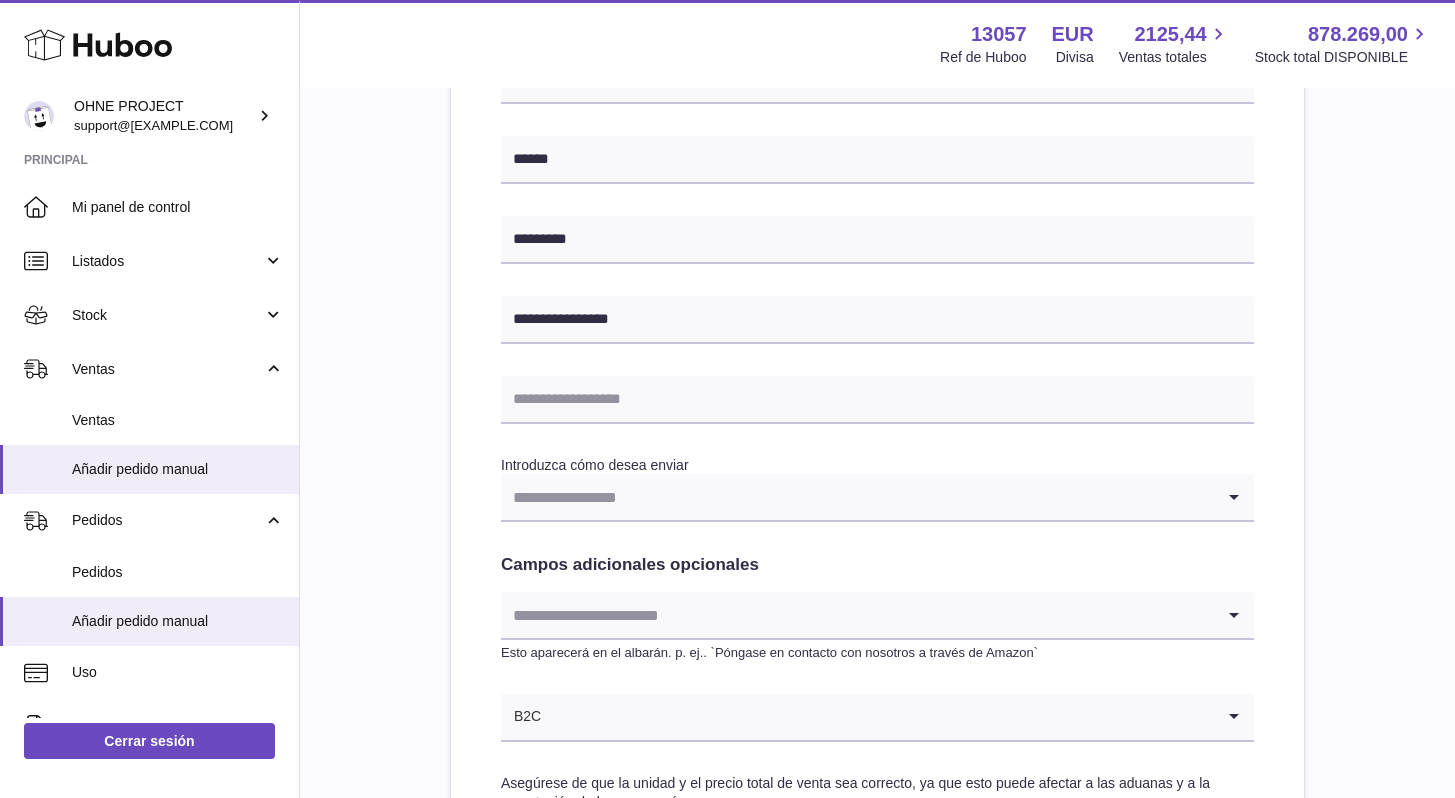 scroll, scrollTop: 881, scrollLeft: 0, axis: vertical 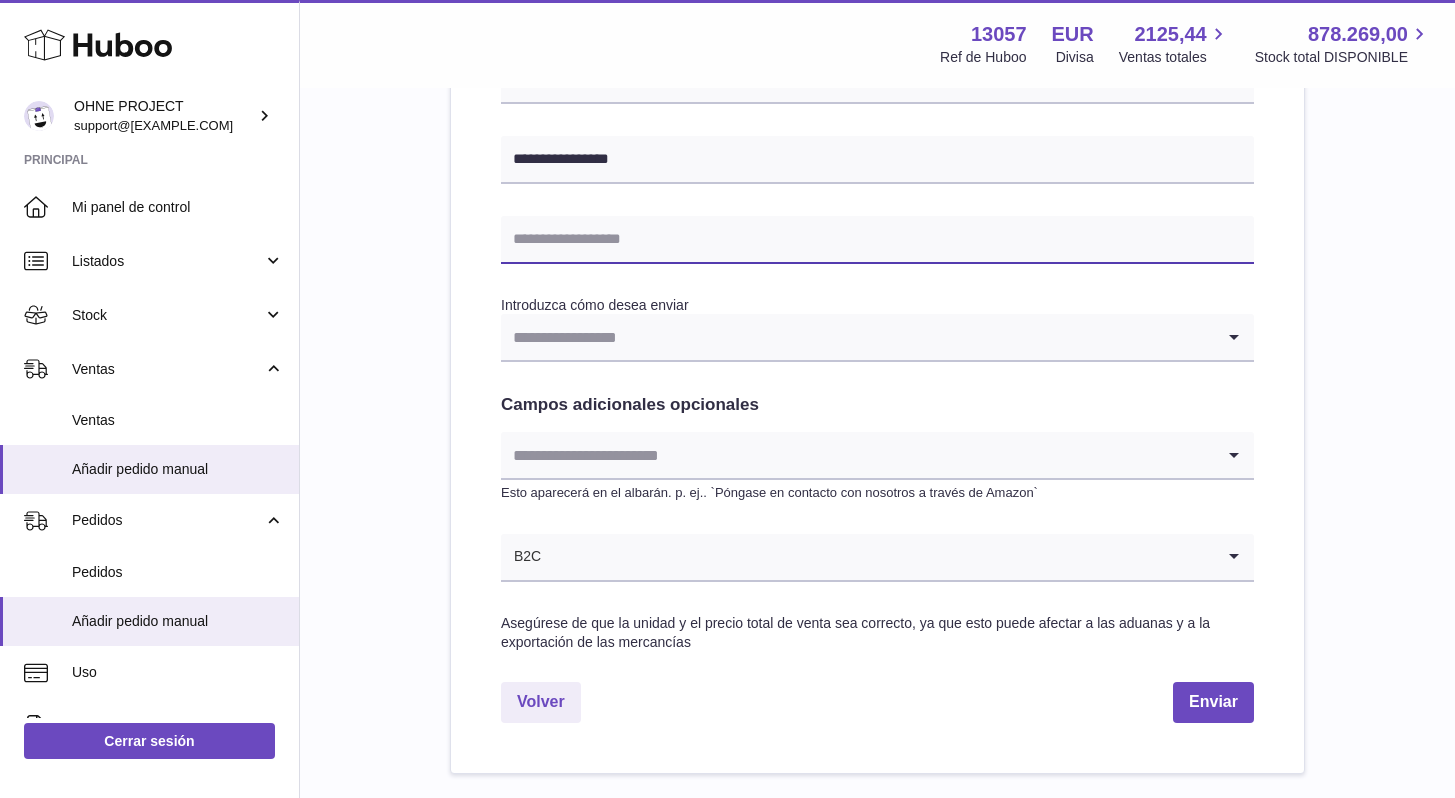 click at bounding box center [877, 240] 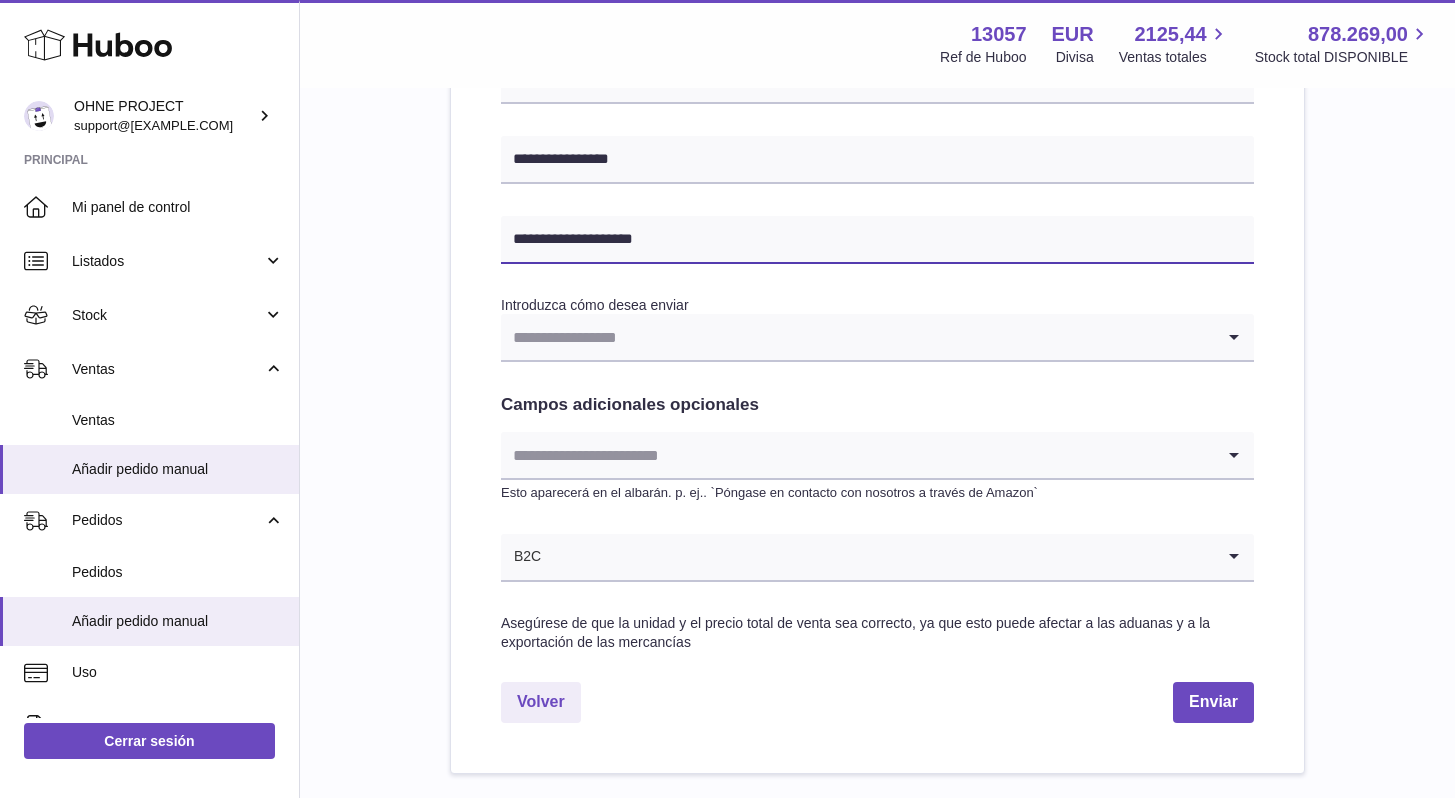 type on "**********" 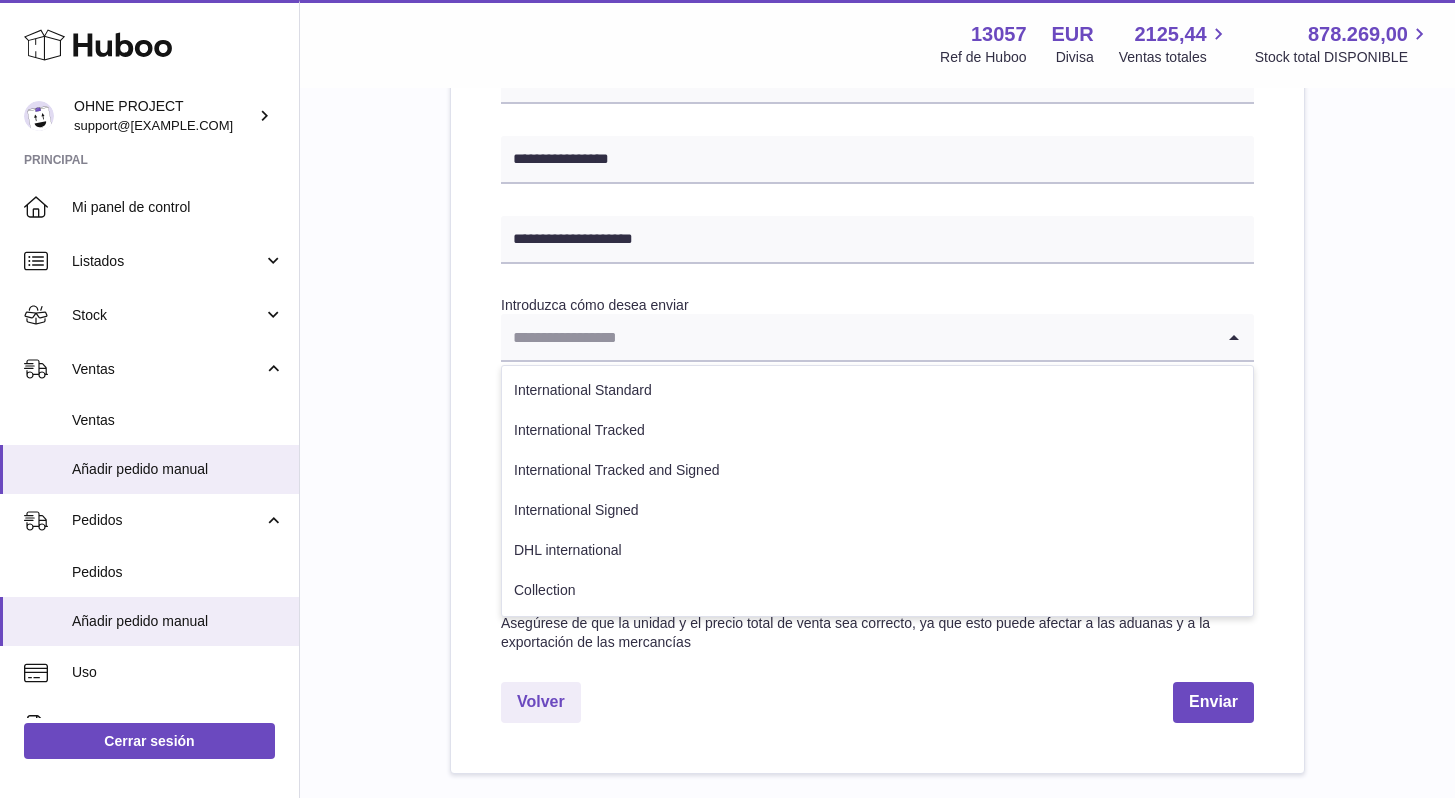 click at bounding box center (857, 337) 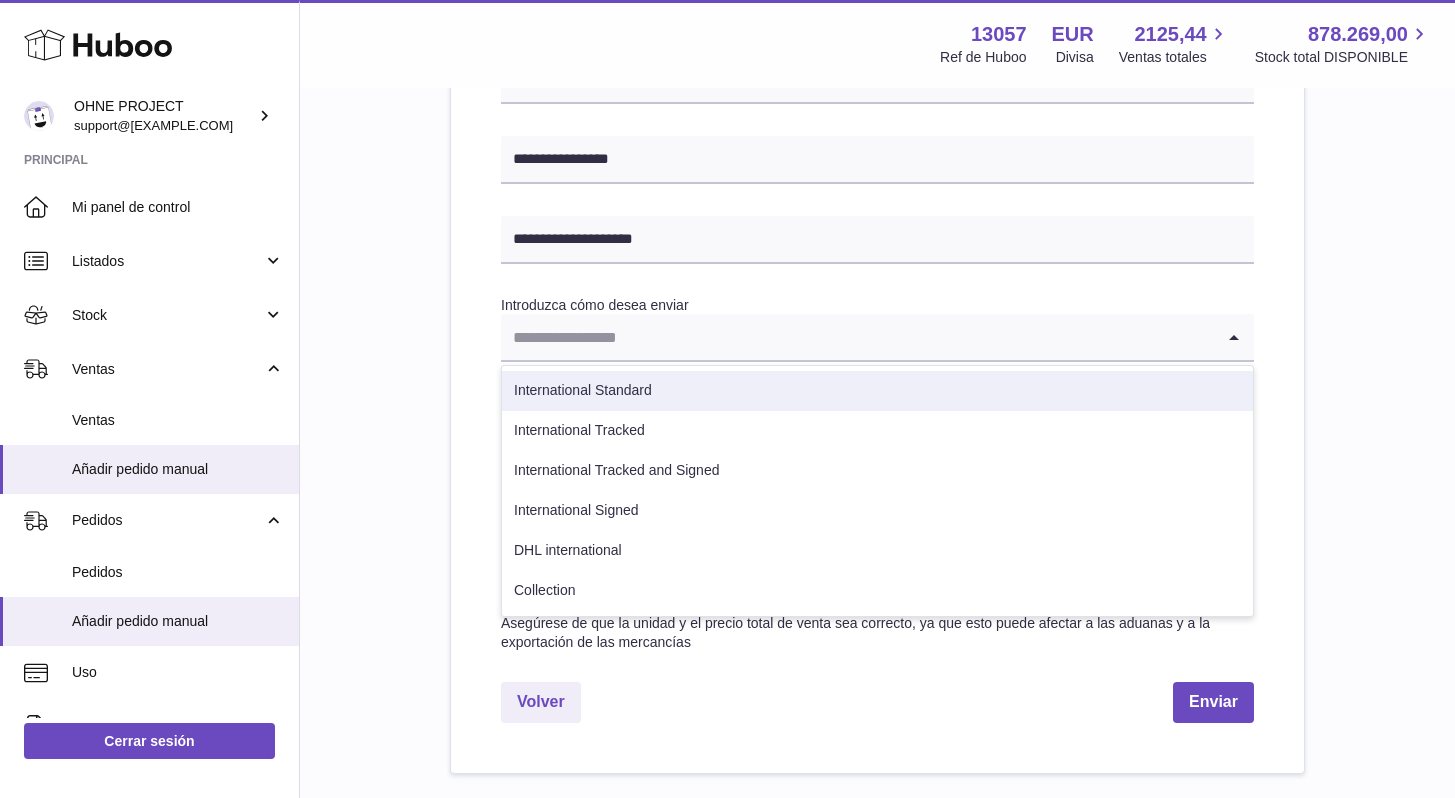 click on "International Standard" at bounding box center [877, 391] 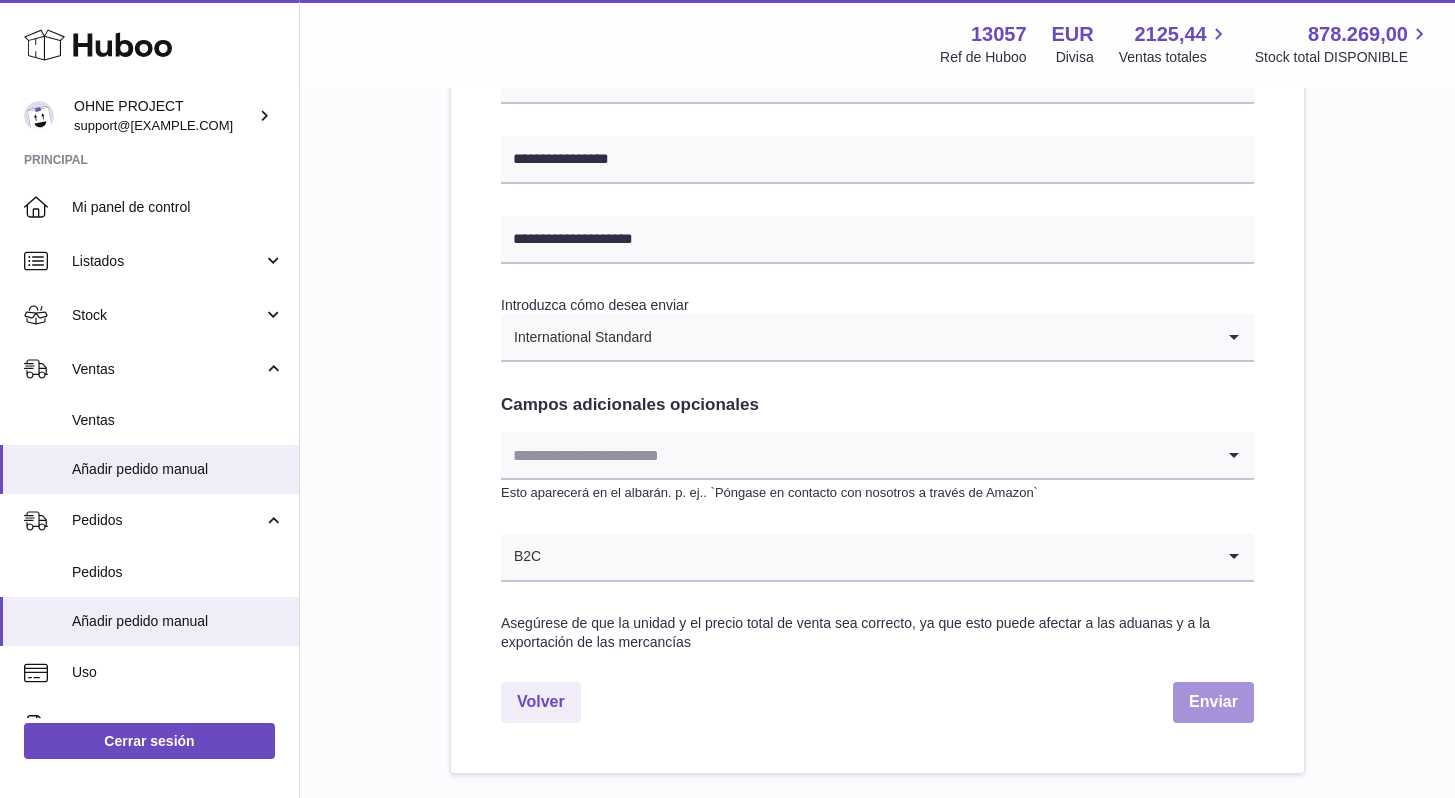 click on "Enviar" at bounding box center (1213, 702) 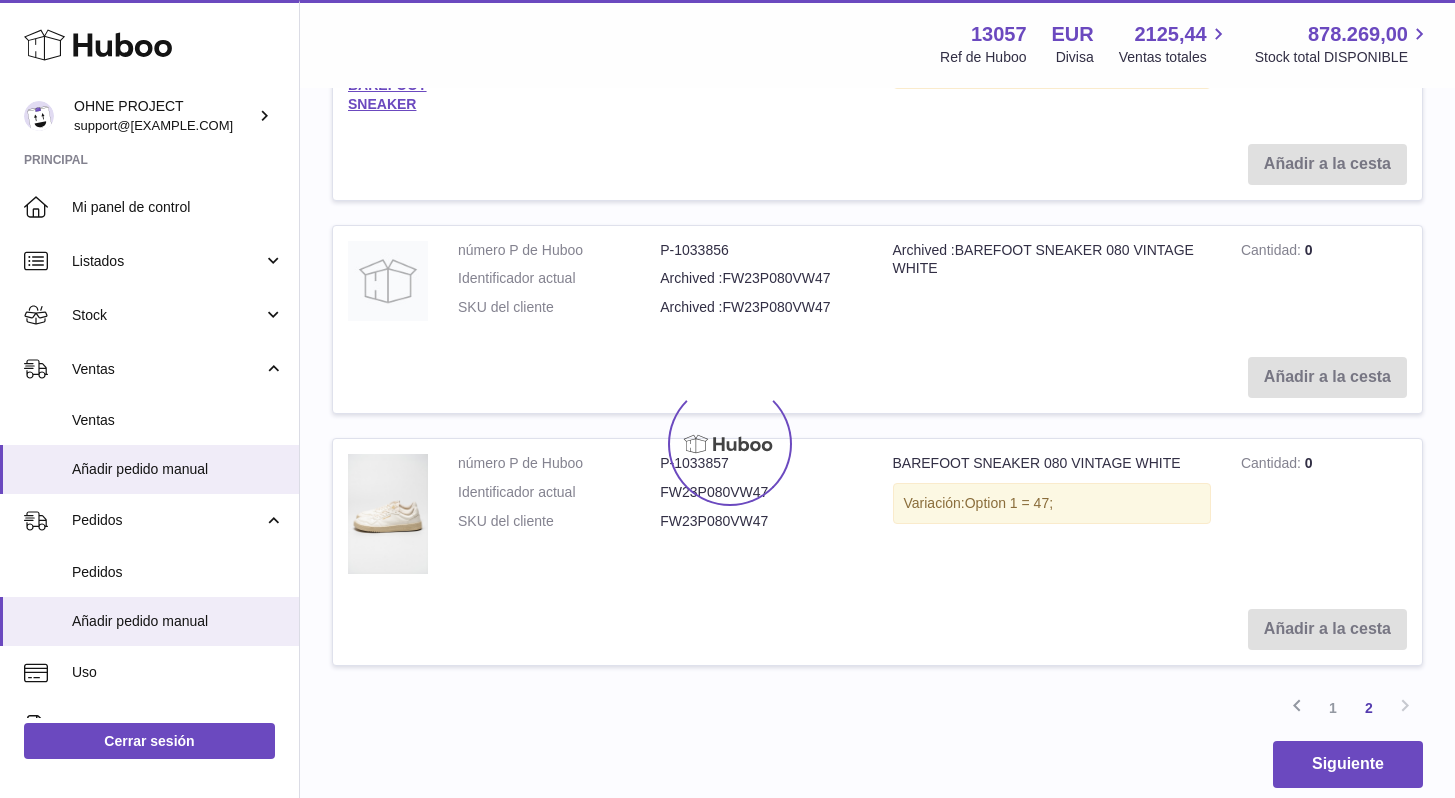 scroll, scrollTop: 0, scrollLeft: 0, axis: both 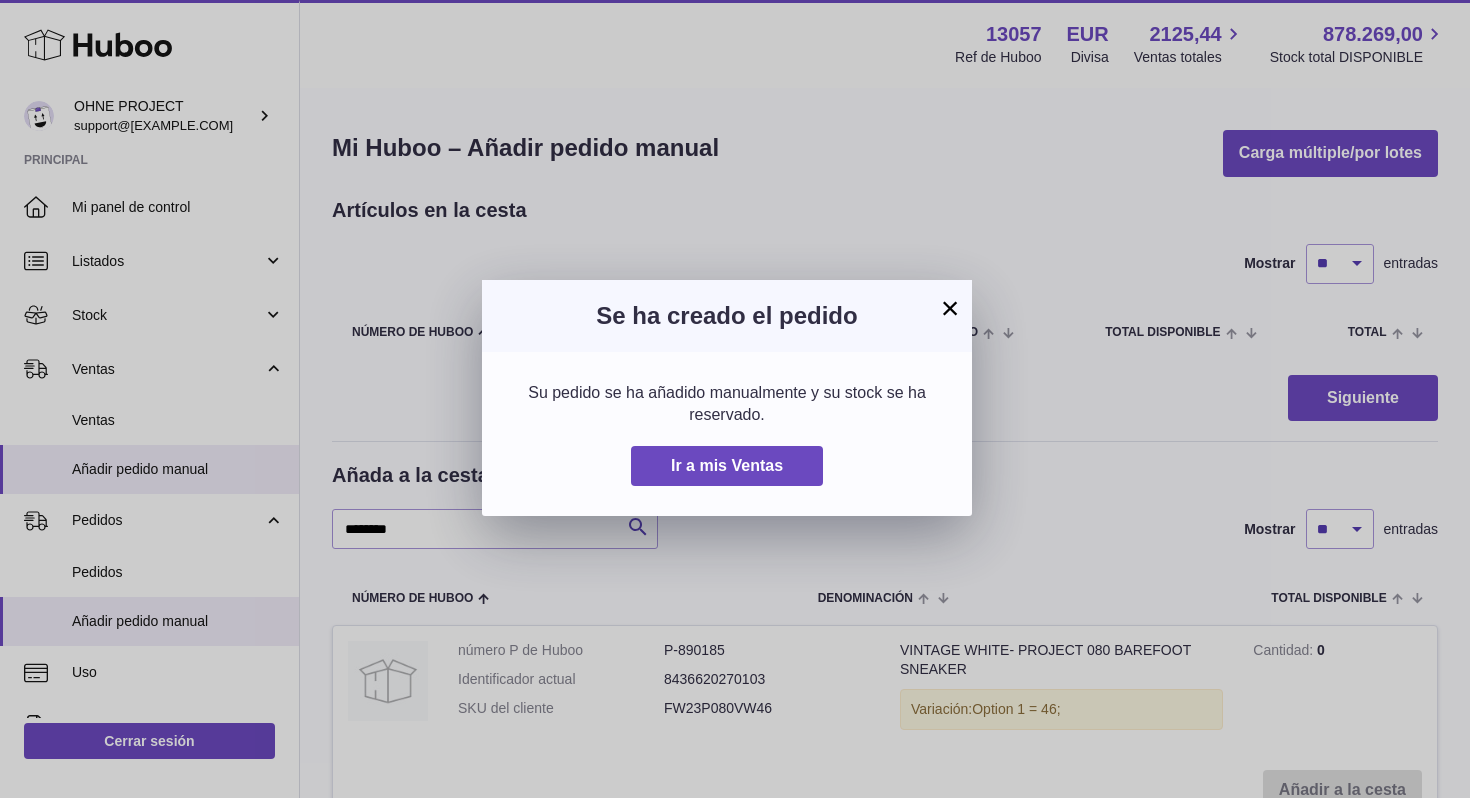 click on "×" at bounding box center (950, 308) 